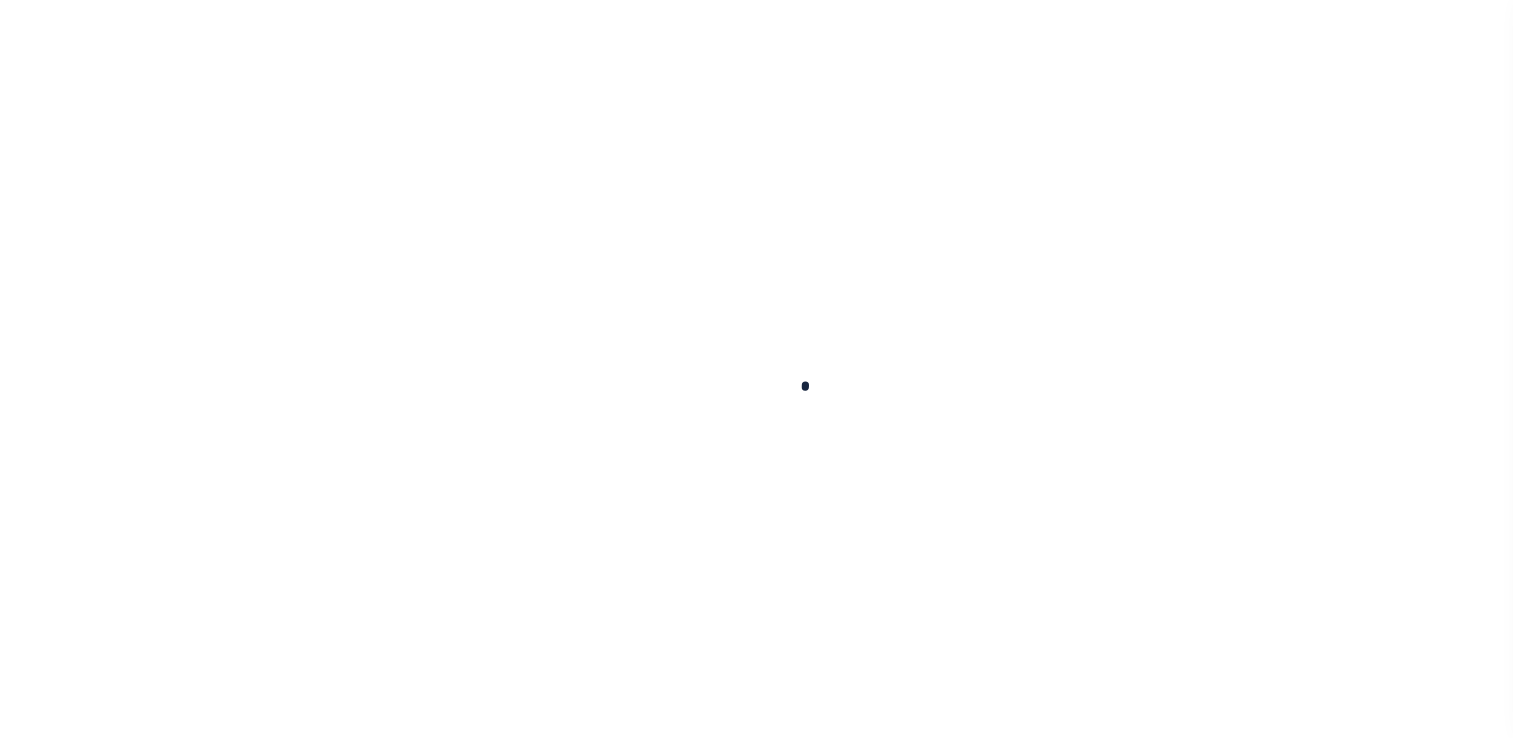 scroll, scrollTop: 0, scrollLeft: 0, axis: both 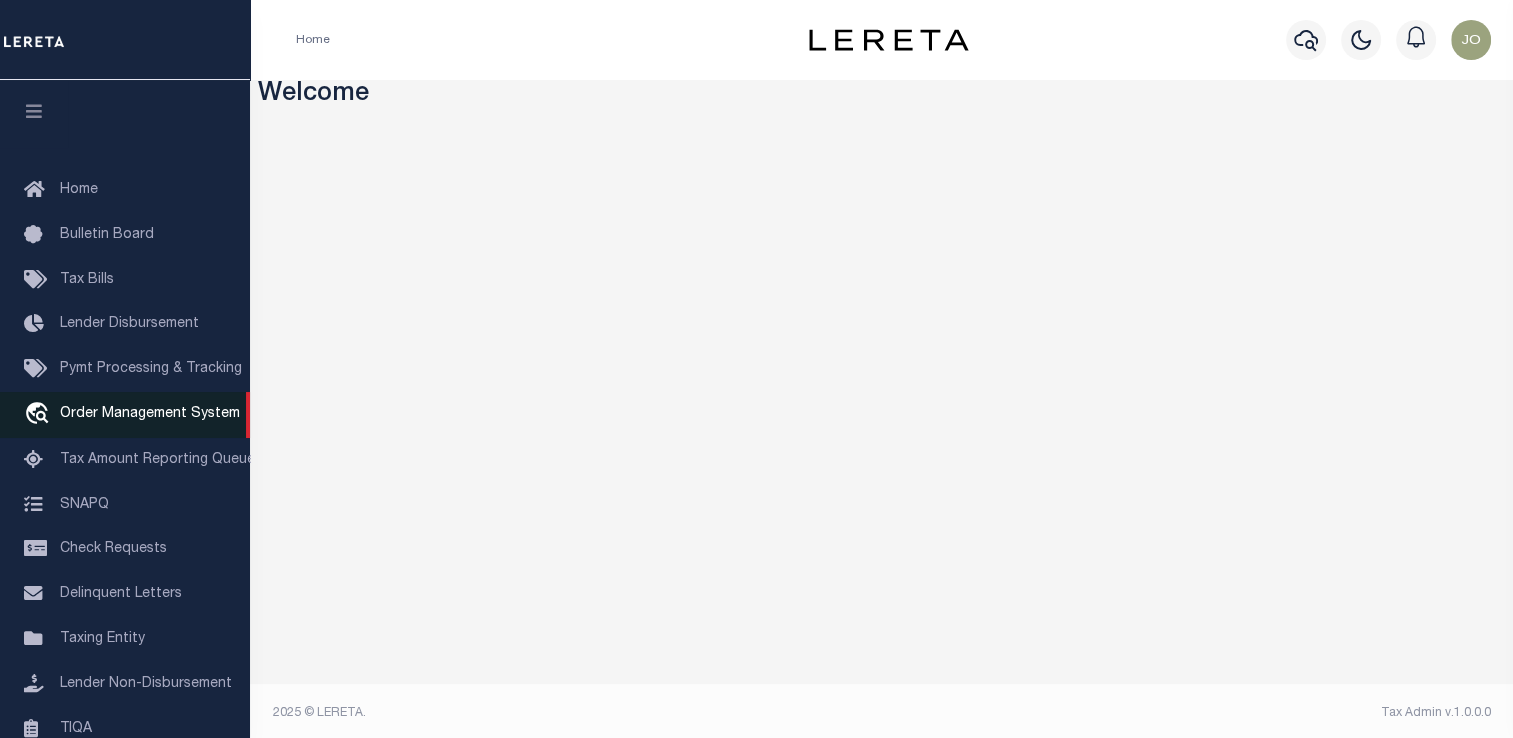 click on "Order Management System" at bounding box center (150, 414) 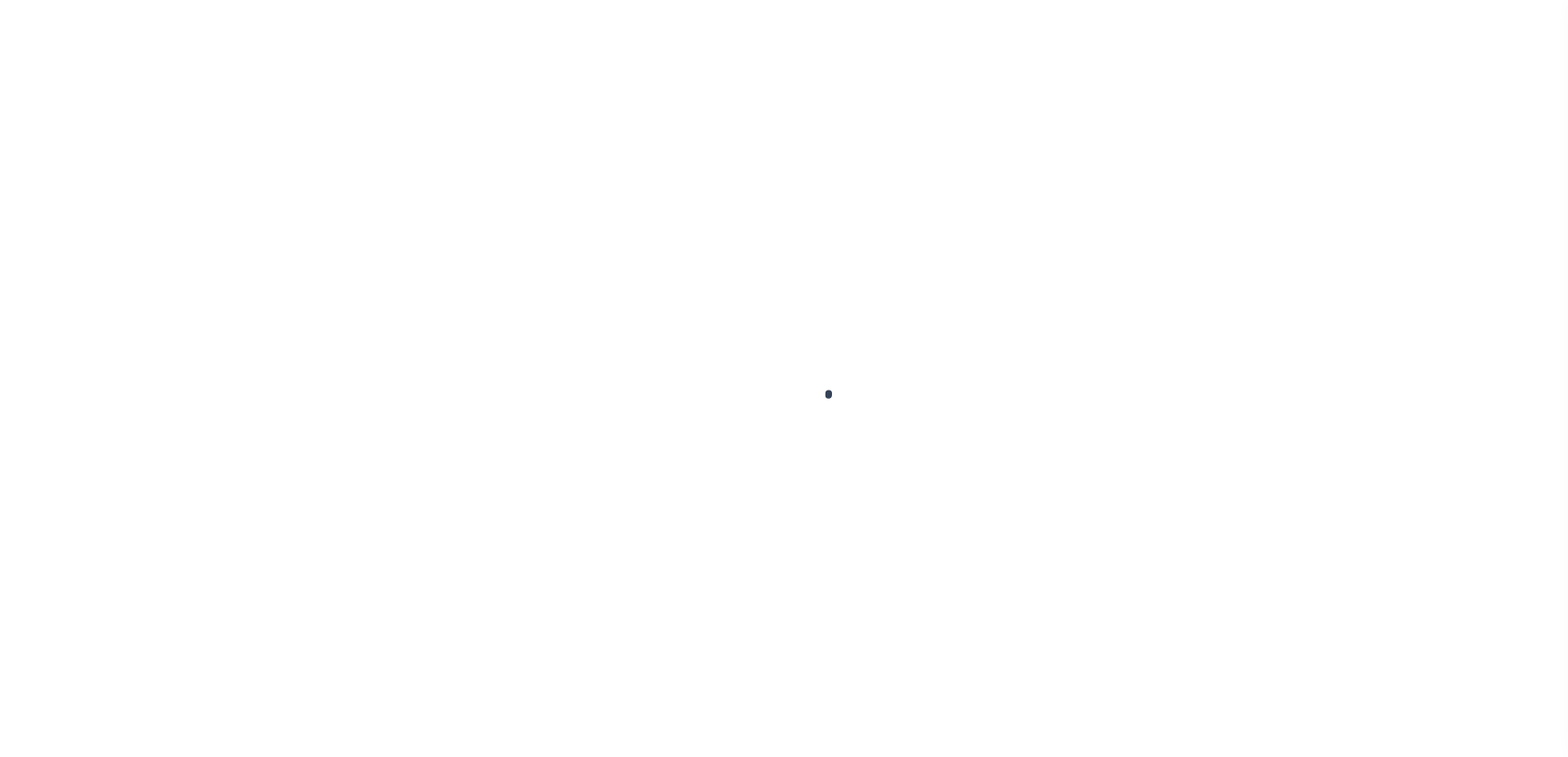 scroll, scrollTop: 0, scrollLeft: 0, axis: both 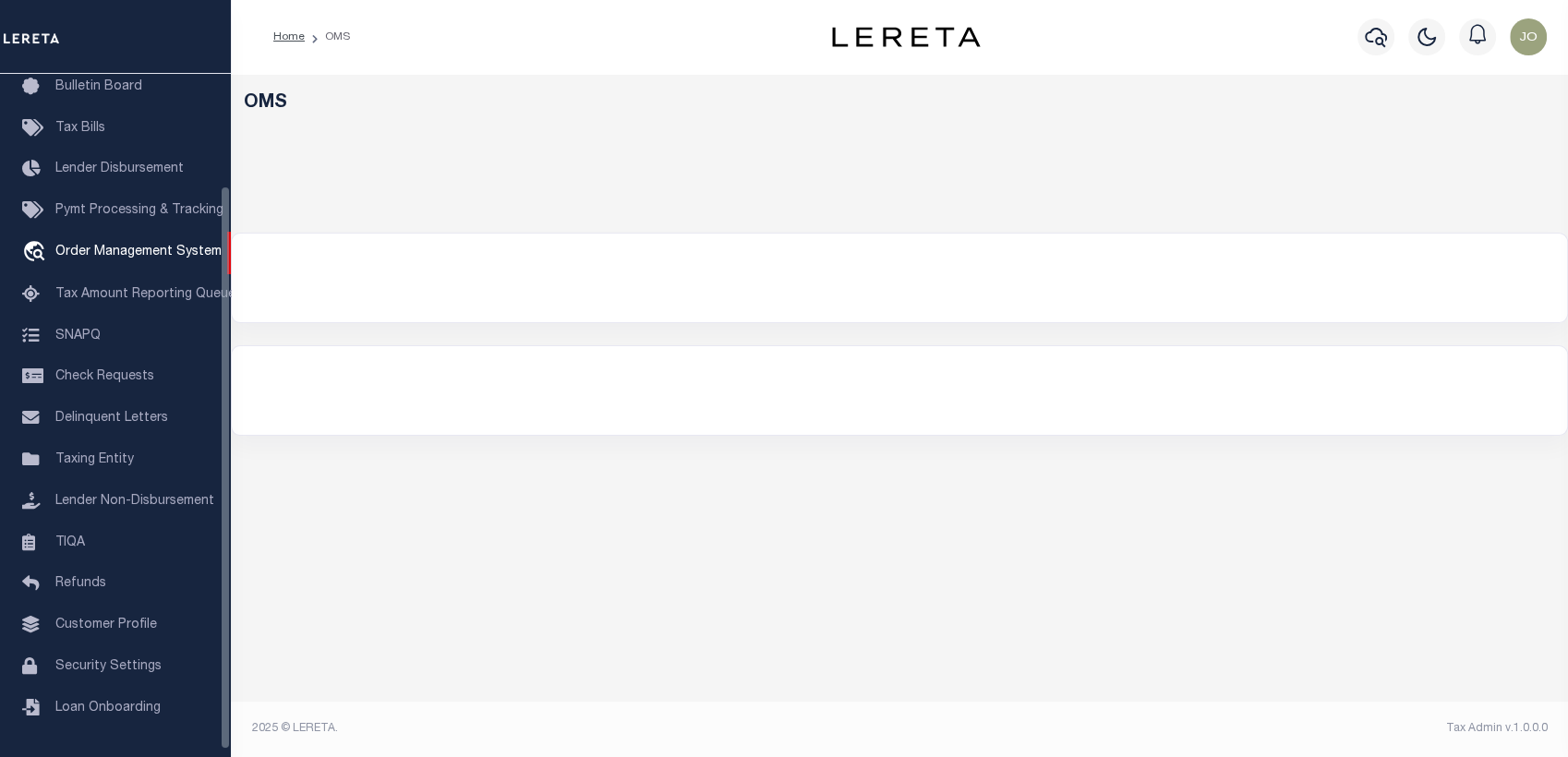 select on "200" 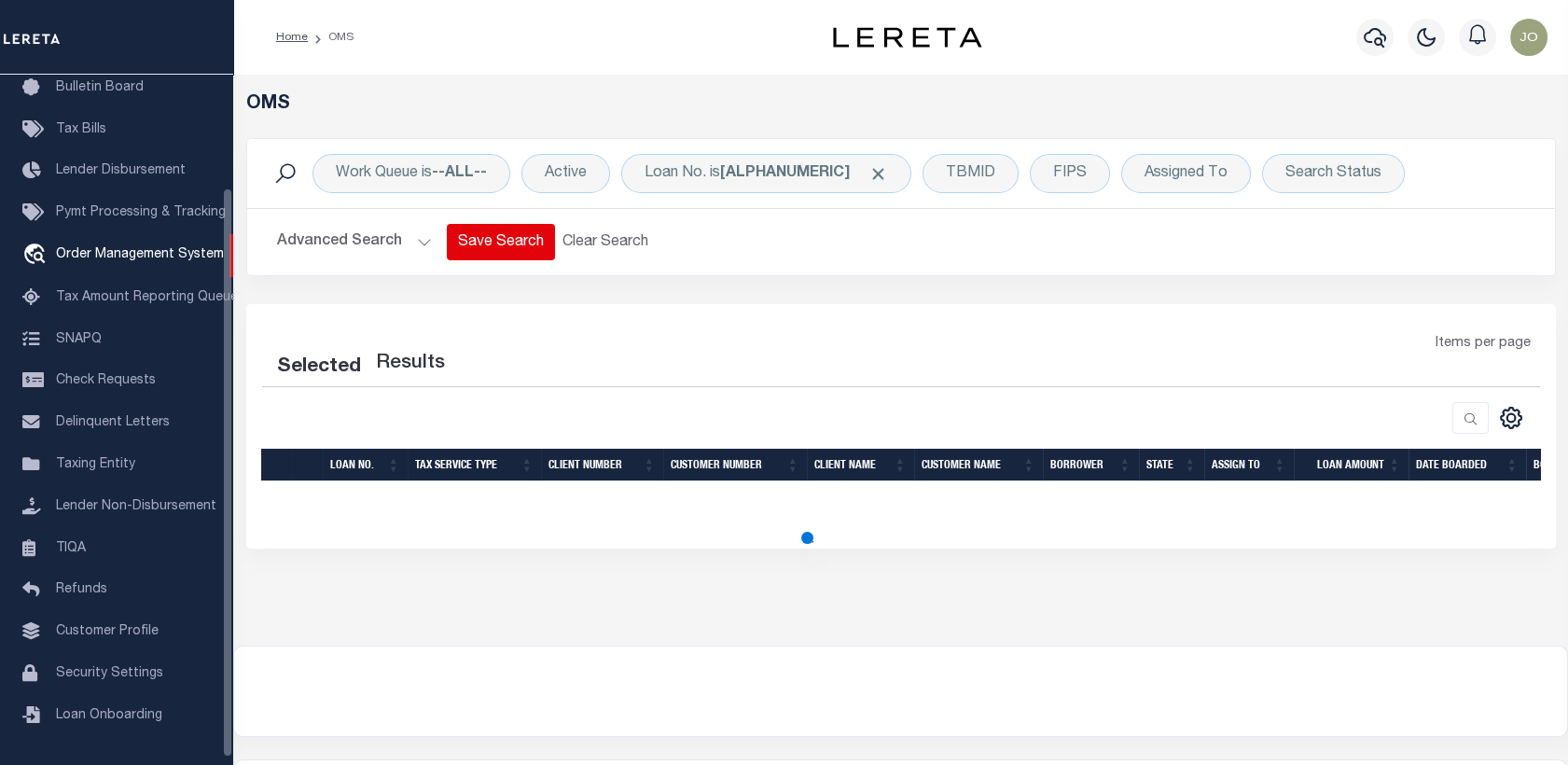 select on "200" 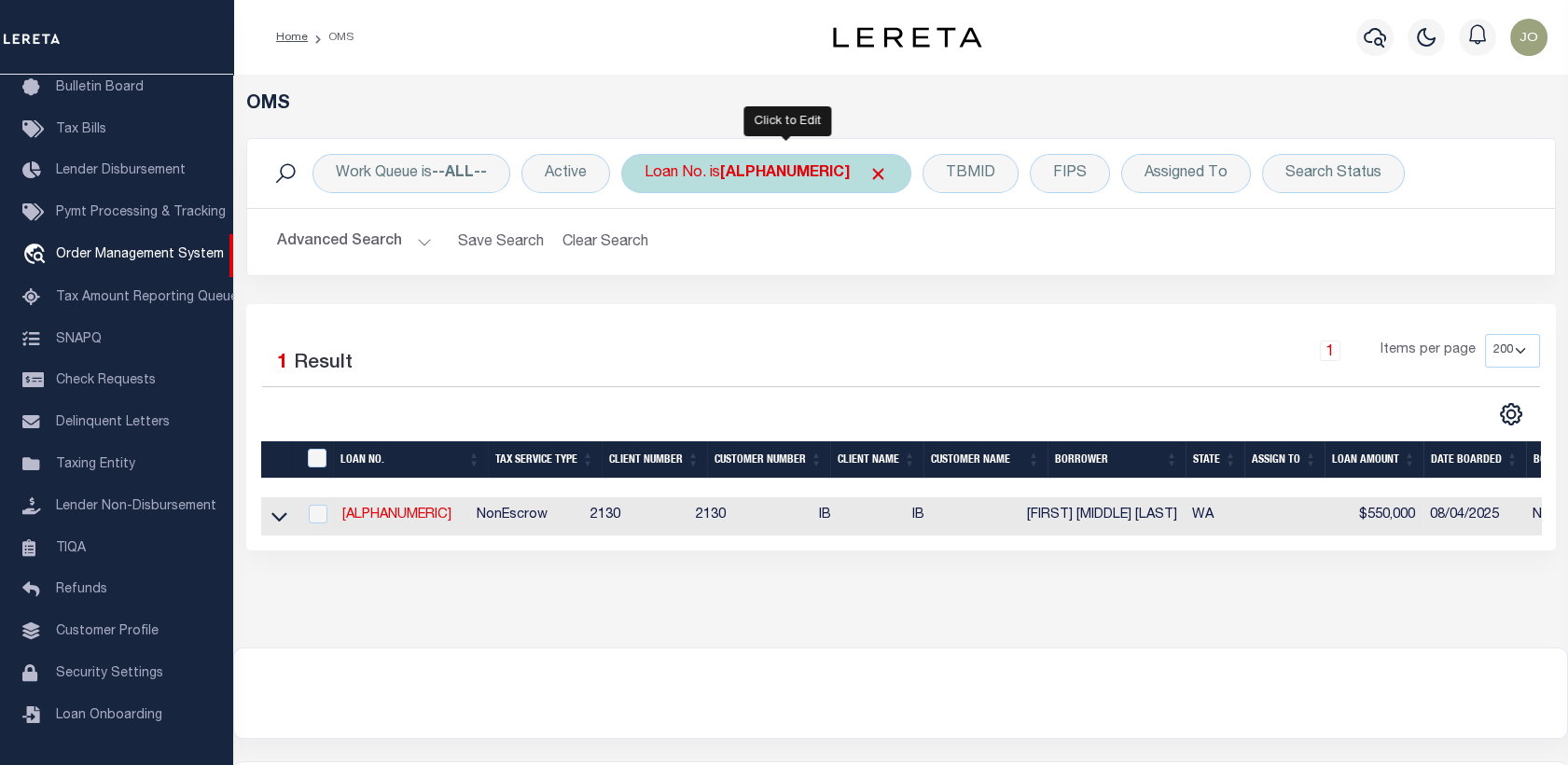 click on "Loan No. is  46443-Vinsmoke-Sanki" at bounding box center (766, 174) 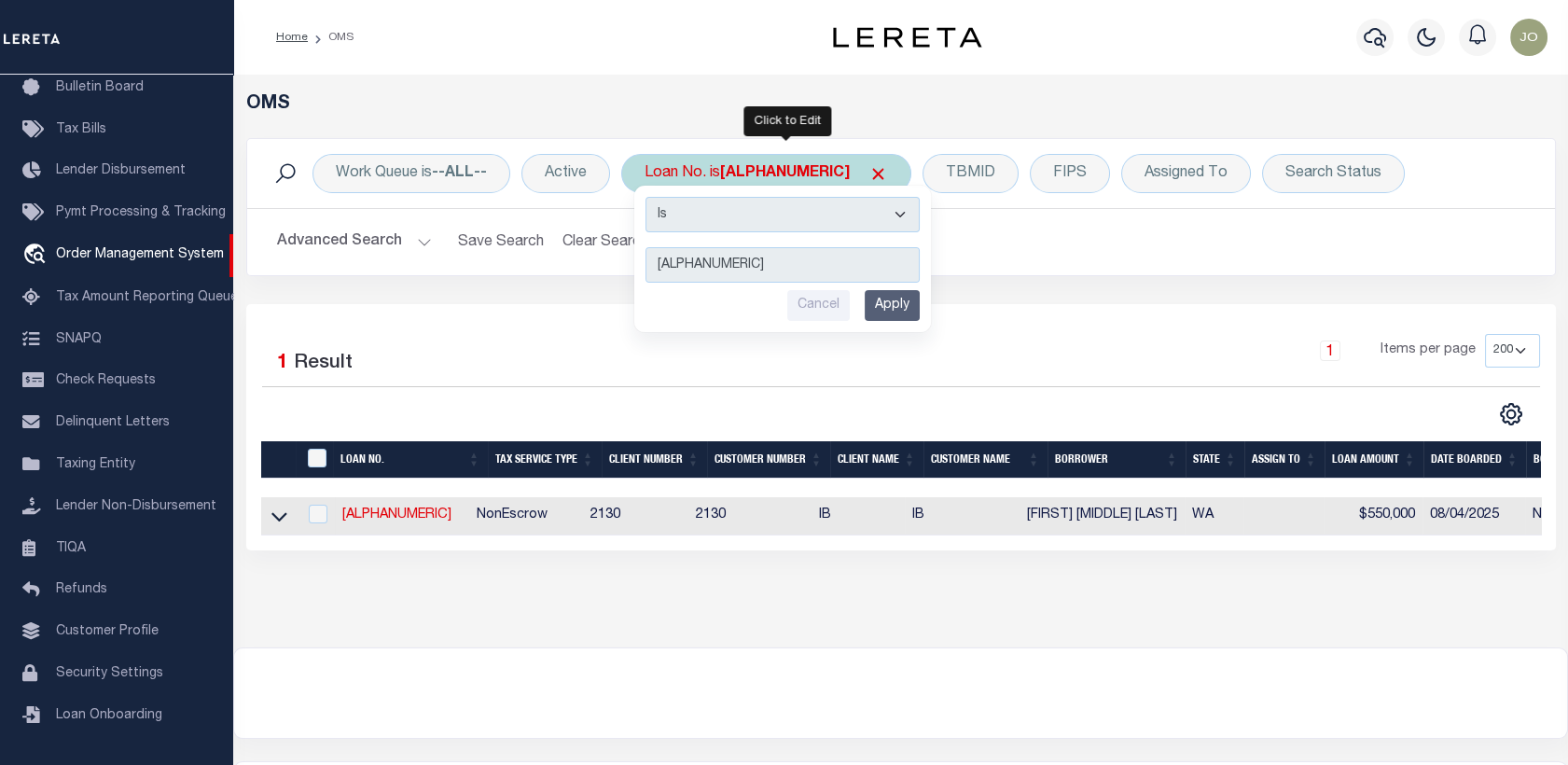 click on "46443-Vinsmoke-Sanki" at bounding box center [783, 265] 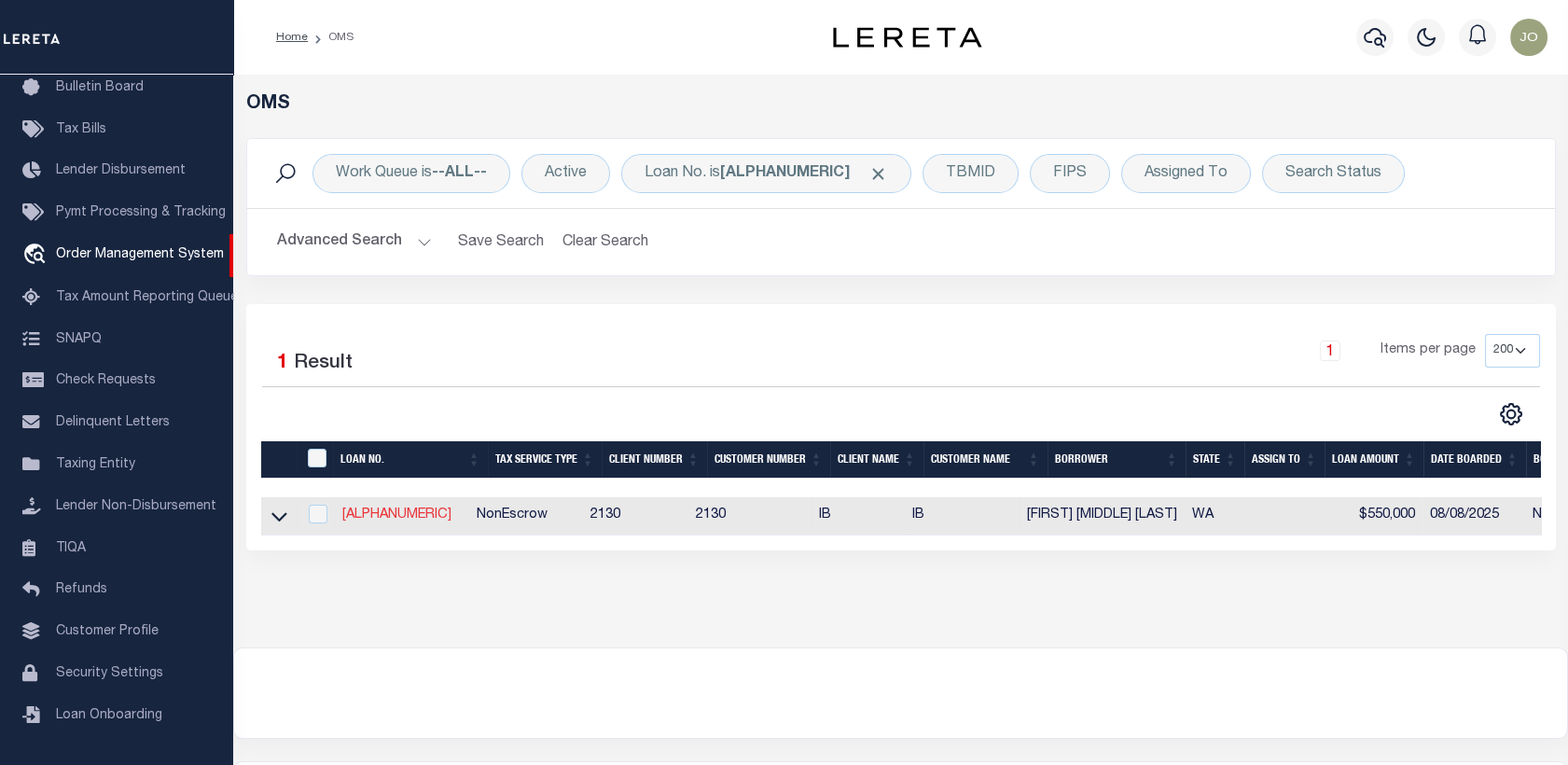 click on "[PHONE]-[NAME]-" at bounding box center (396, 515) 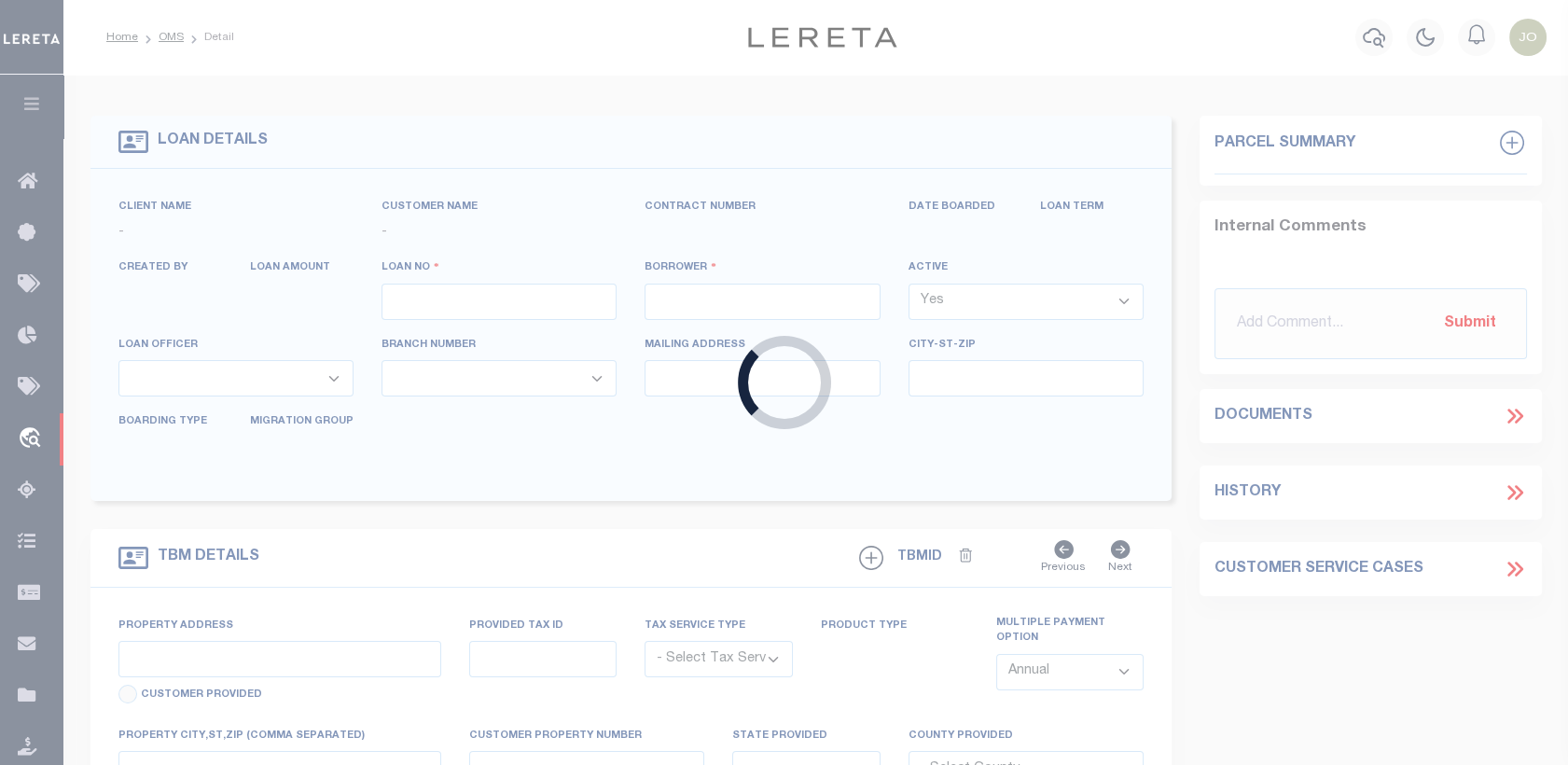 type on "[PHONE]-[NAME]-[NAME]" 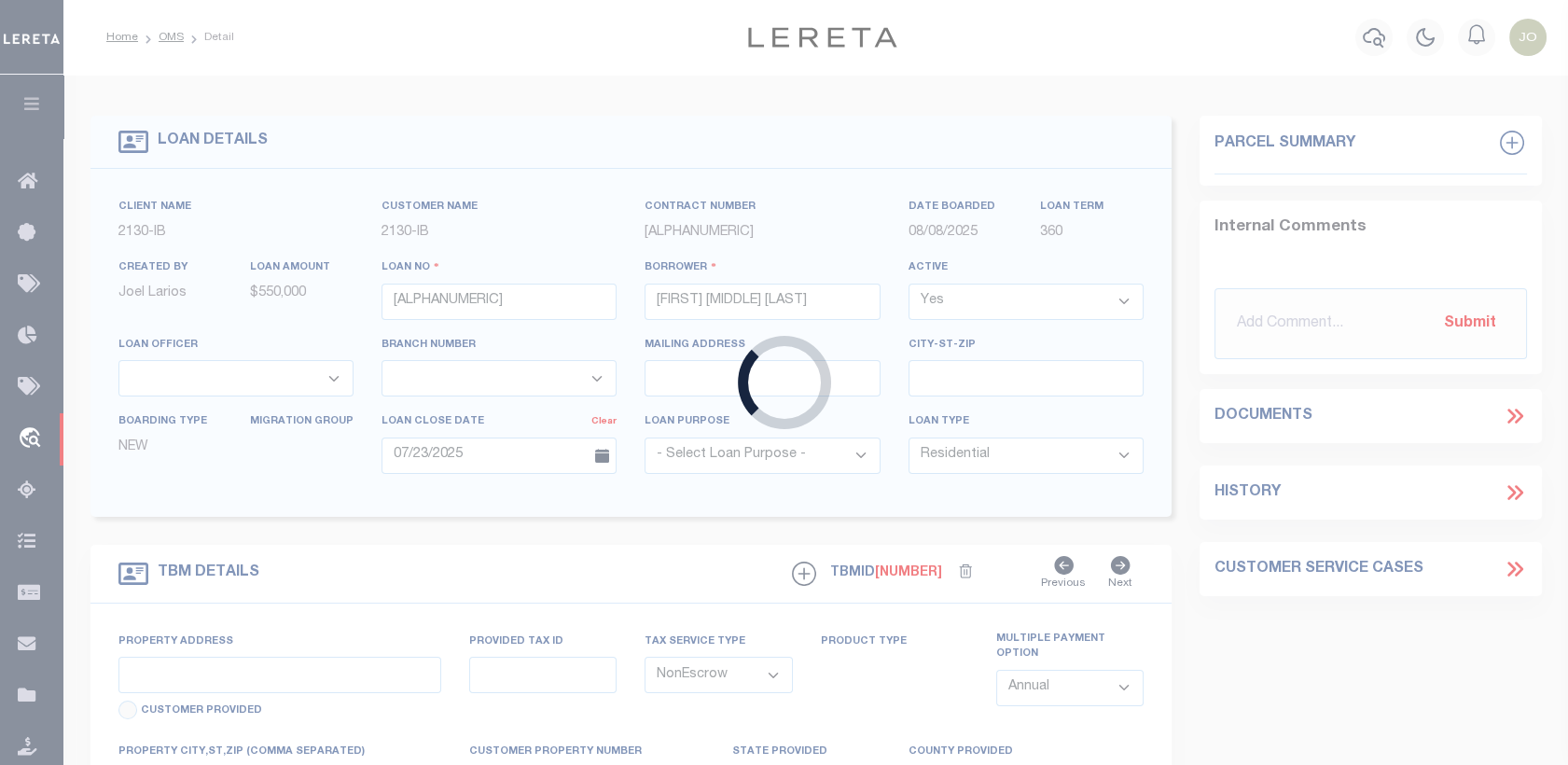 select on "[PHONE]" 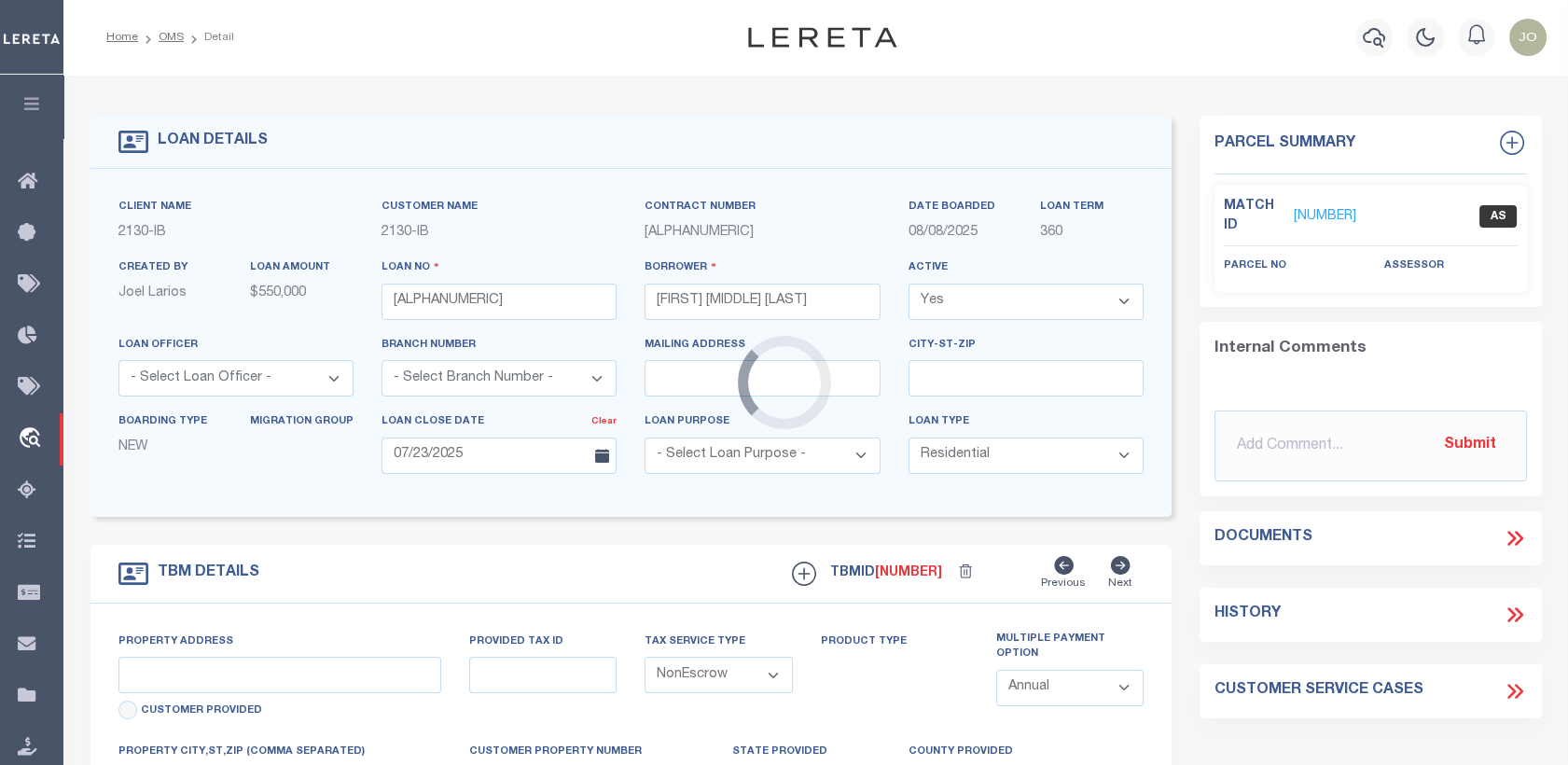 type on "515 N CLARK RD" 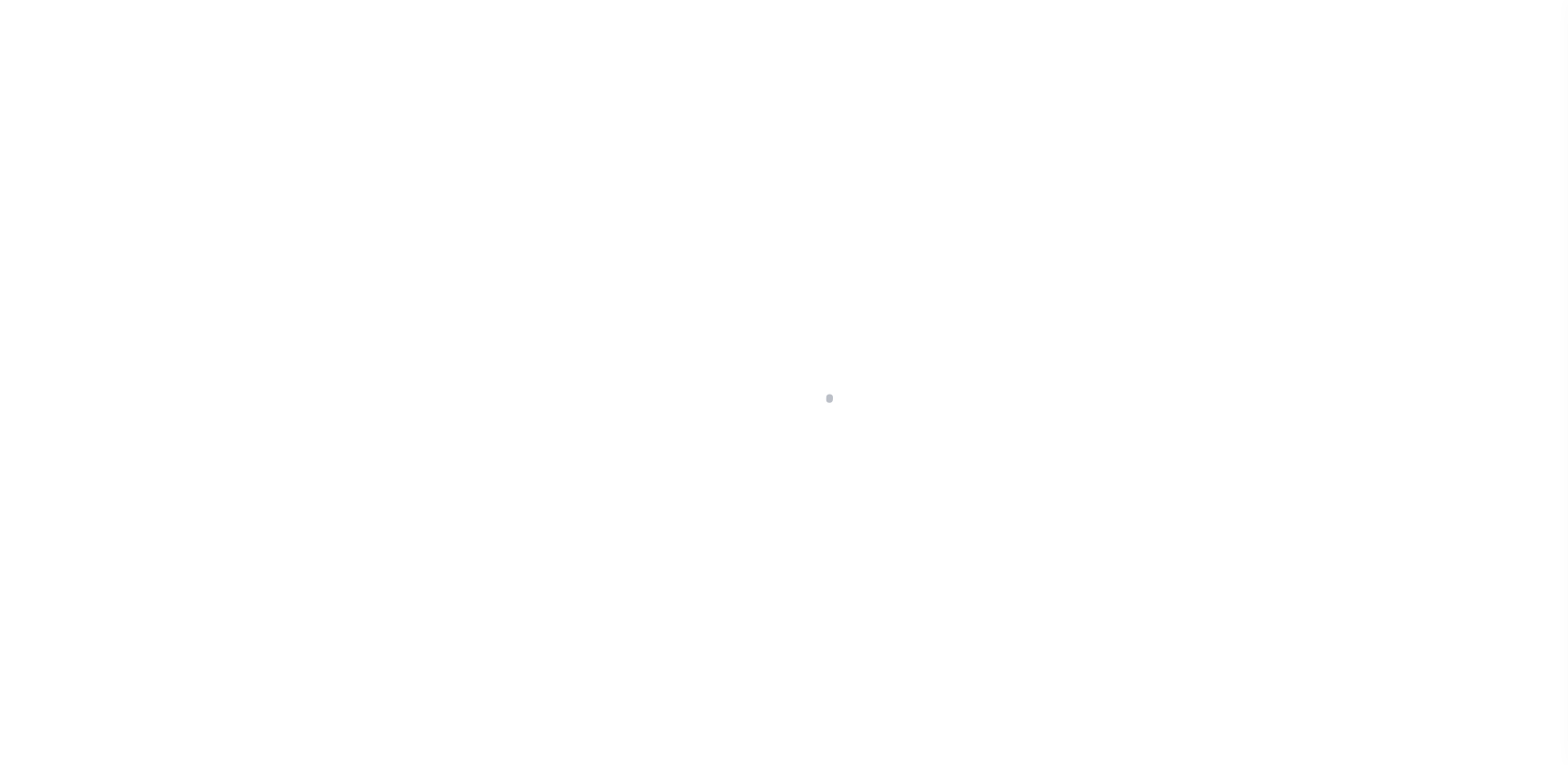 select on "10" 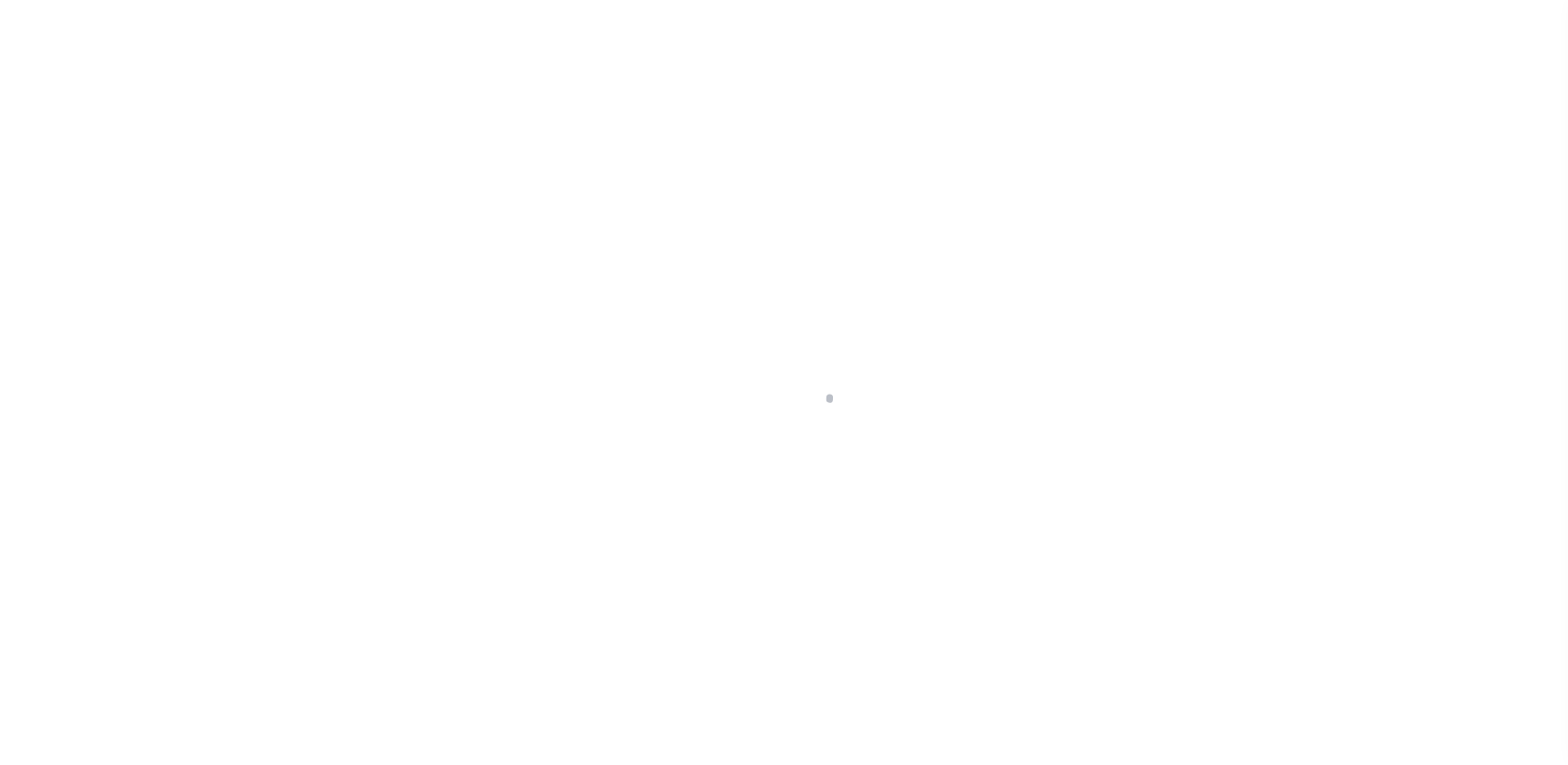 select on "[PHONE]" 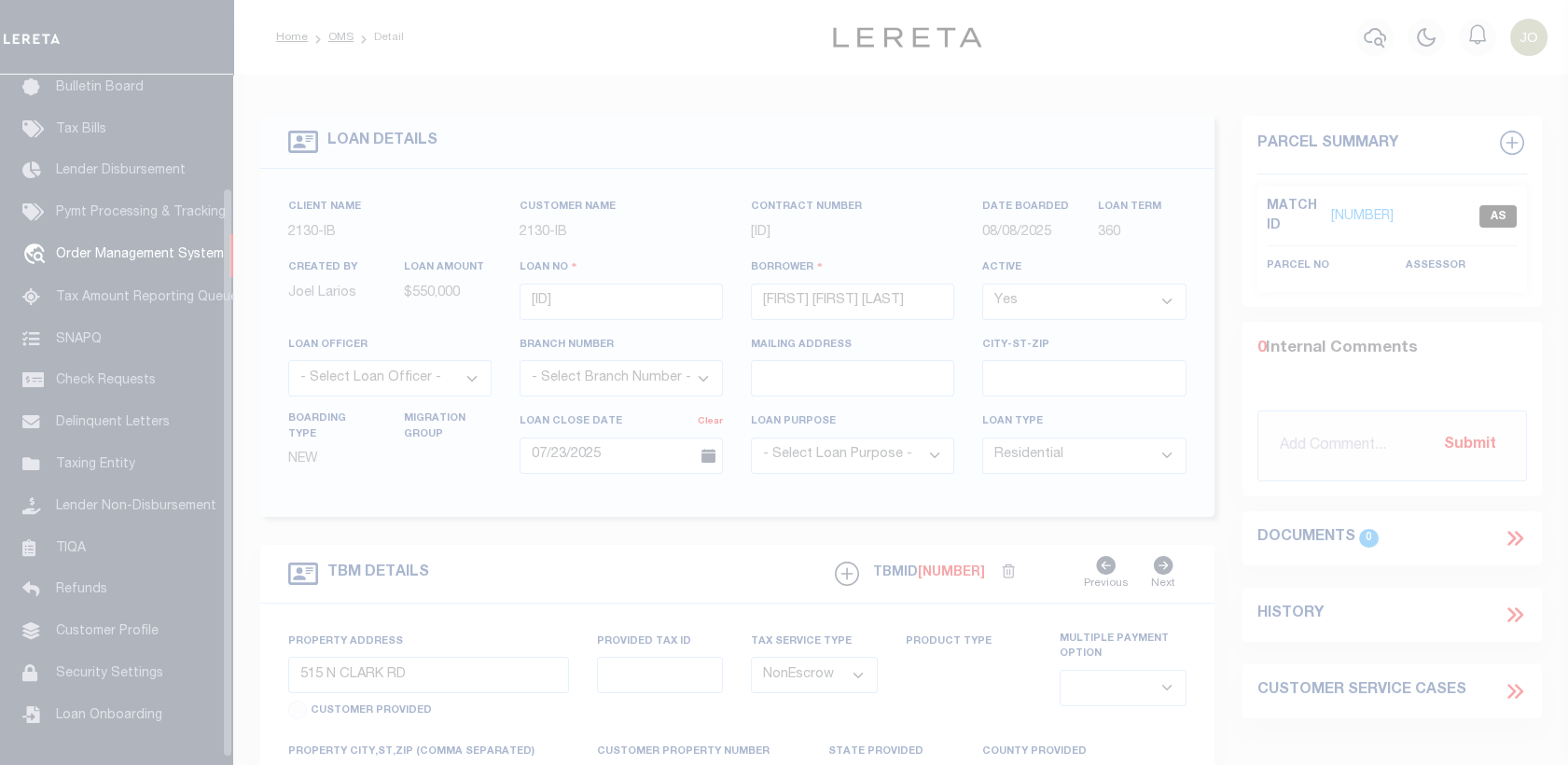 scroll, scrollTop: 136, scrollLeft: 0, axis: vertical 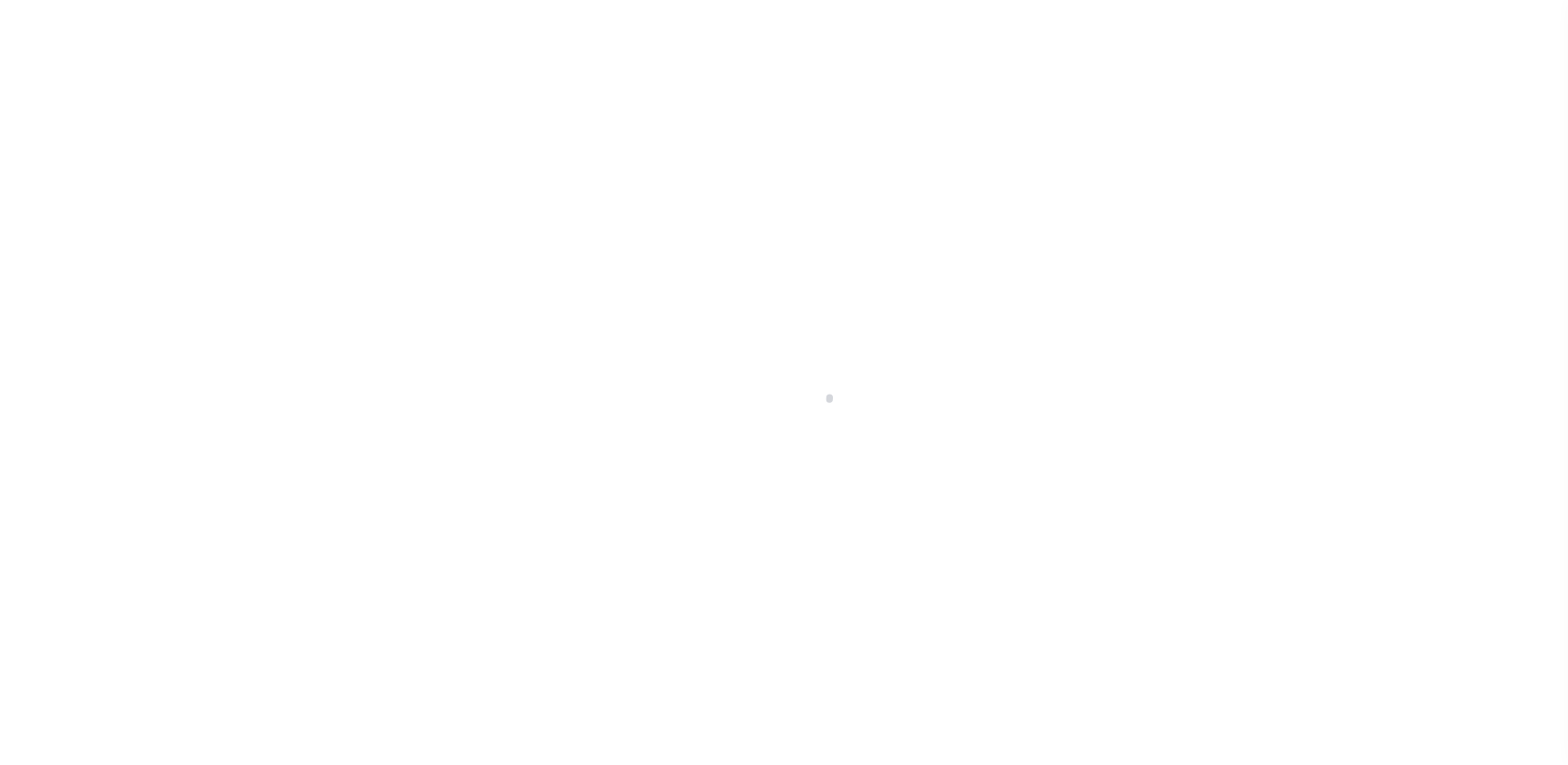 select on "[NUMBER]" 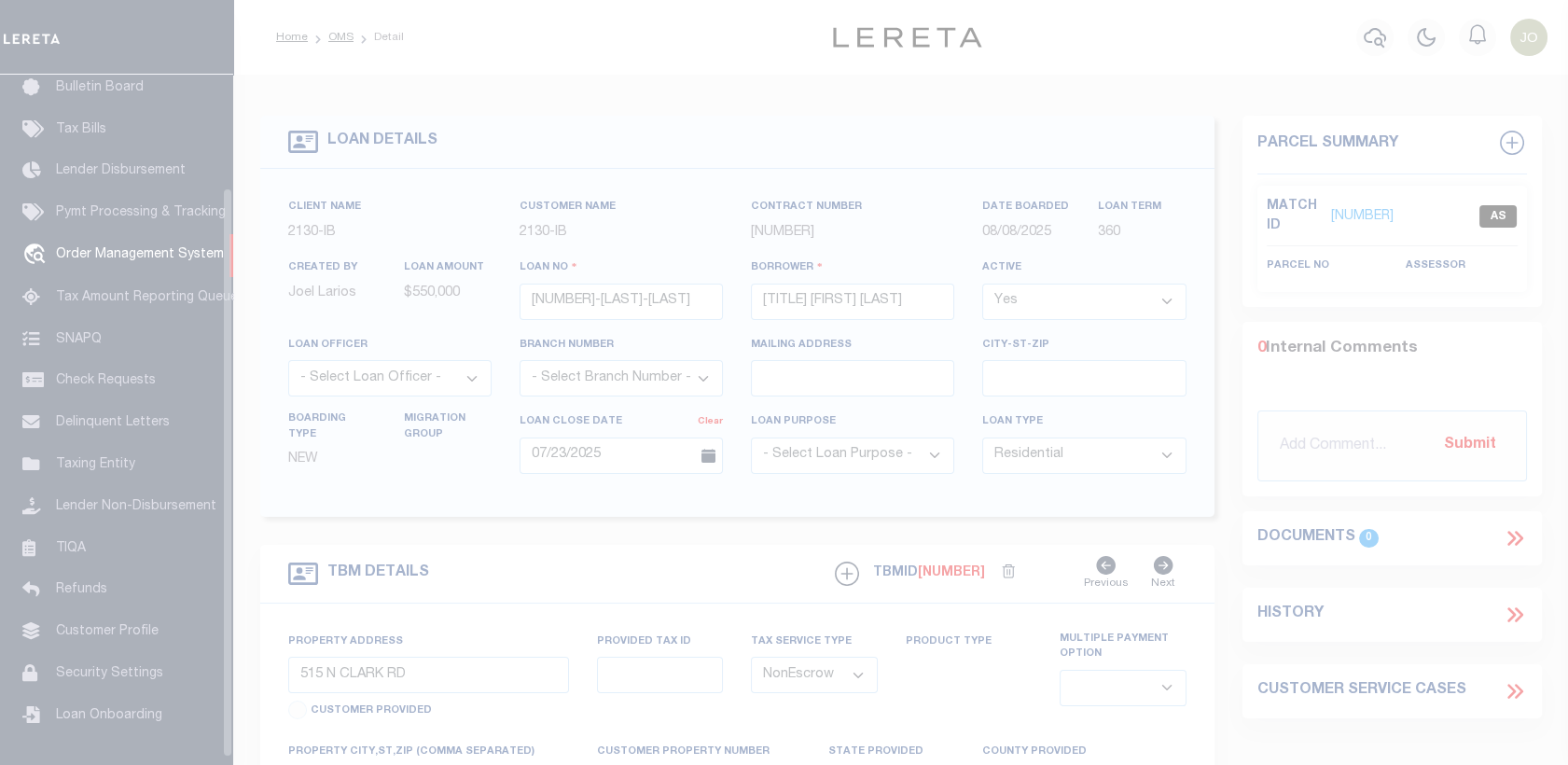 scroll, scrollTop: 136, scrollLeft: 0, axis: vertical 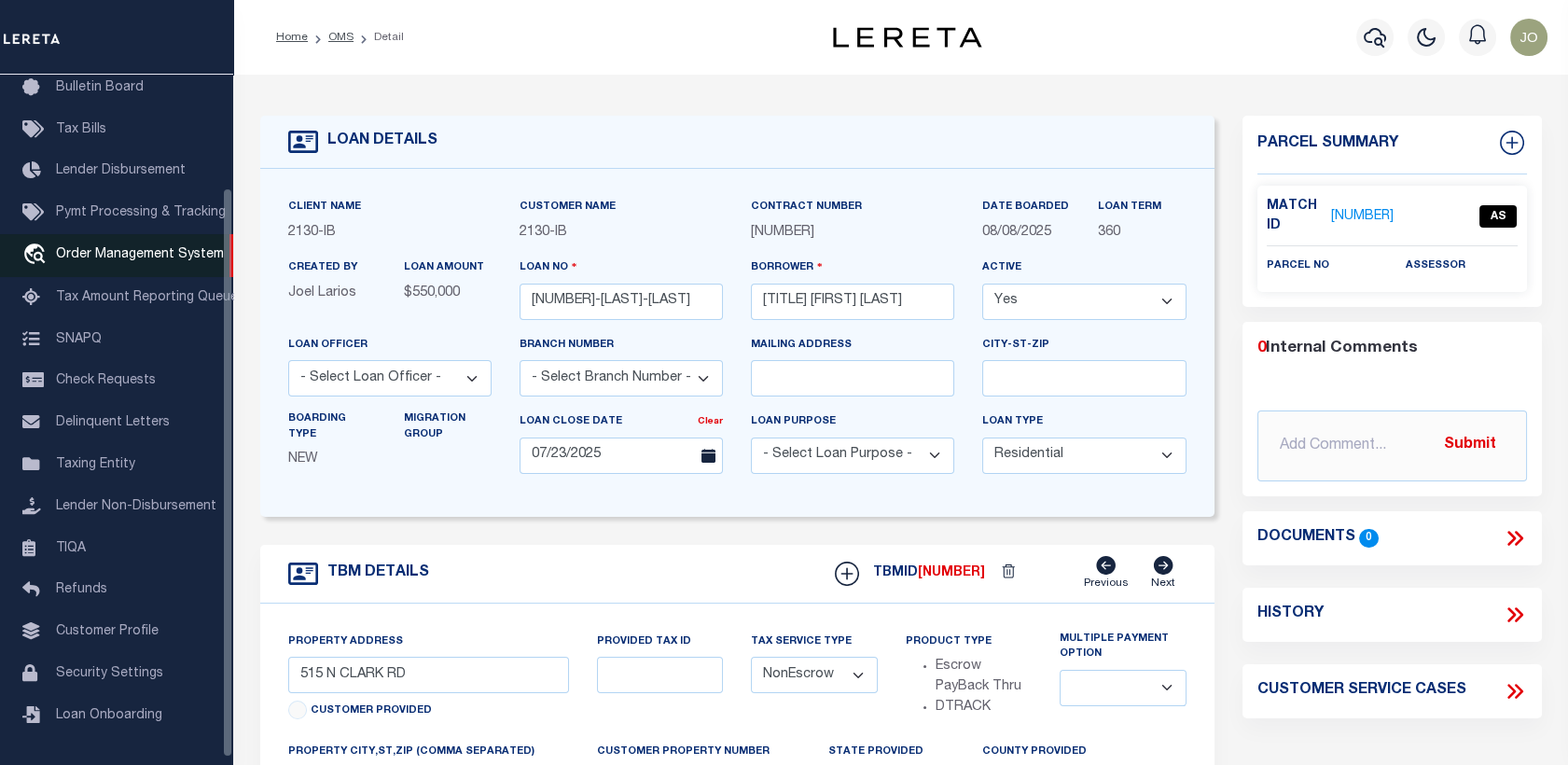 click on "travel_explore   Order Management System" at bounding box center [117, 256] 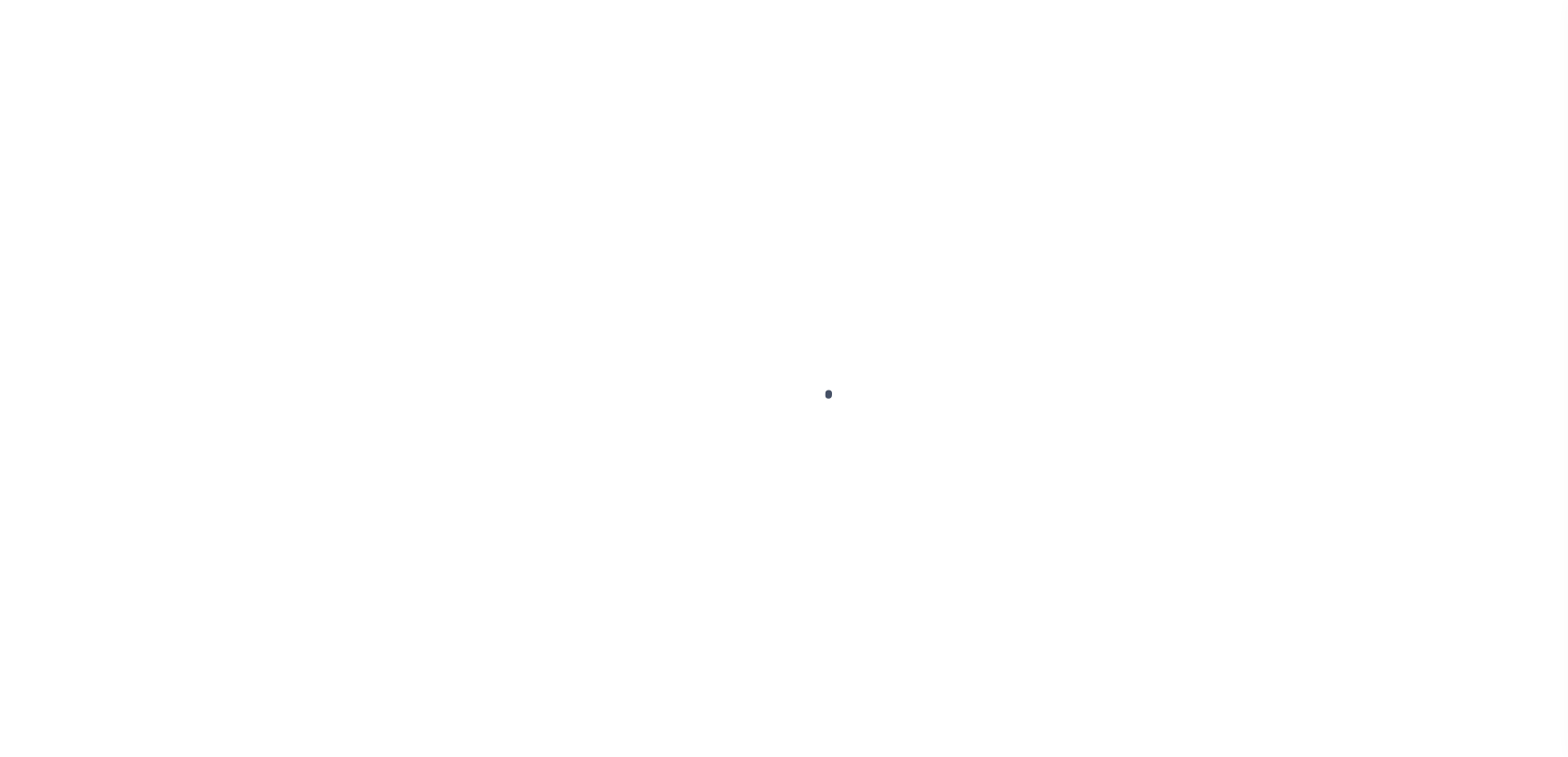 scroll, scrollTop: 0, scrollLeft: 0, axis: both 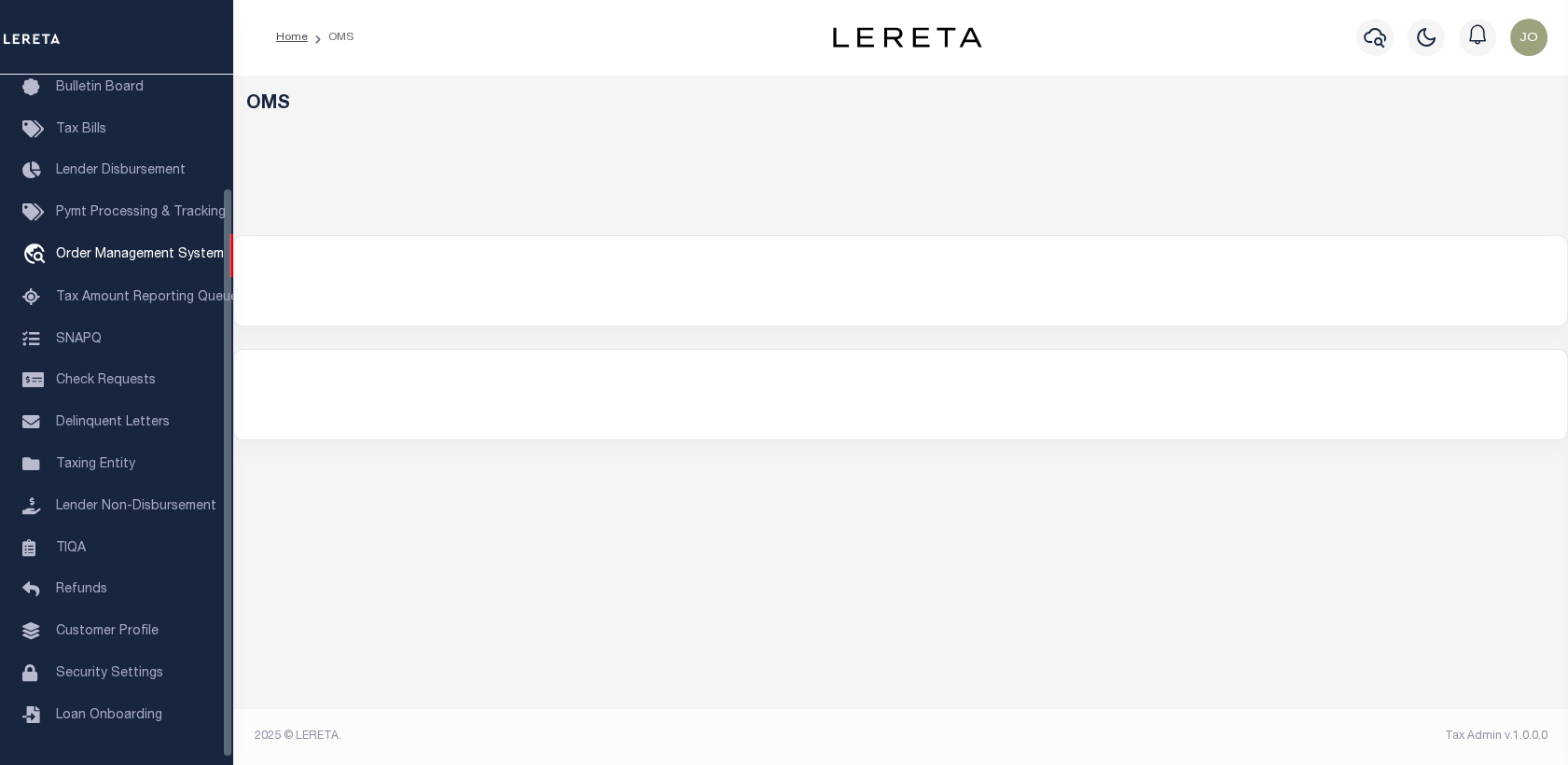 select on "200" 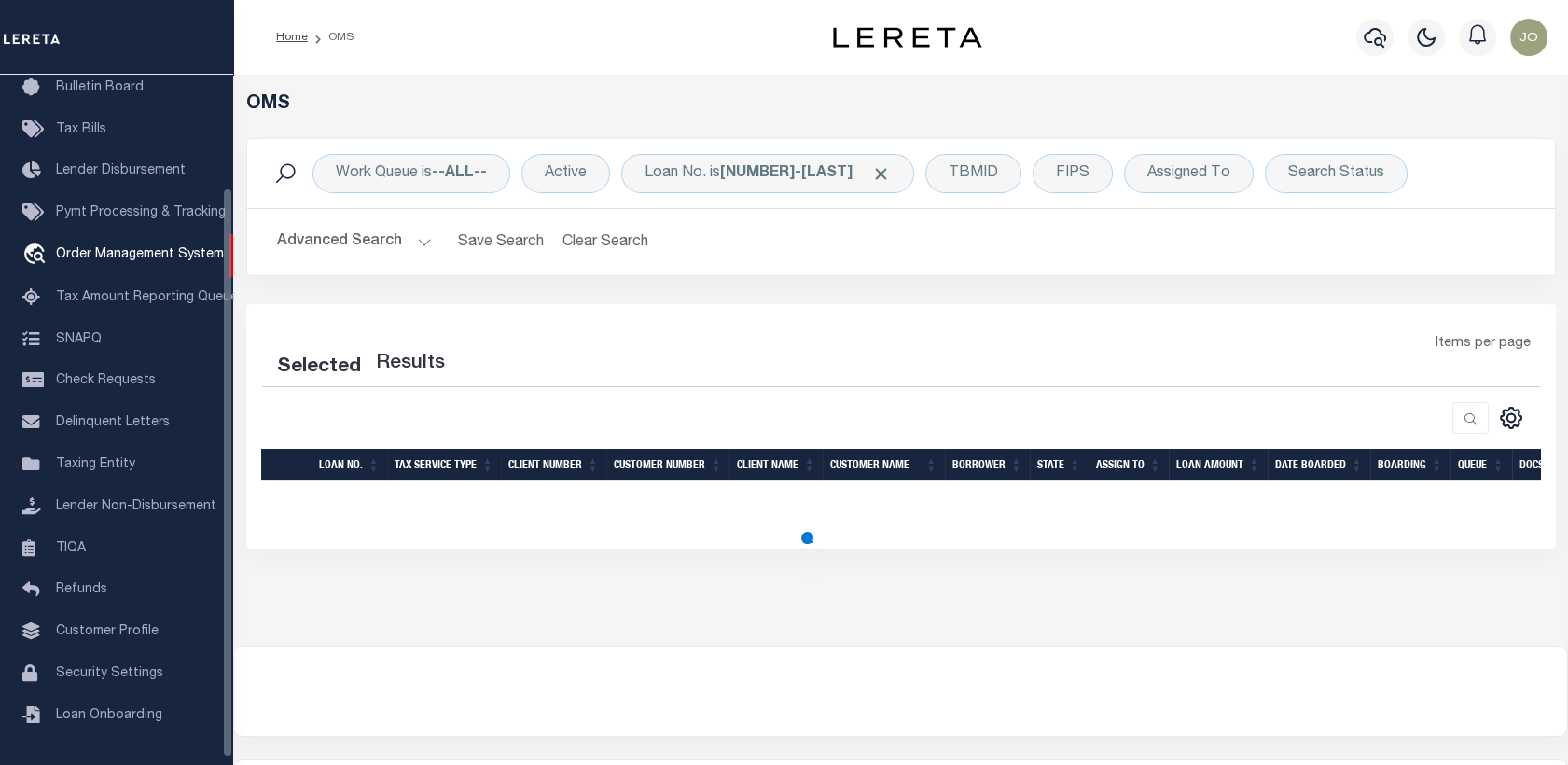 select on "200" 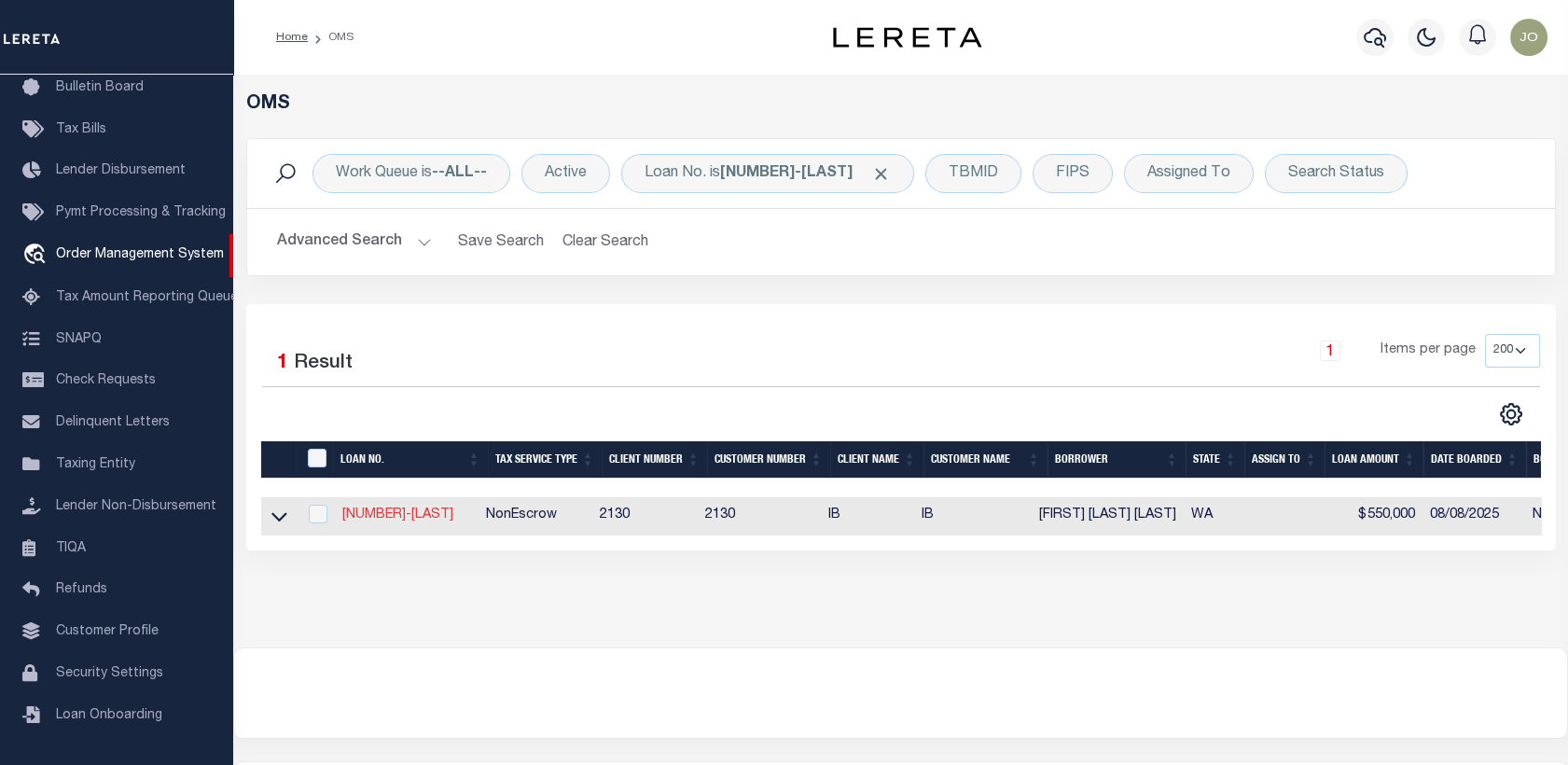 click on "[NUMBER]-[LAST]" at bounding box center [397, 515] 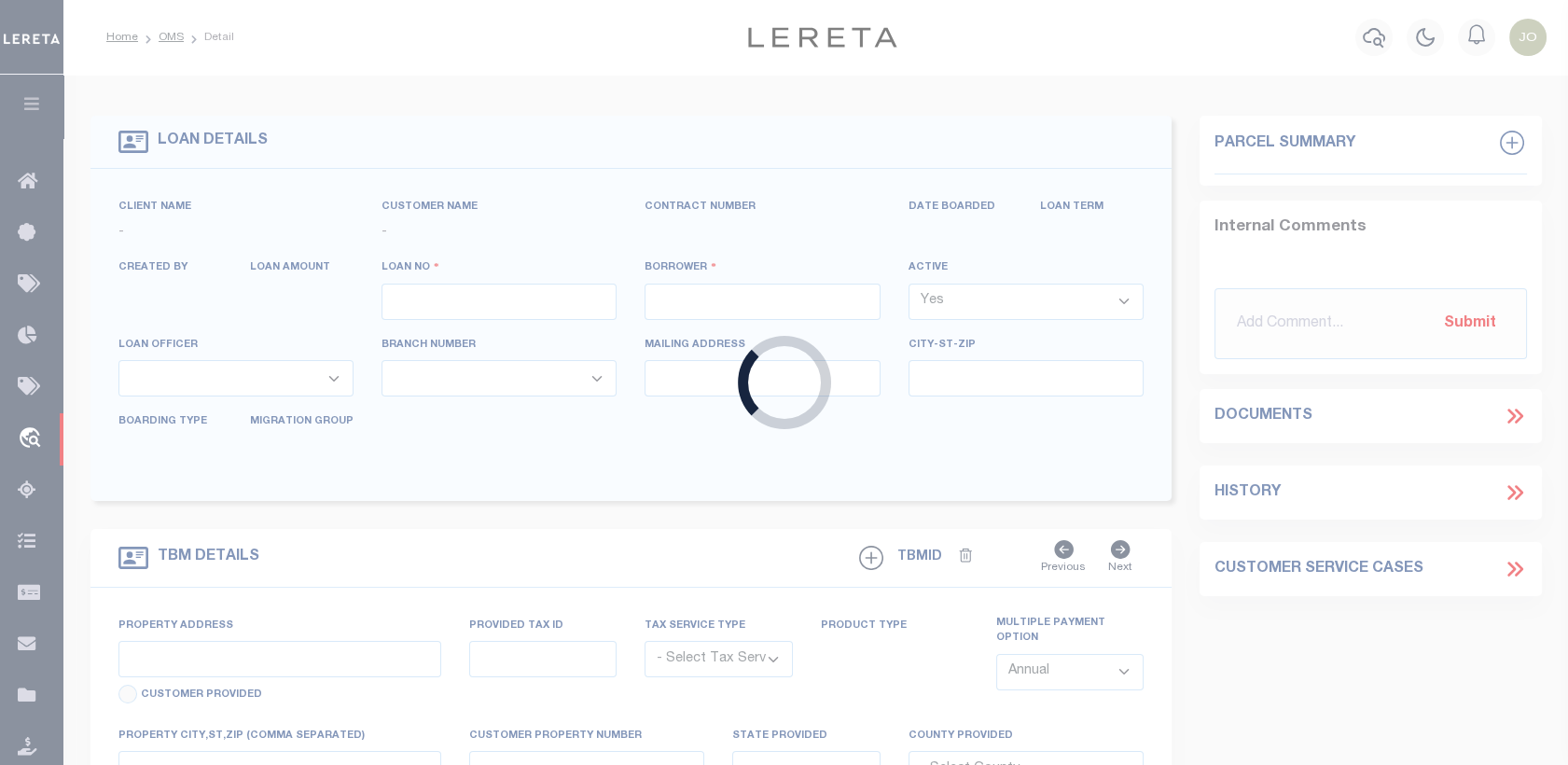 type on "[ID]" 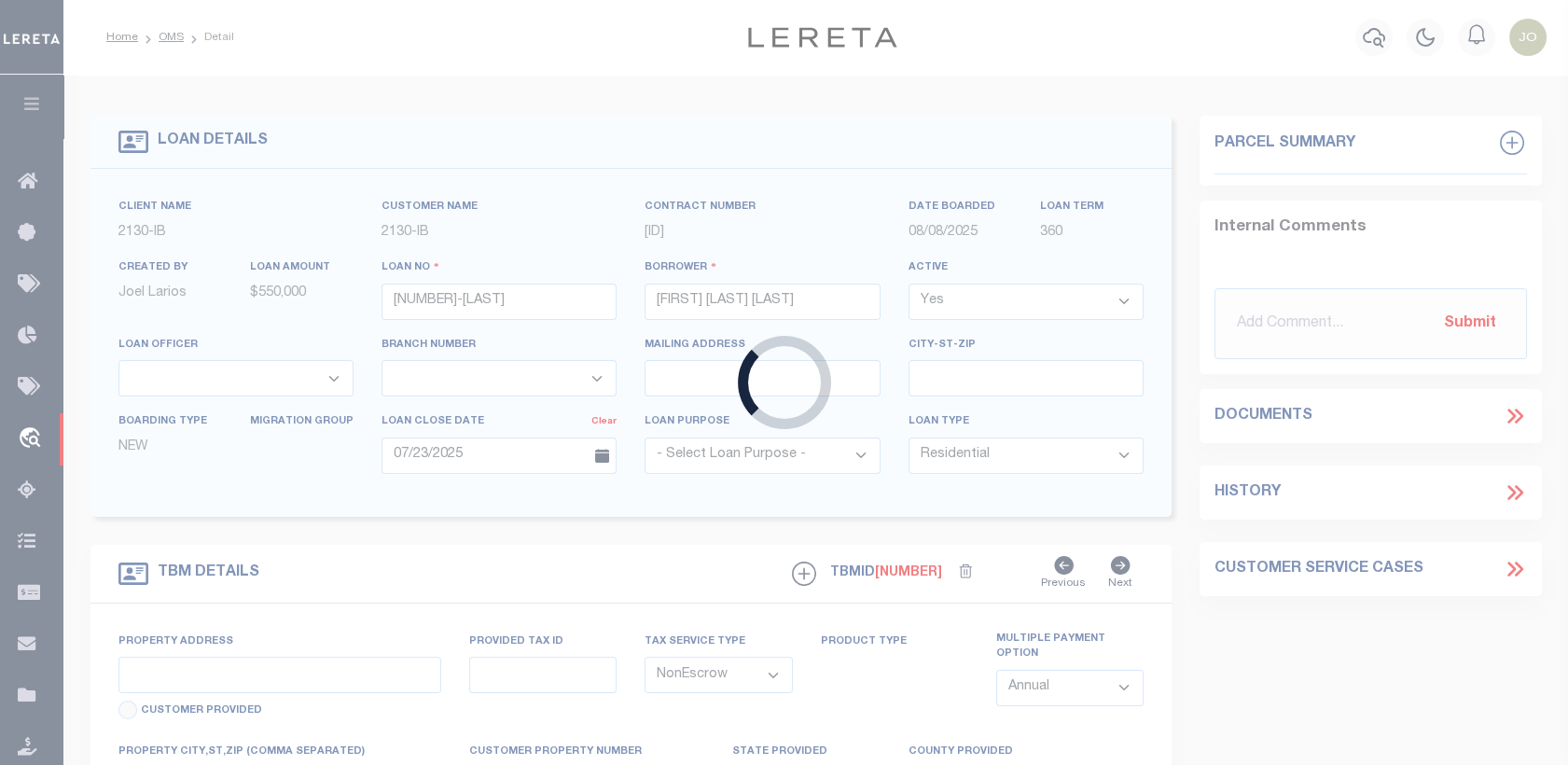 type on "515 N CLARK RD" 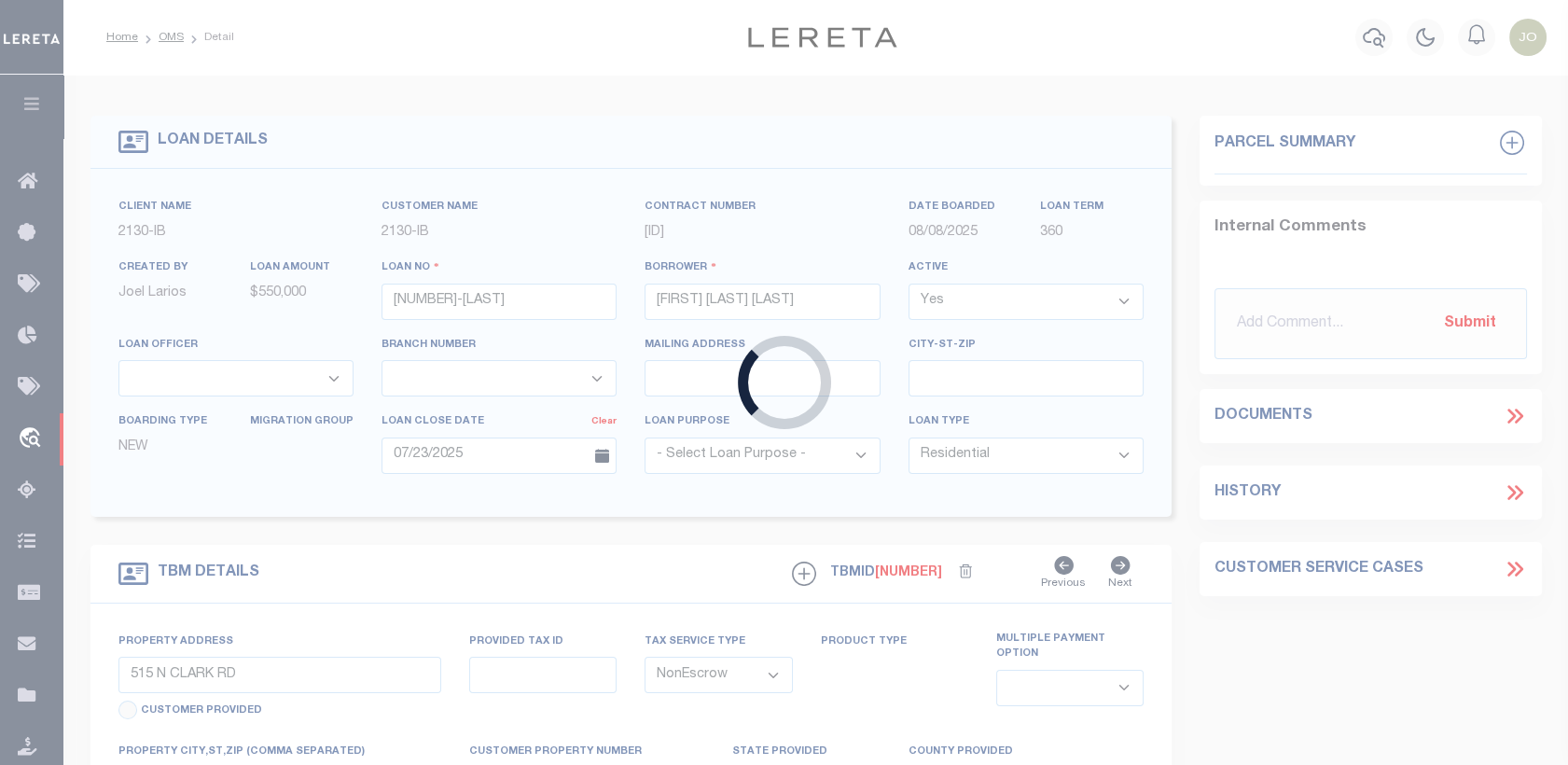 select on "[NUMBER]" 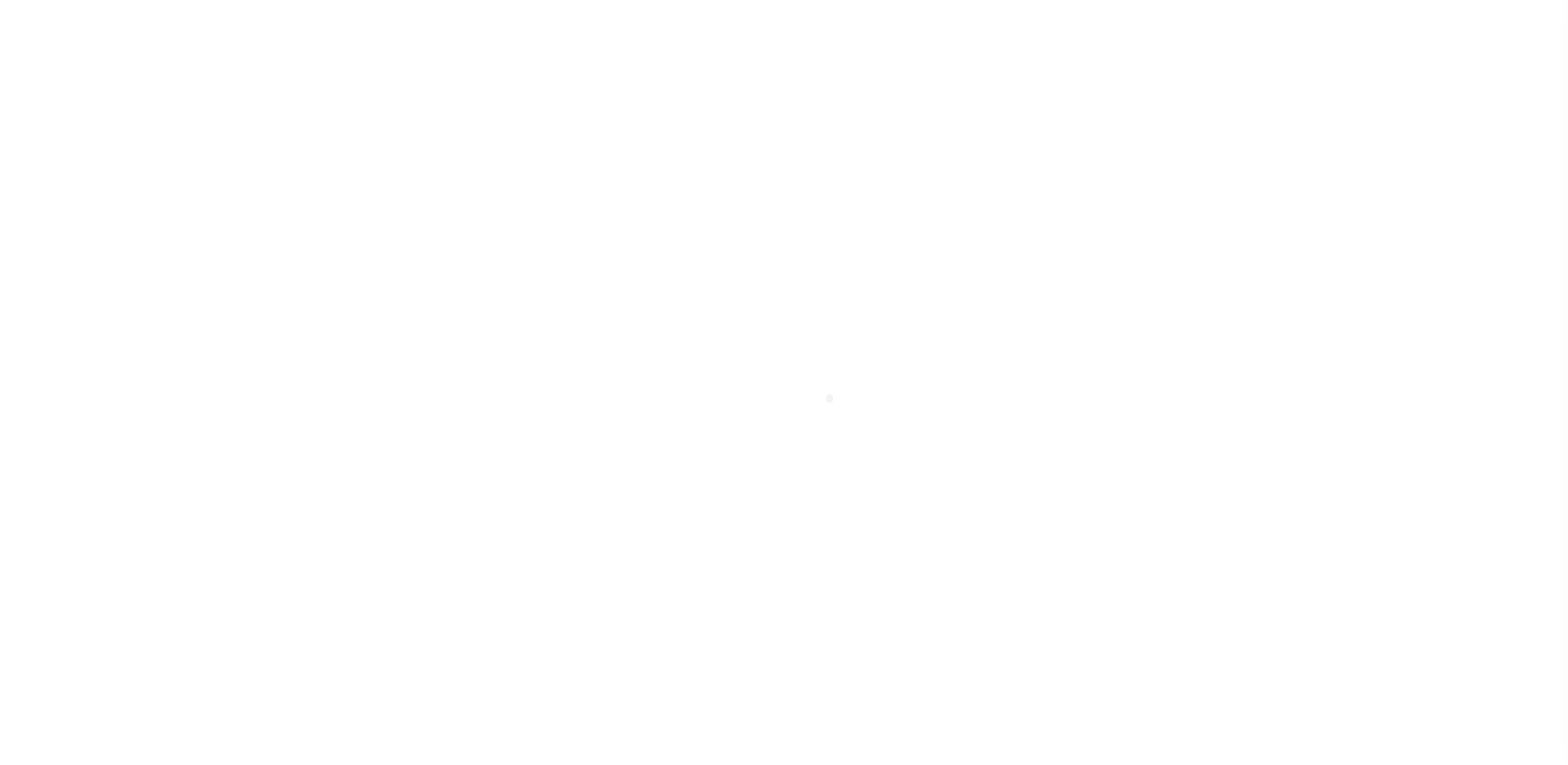 select on "[NUMBER]" 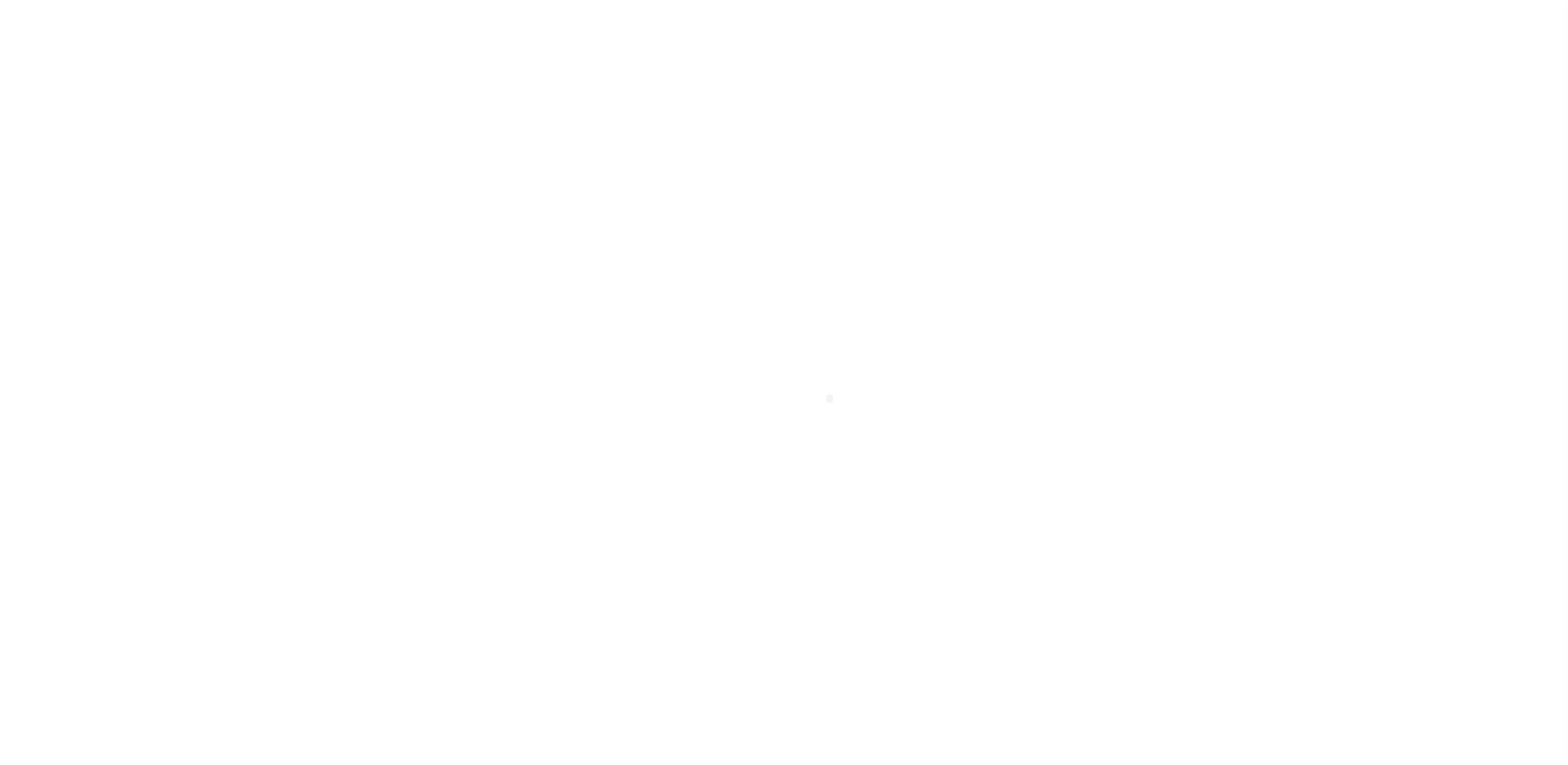 scroll, scrollTop: 136, scrollLeft: 0, axis: vertical 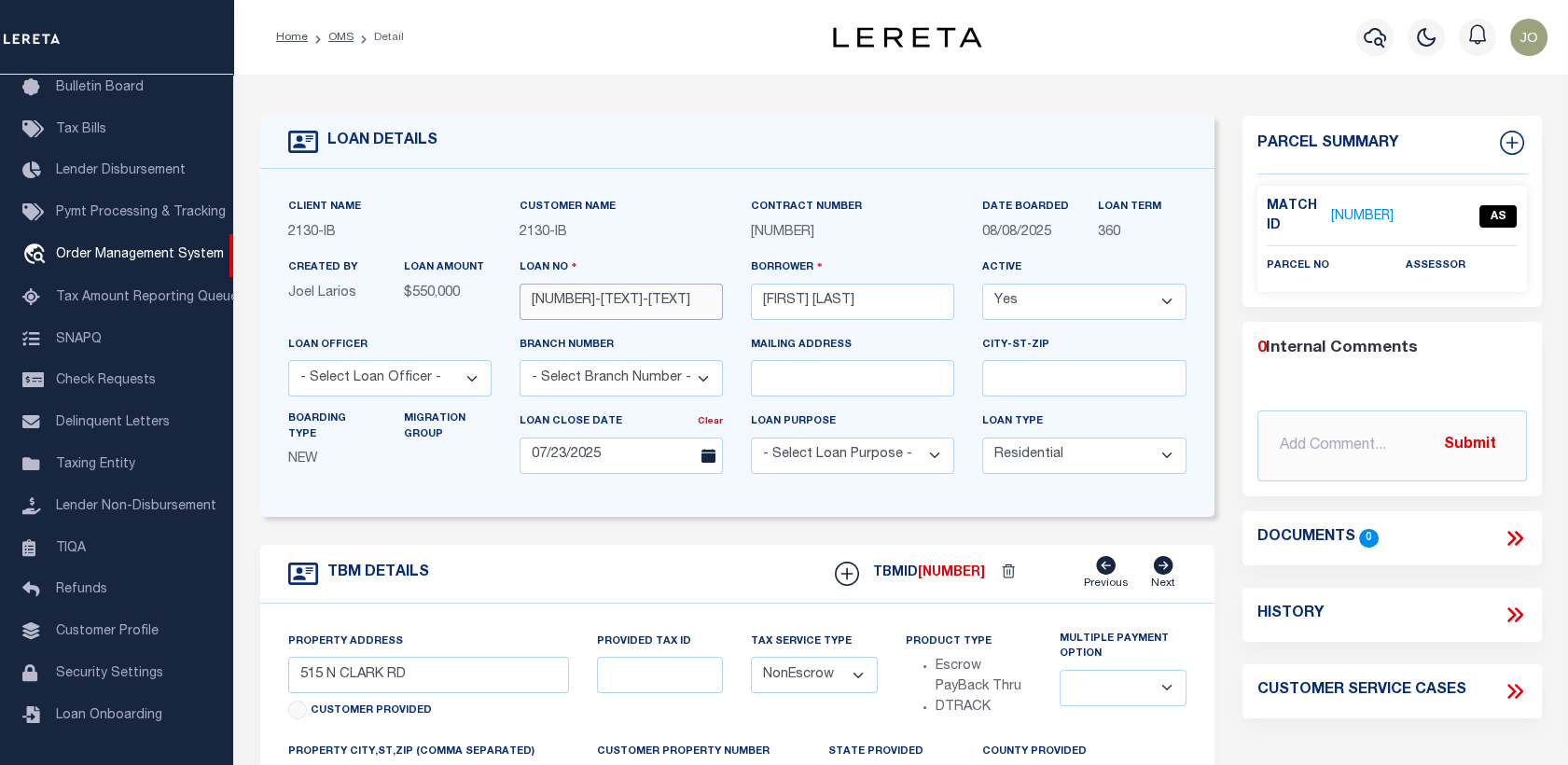 click on "[ID]" at bounding box center [621, 301] 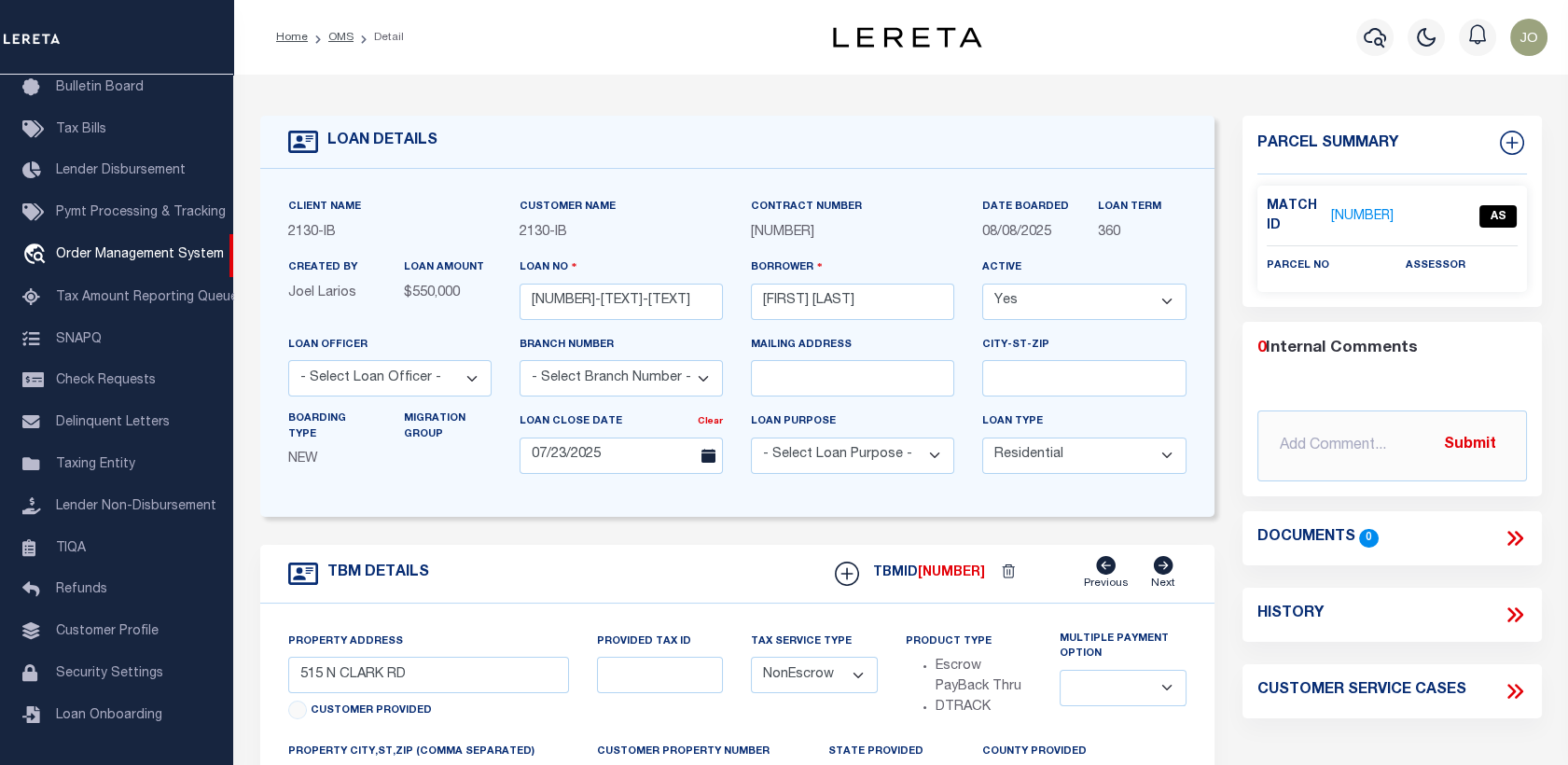 click on "Home OMS Detail" at bounding box center (531, 37) 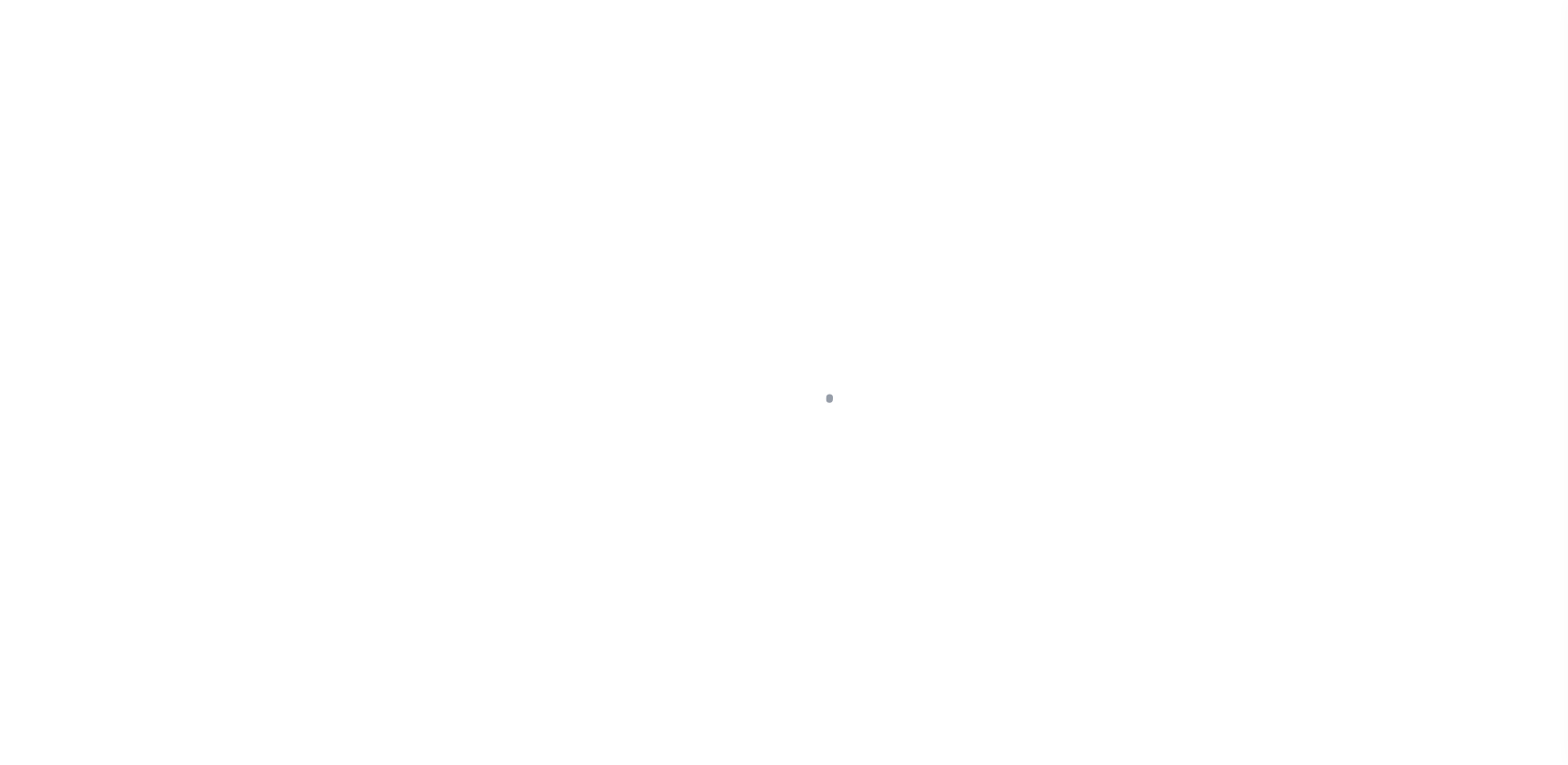 select on "10" 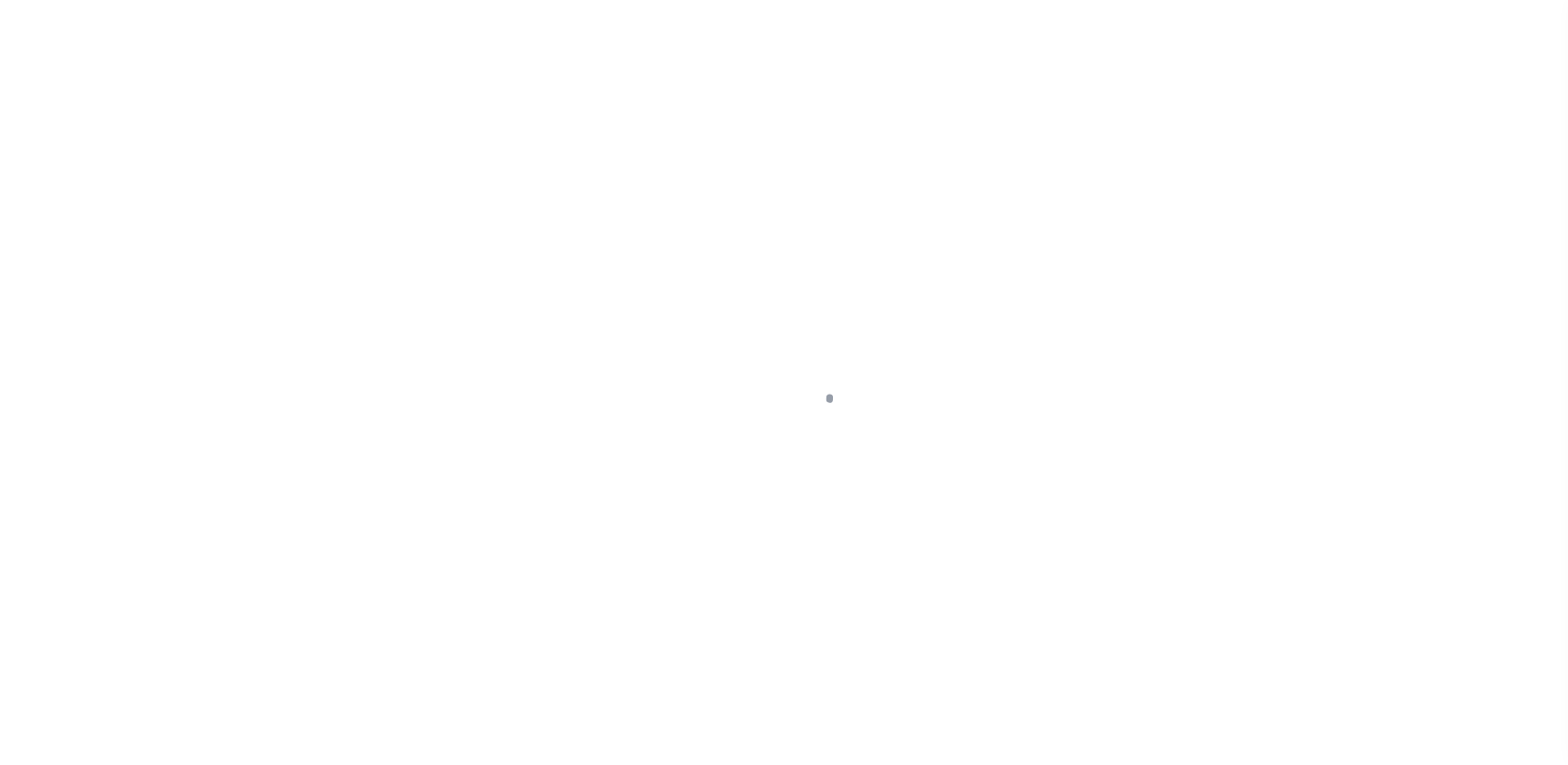 select on "[ID]" 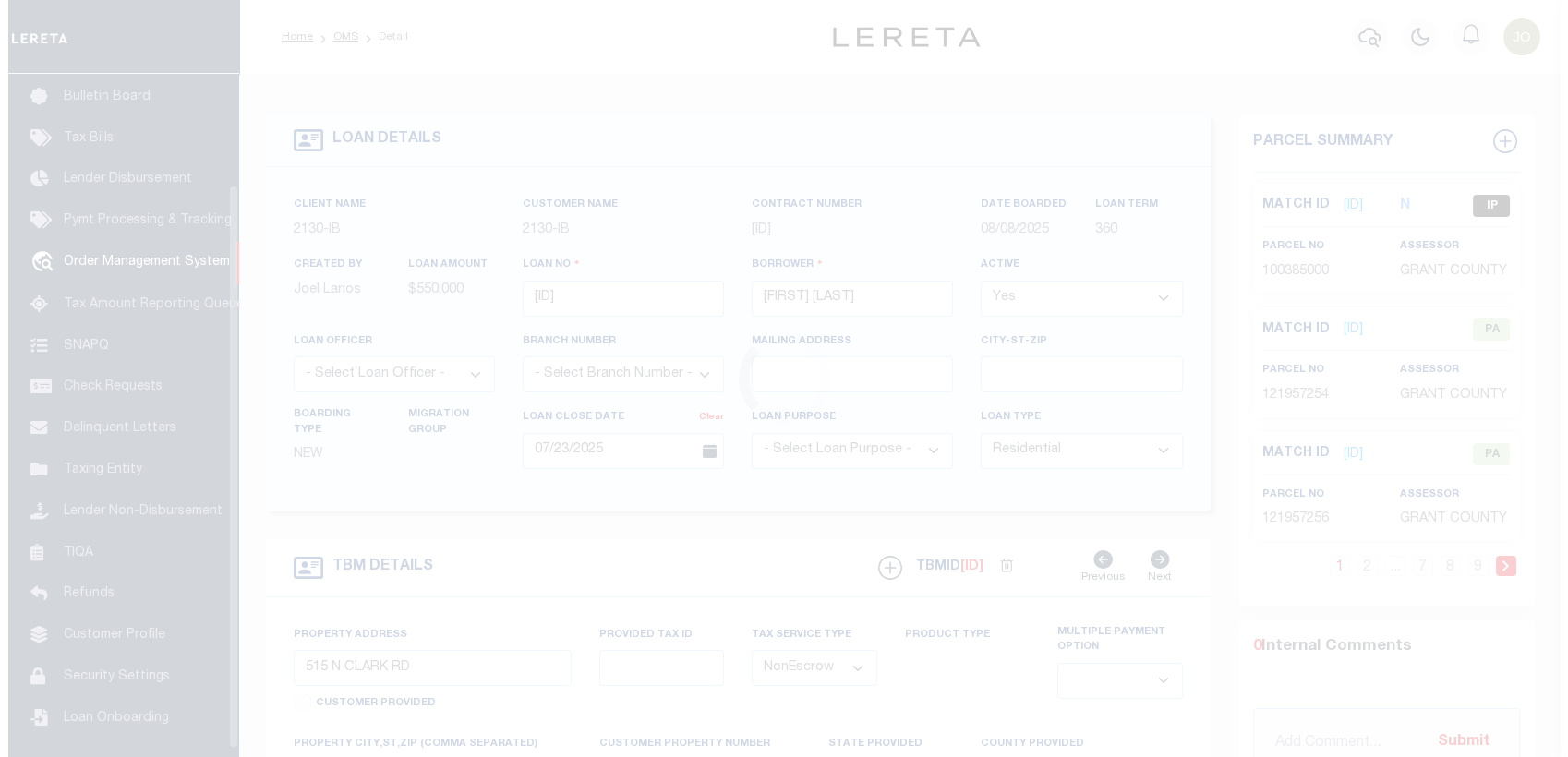 scroll, scrollTop: 135, scrollLeft: 0, axis: vertical 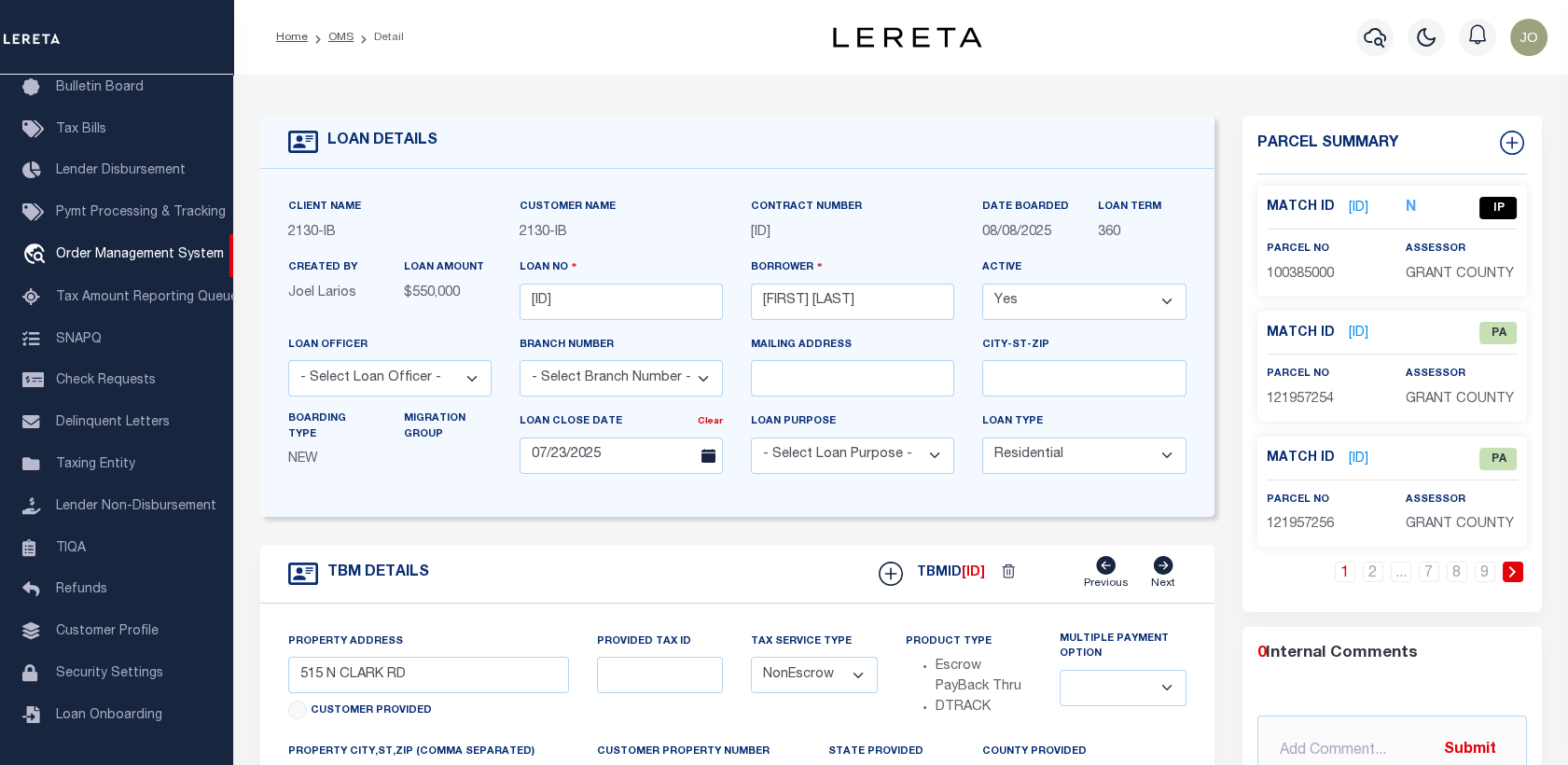 click on "[ID]" at bounding box center (1358, 208) 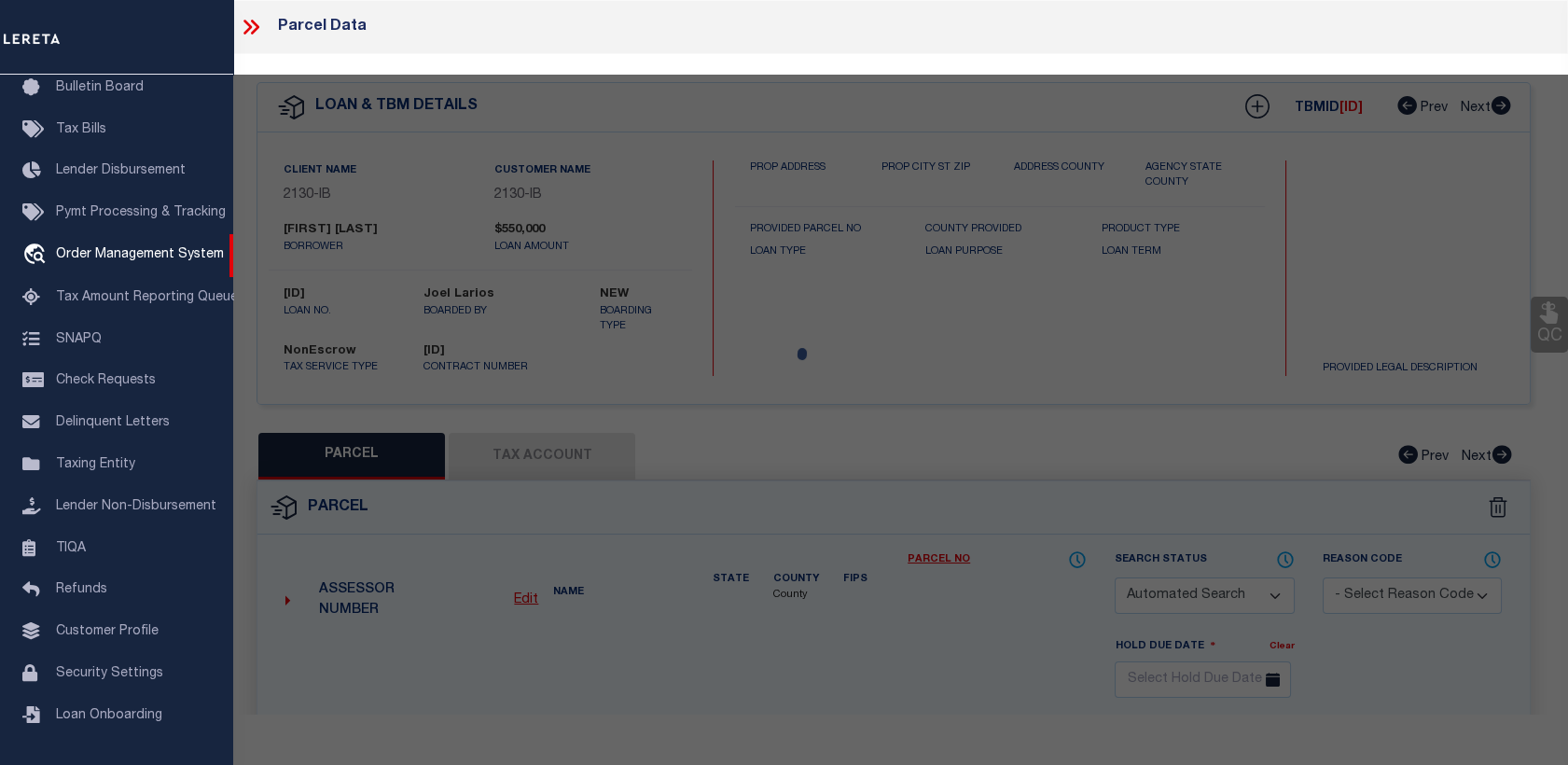 checkbox on "false" 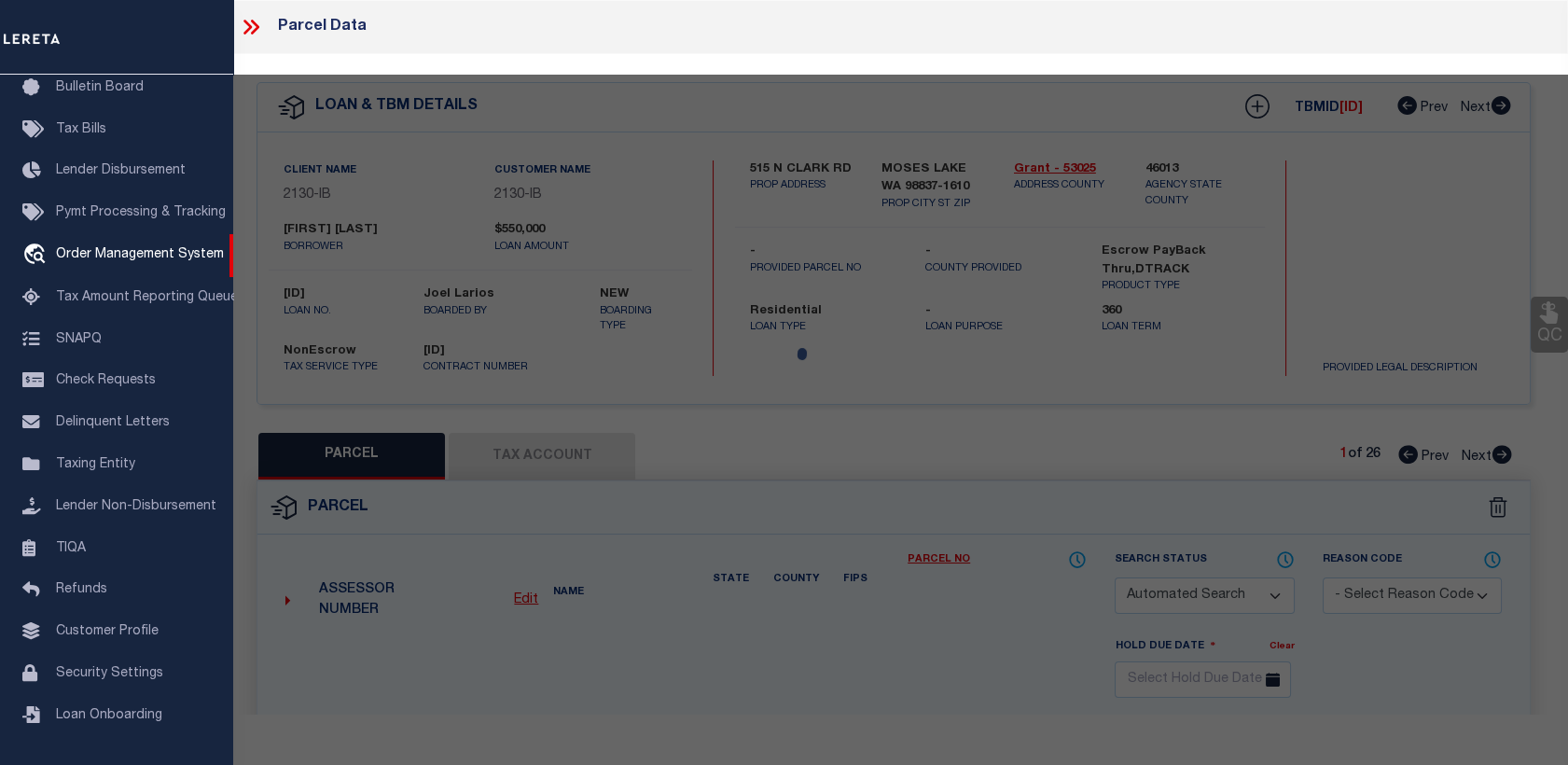 select on "IP" 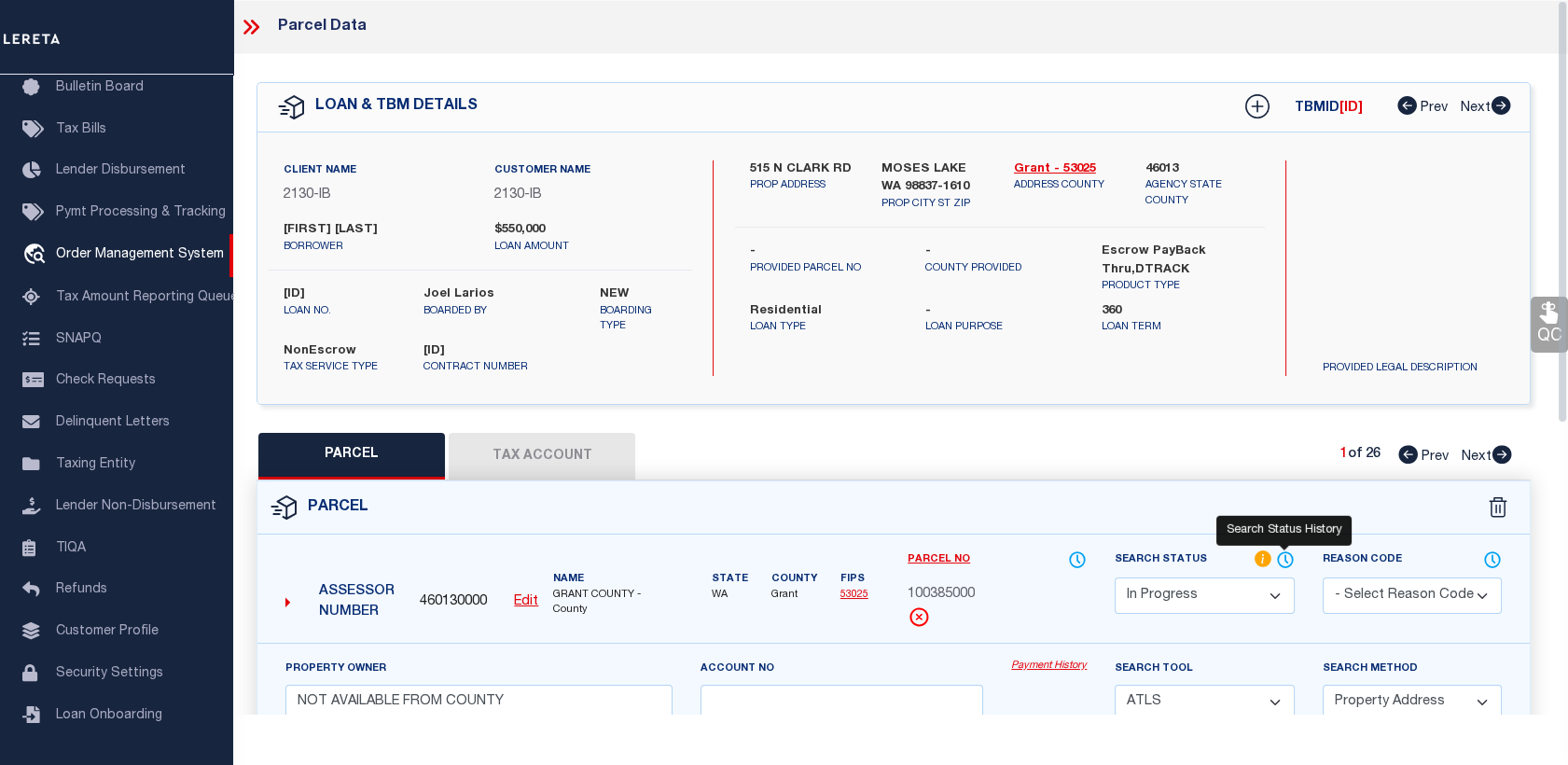 click 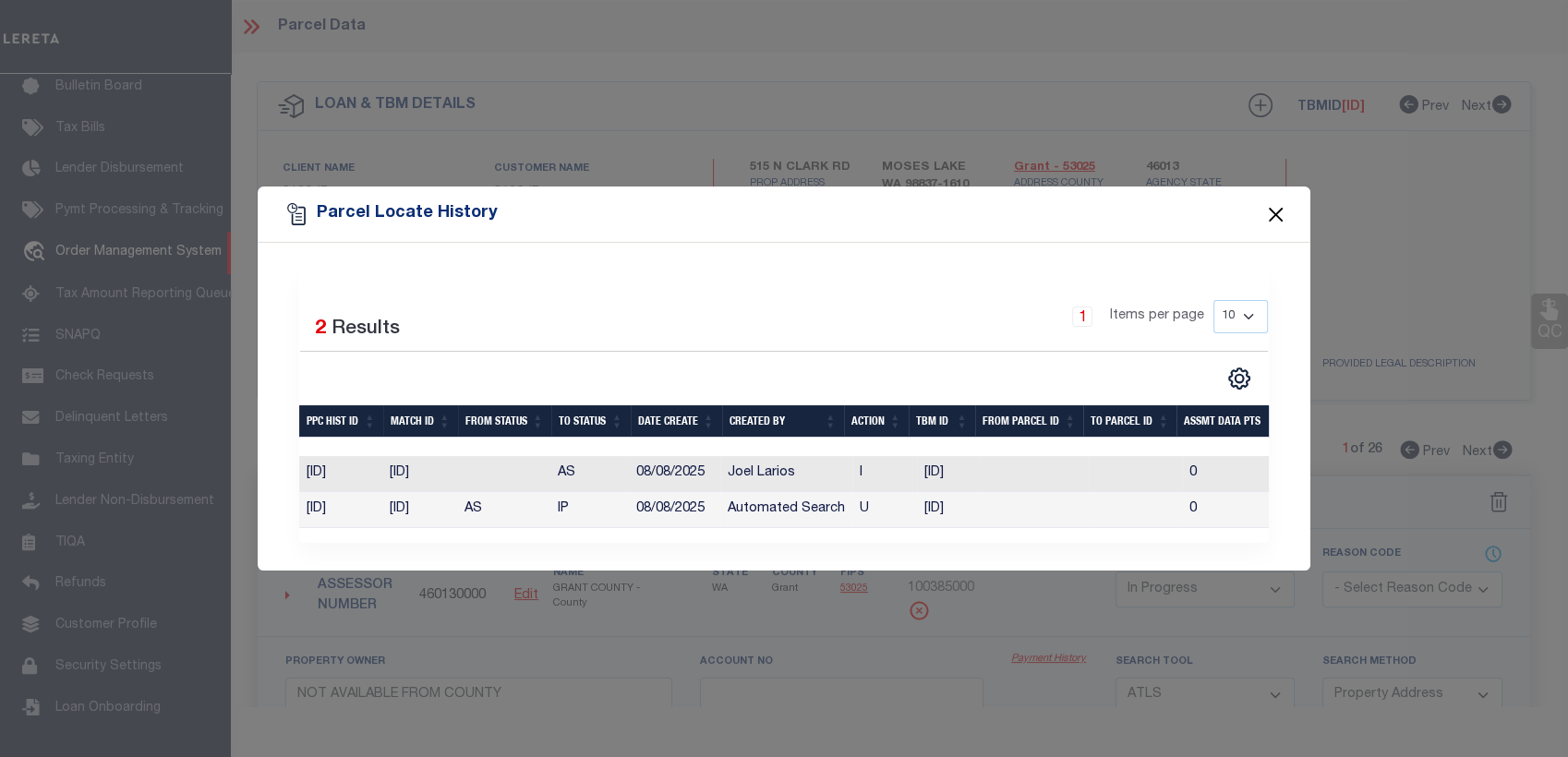 click at bounding box center [1276, 214] 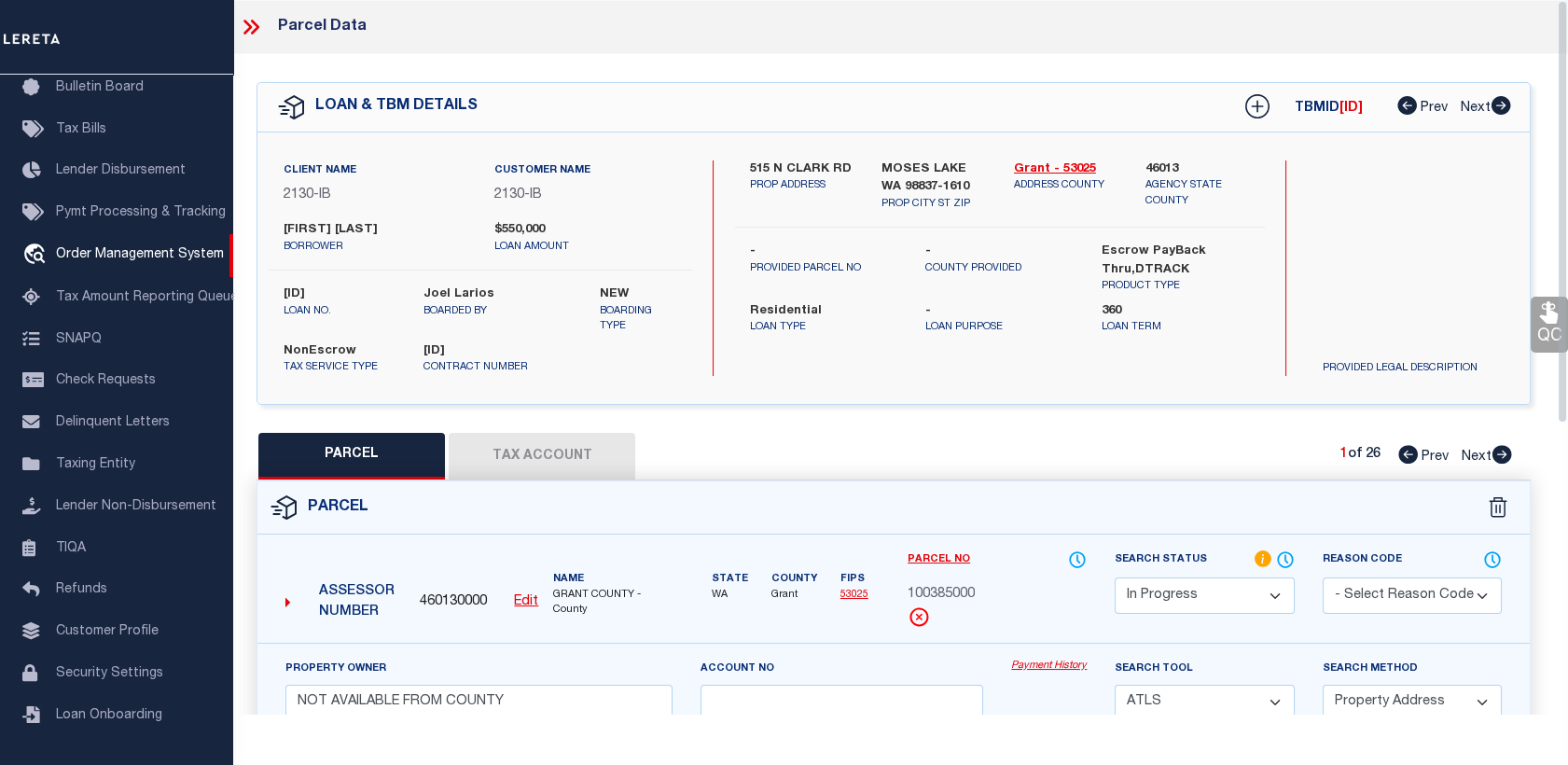 click 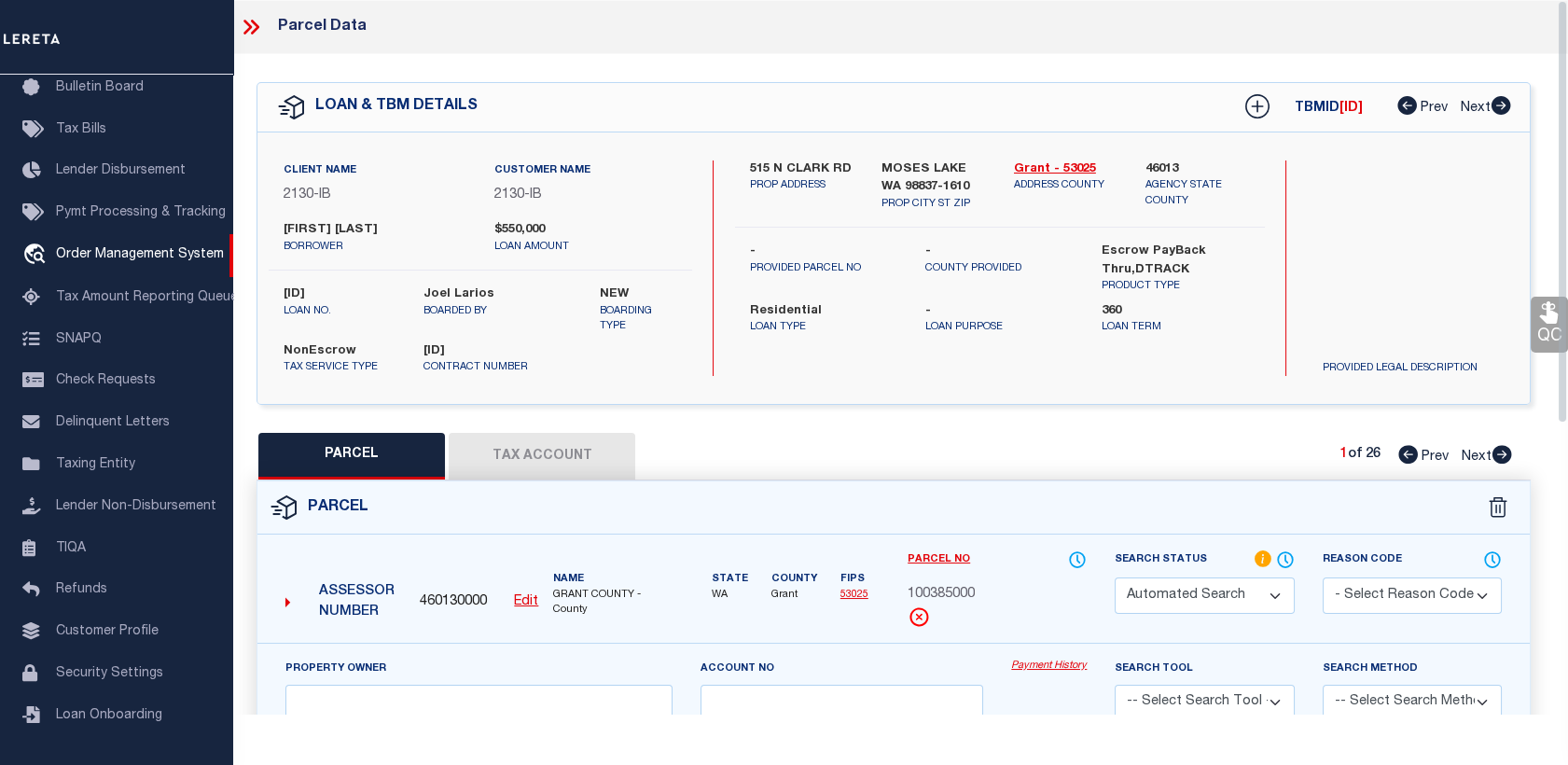 select on "PA" 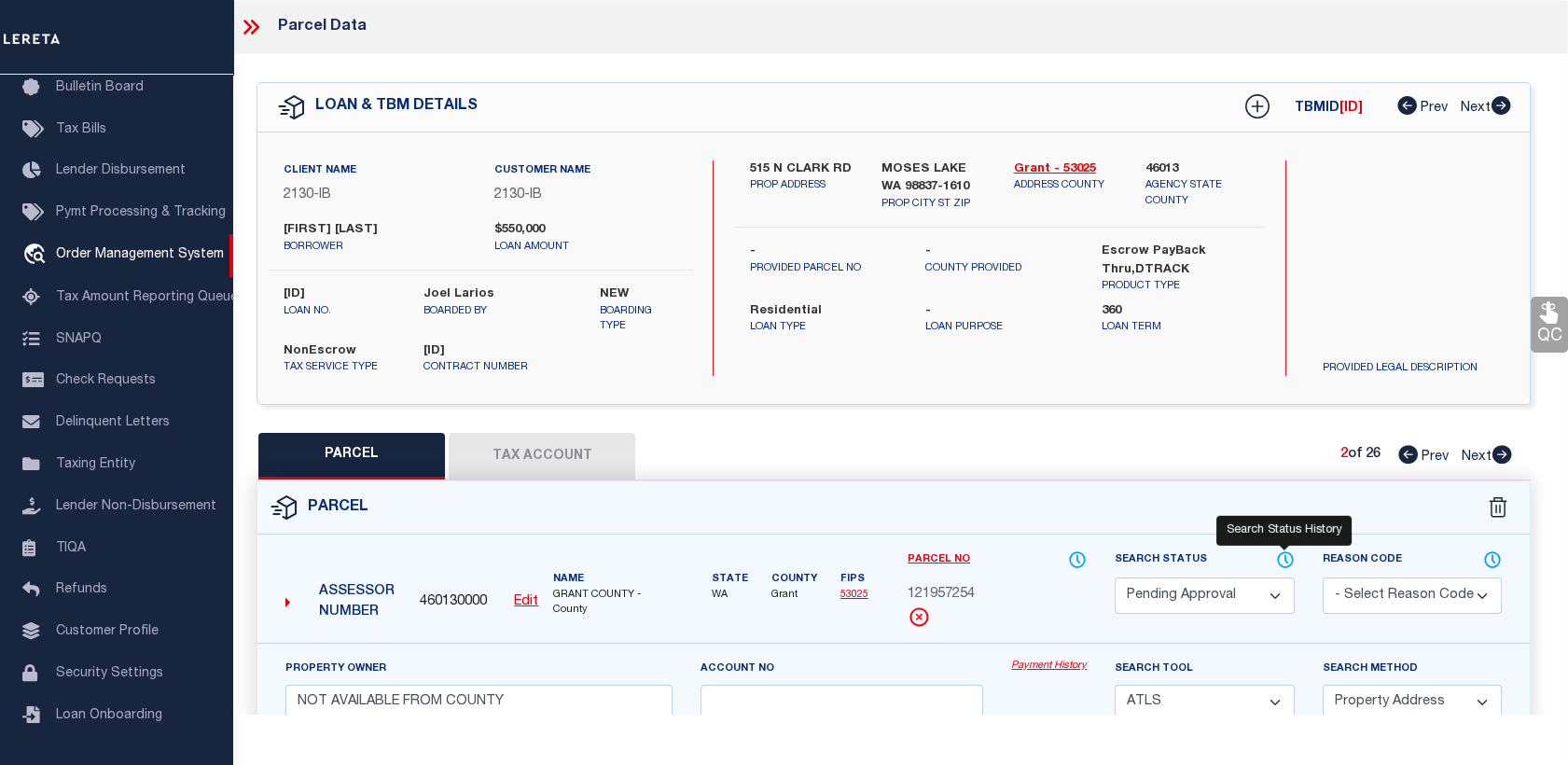 click 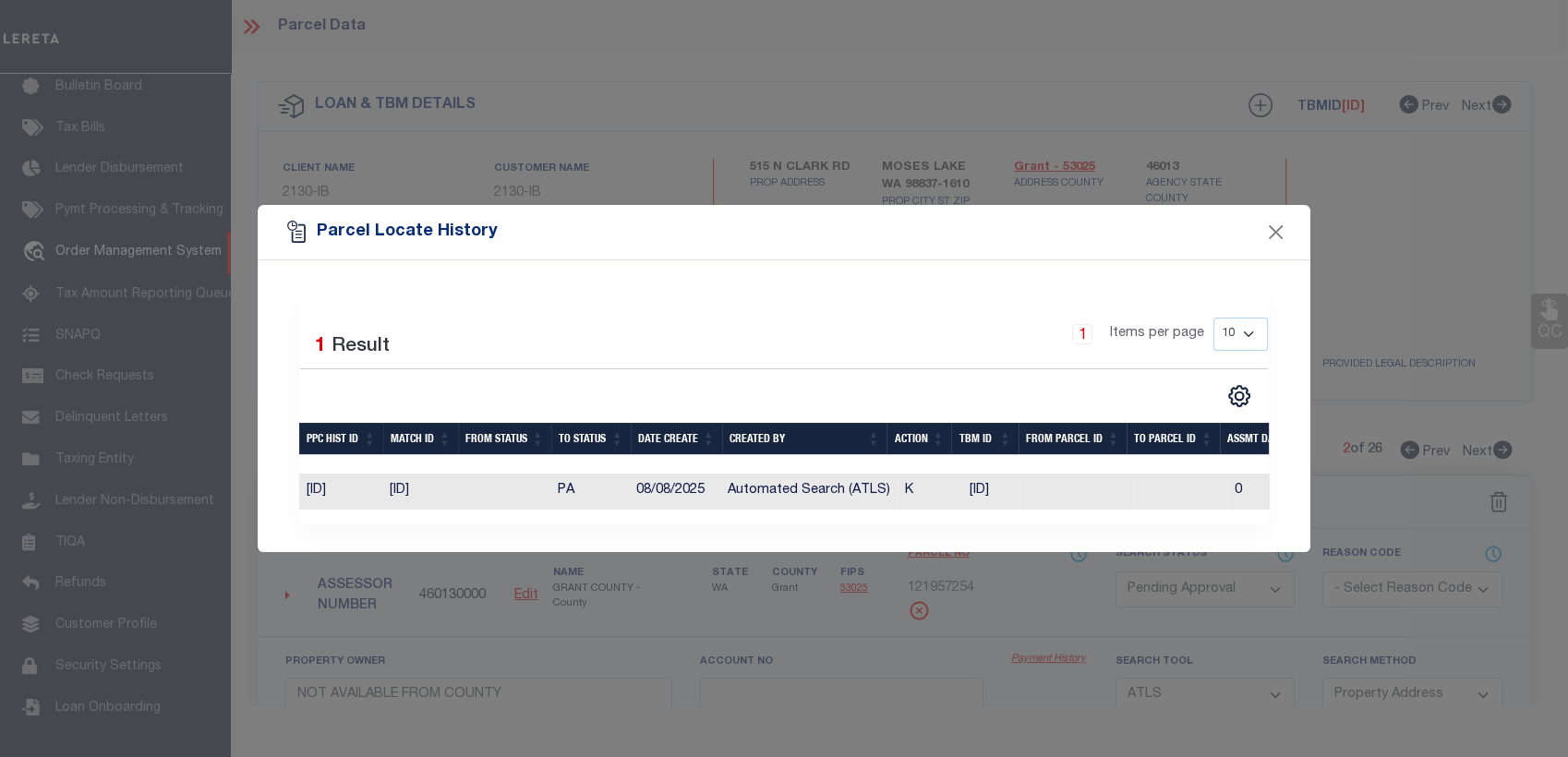 scroll, scrollTop: 0, scrollLeft: 112, axis: horizontal 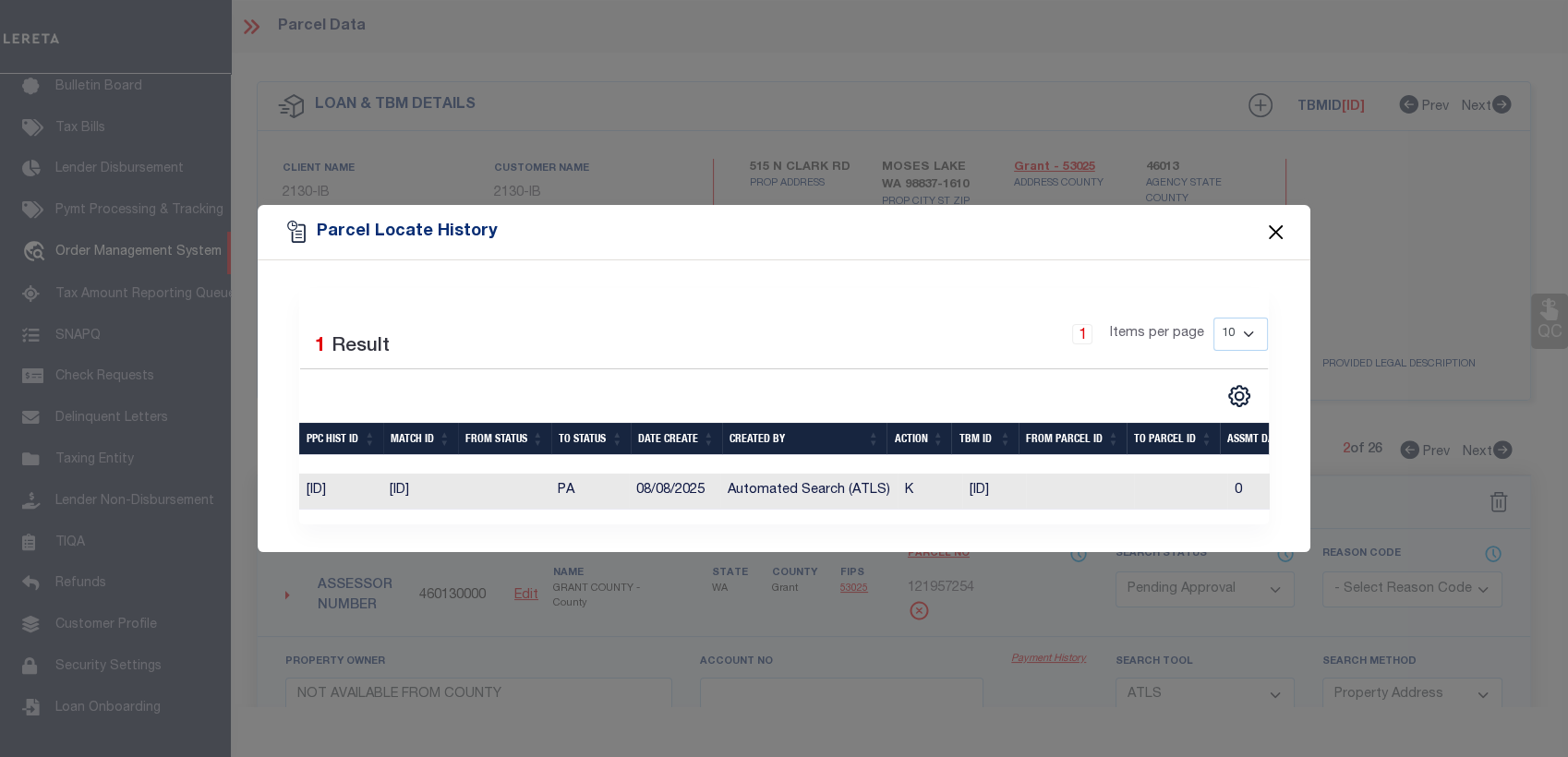 click at bounding box center [1276, 232] 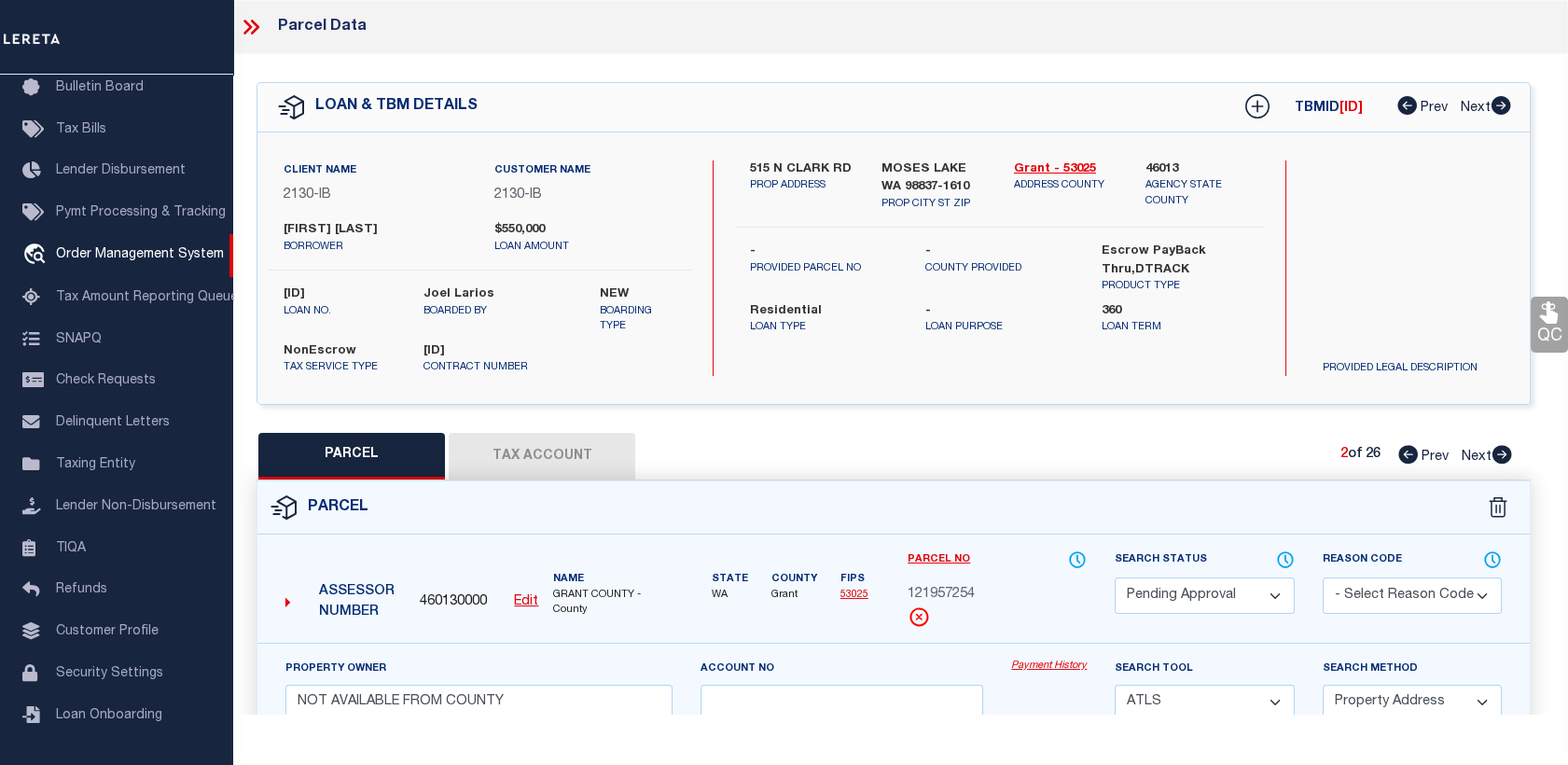 click 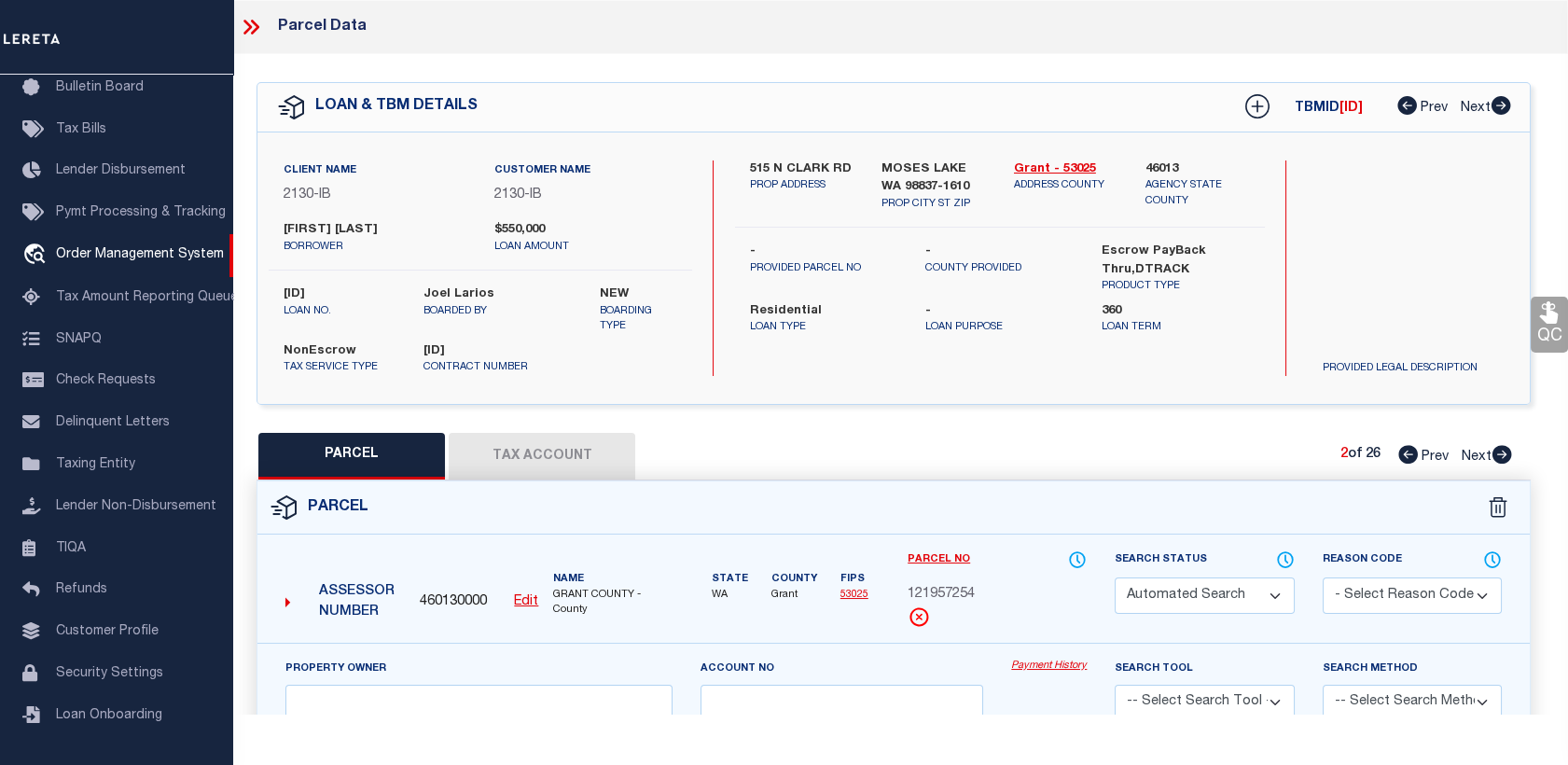 select on "PA" 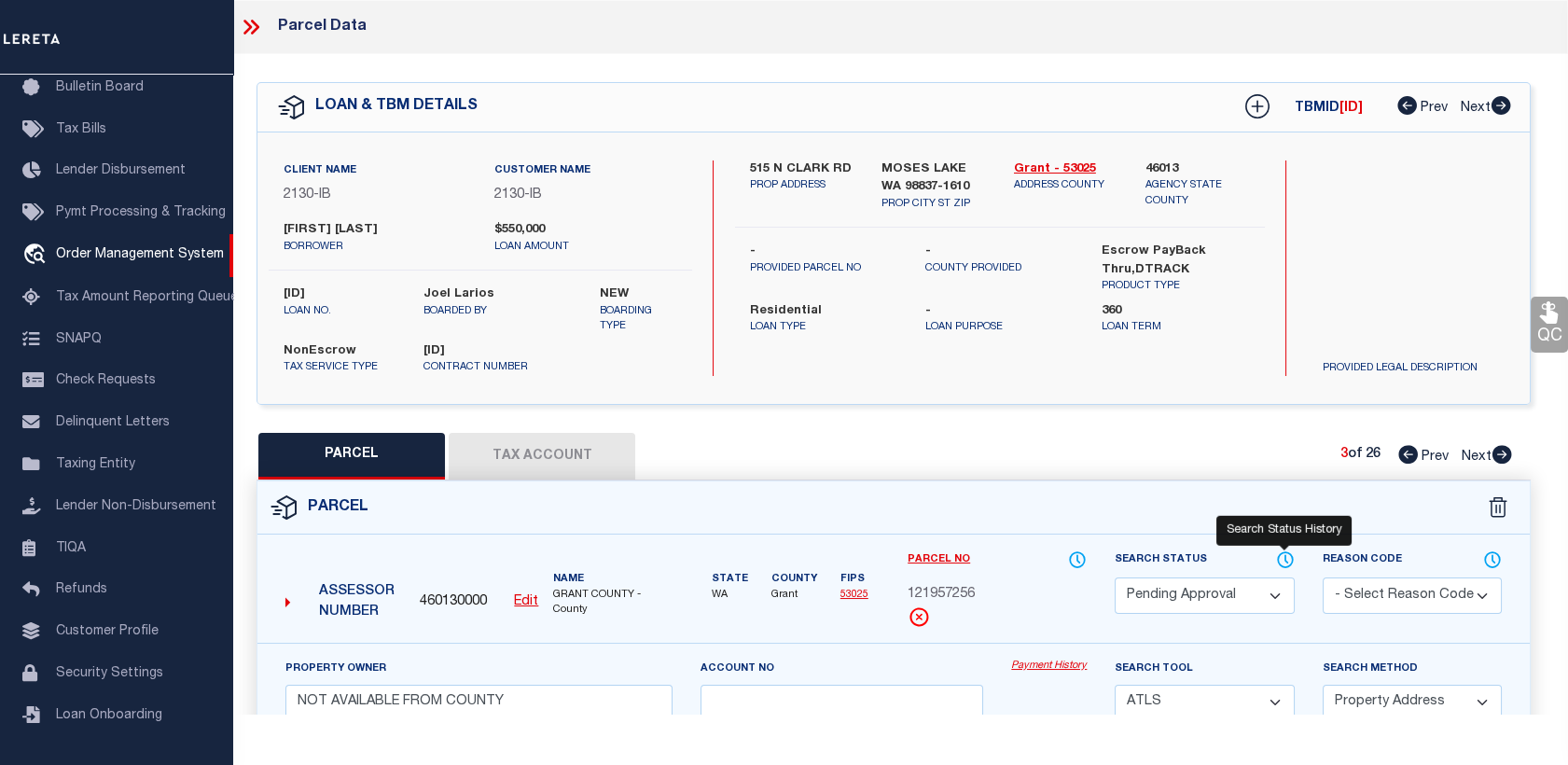 click 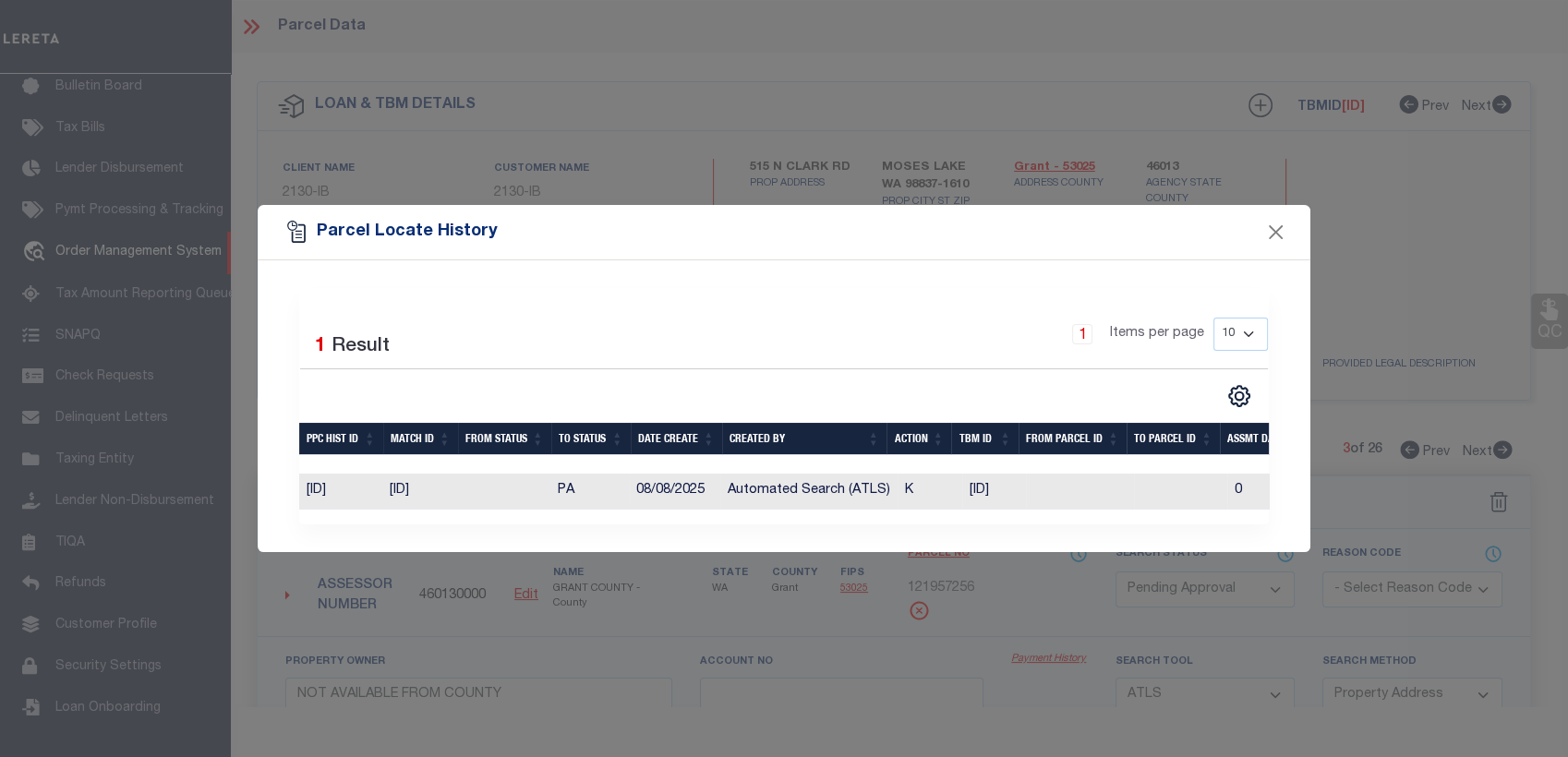 drag, startPoint x: 776, startPoint y: 523, endPoint x: 841, endPoint y: 514, distance: 65.620119 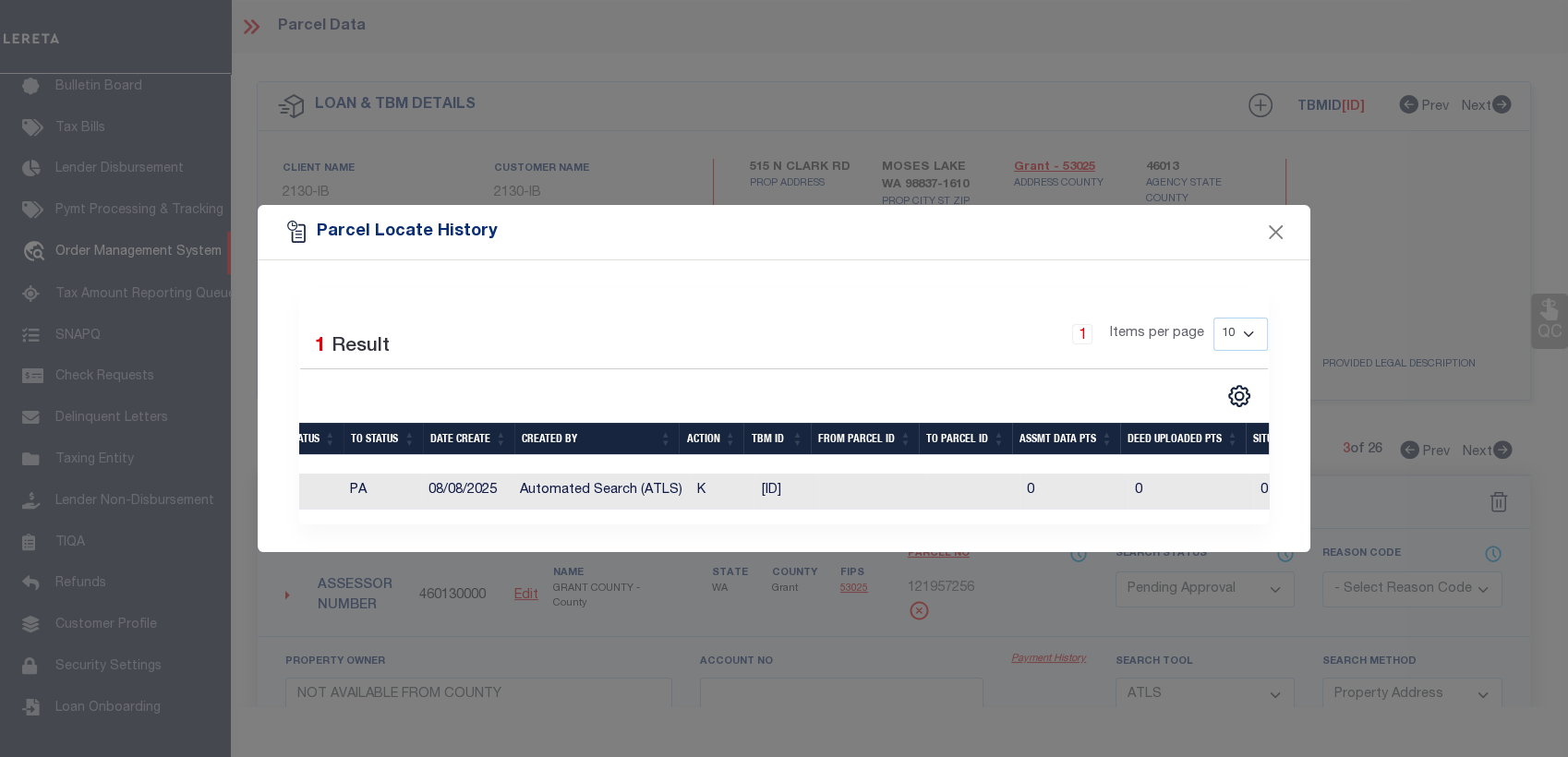 scroll, scrollTop: 0, scrollLeft: 340, axis: horizontal 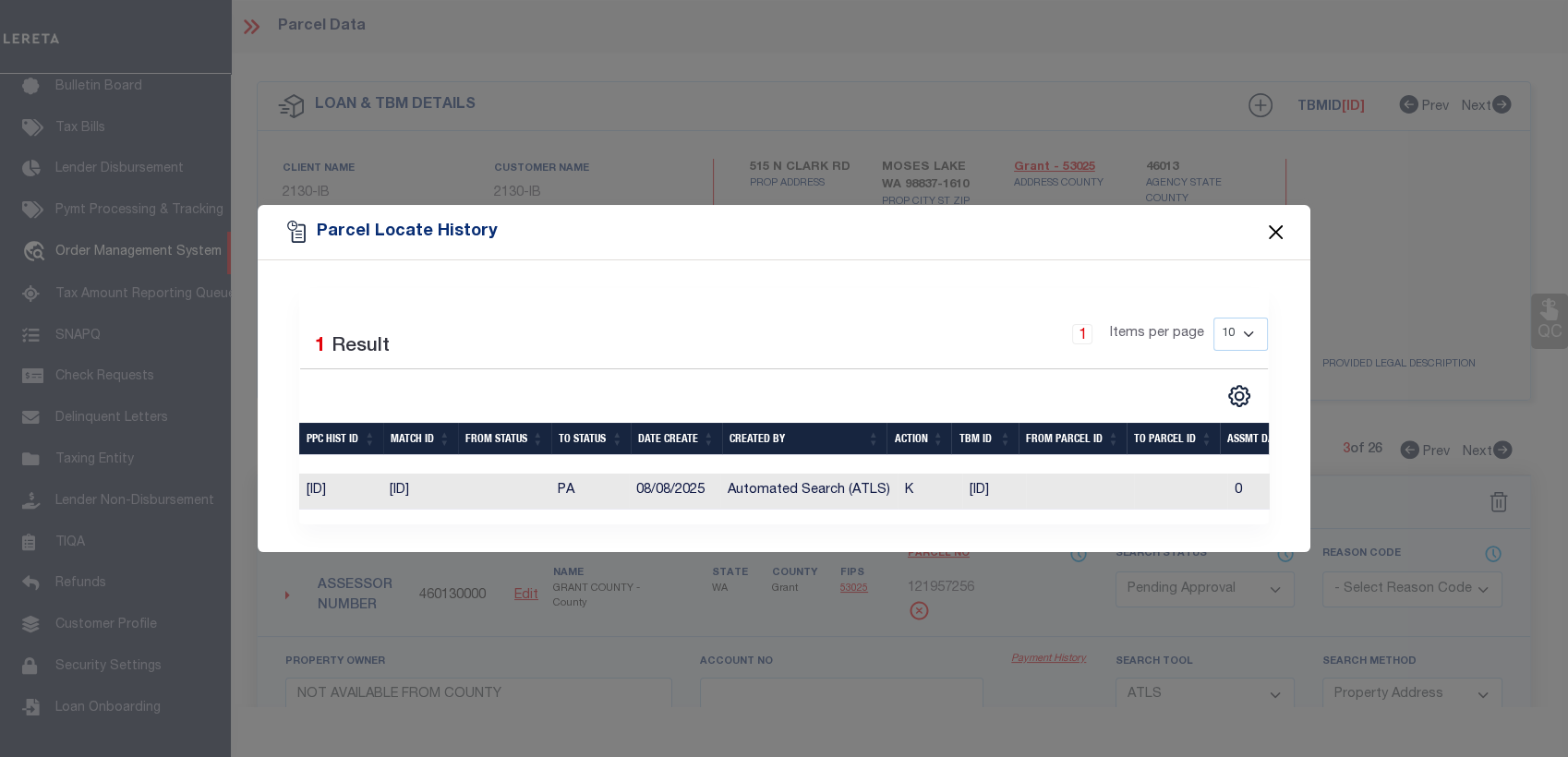 click at bounding box center (1276, 232) 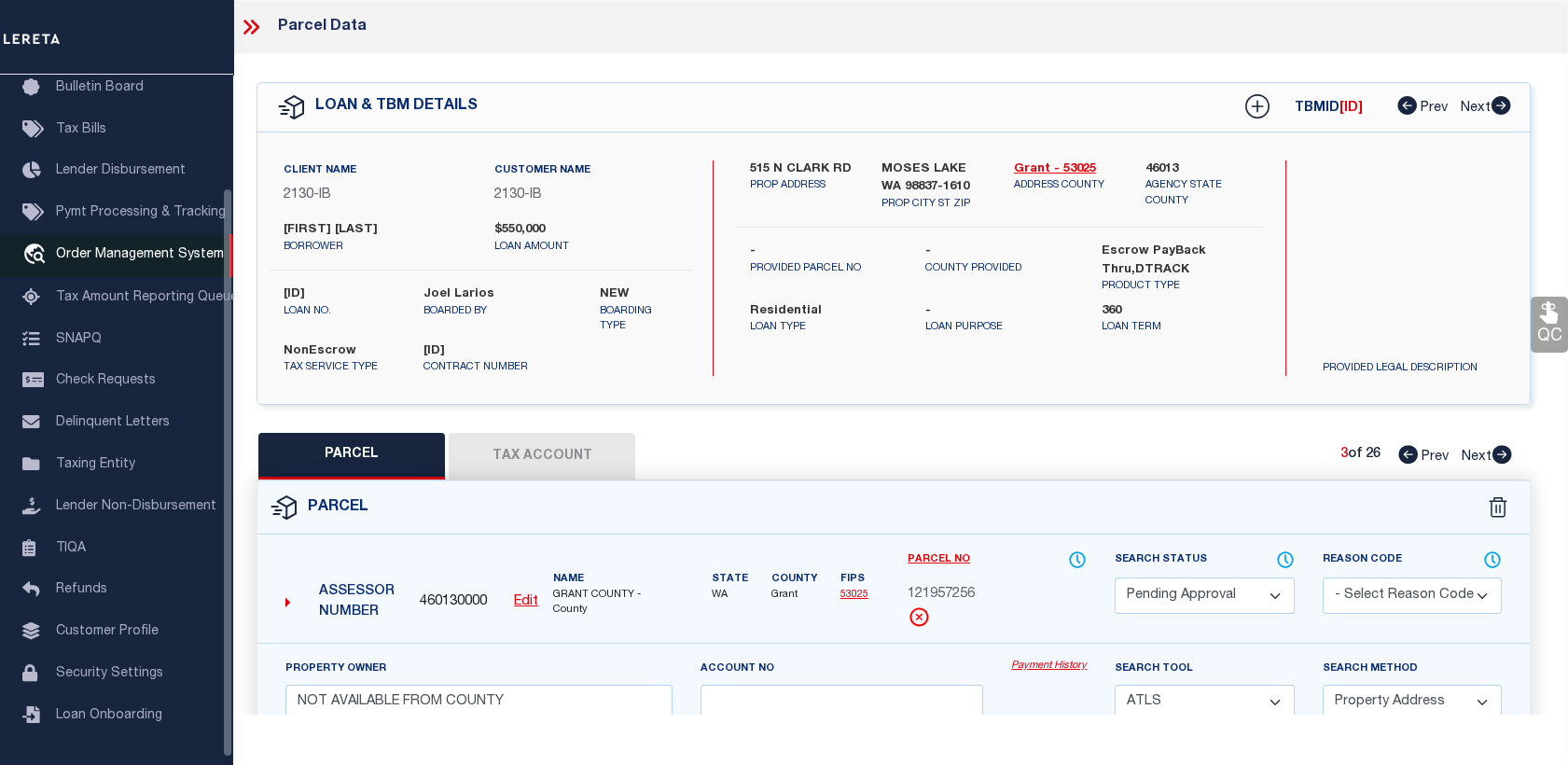 click on "Order Management System" at bounding box center [140, 255] 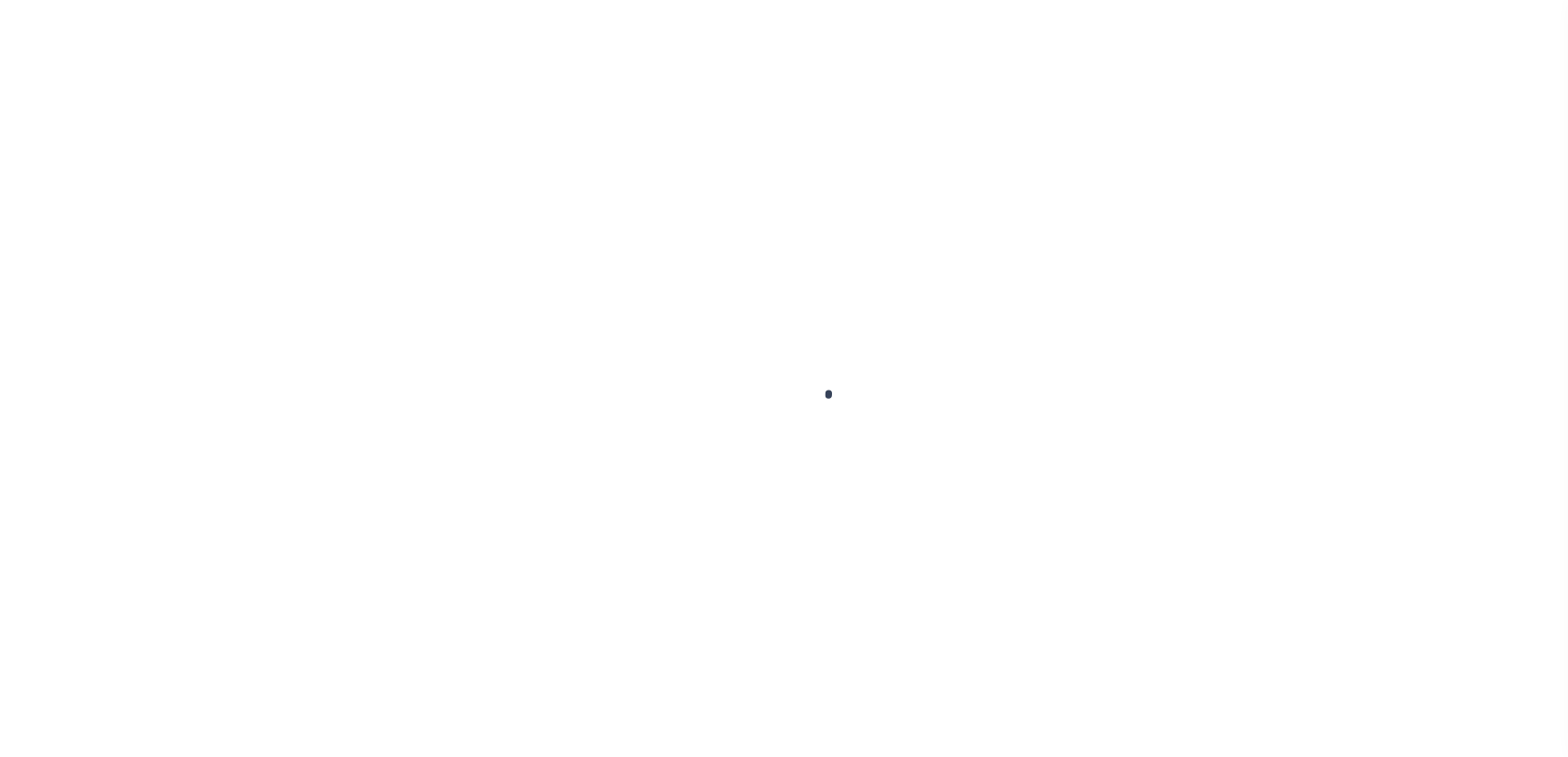 scroll, scrollTop: 0, scrollLeft: 0, axis: both 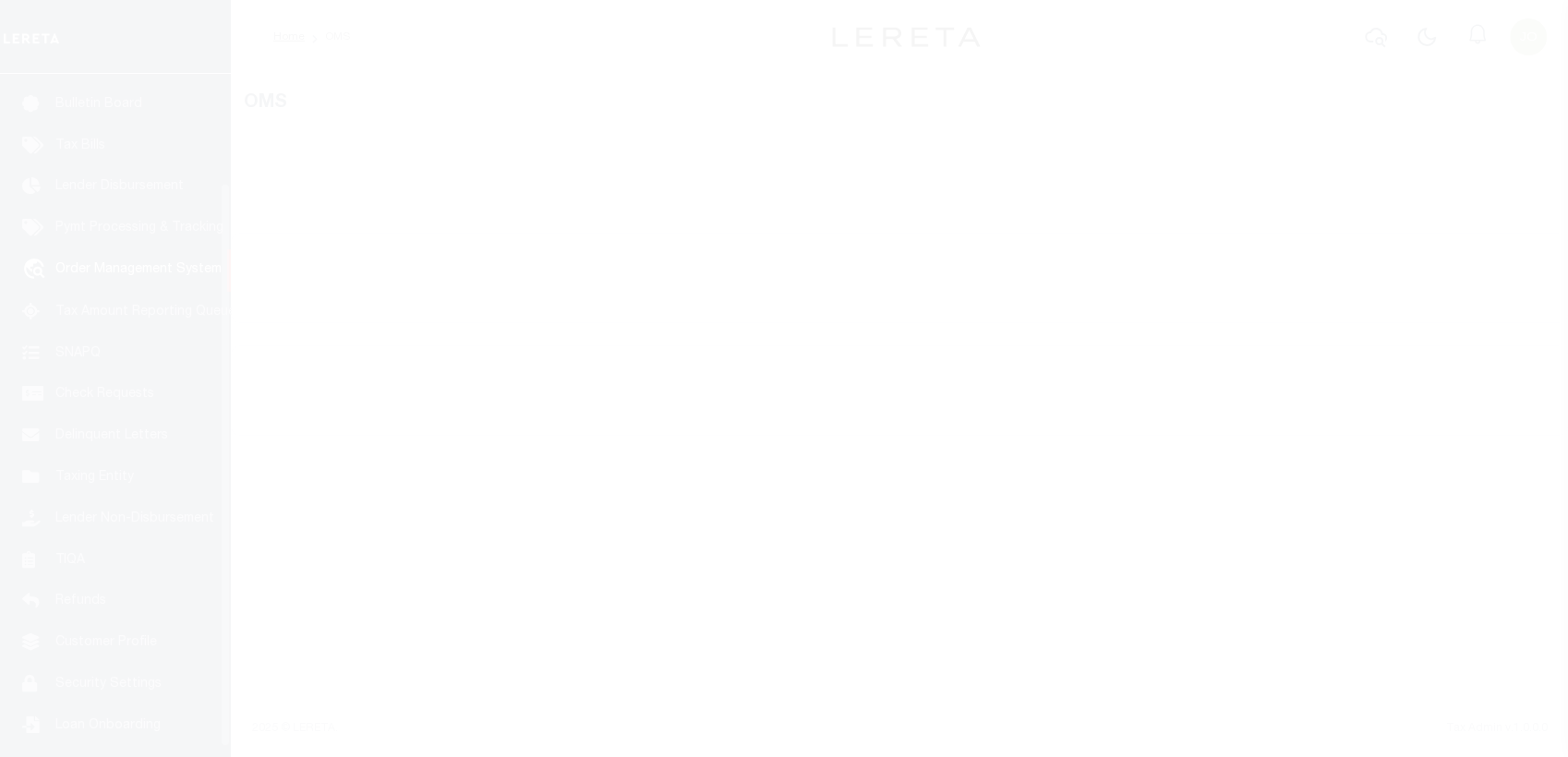 select on "200" 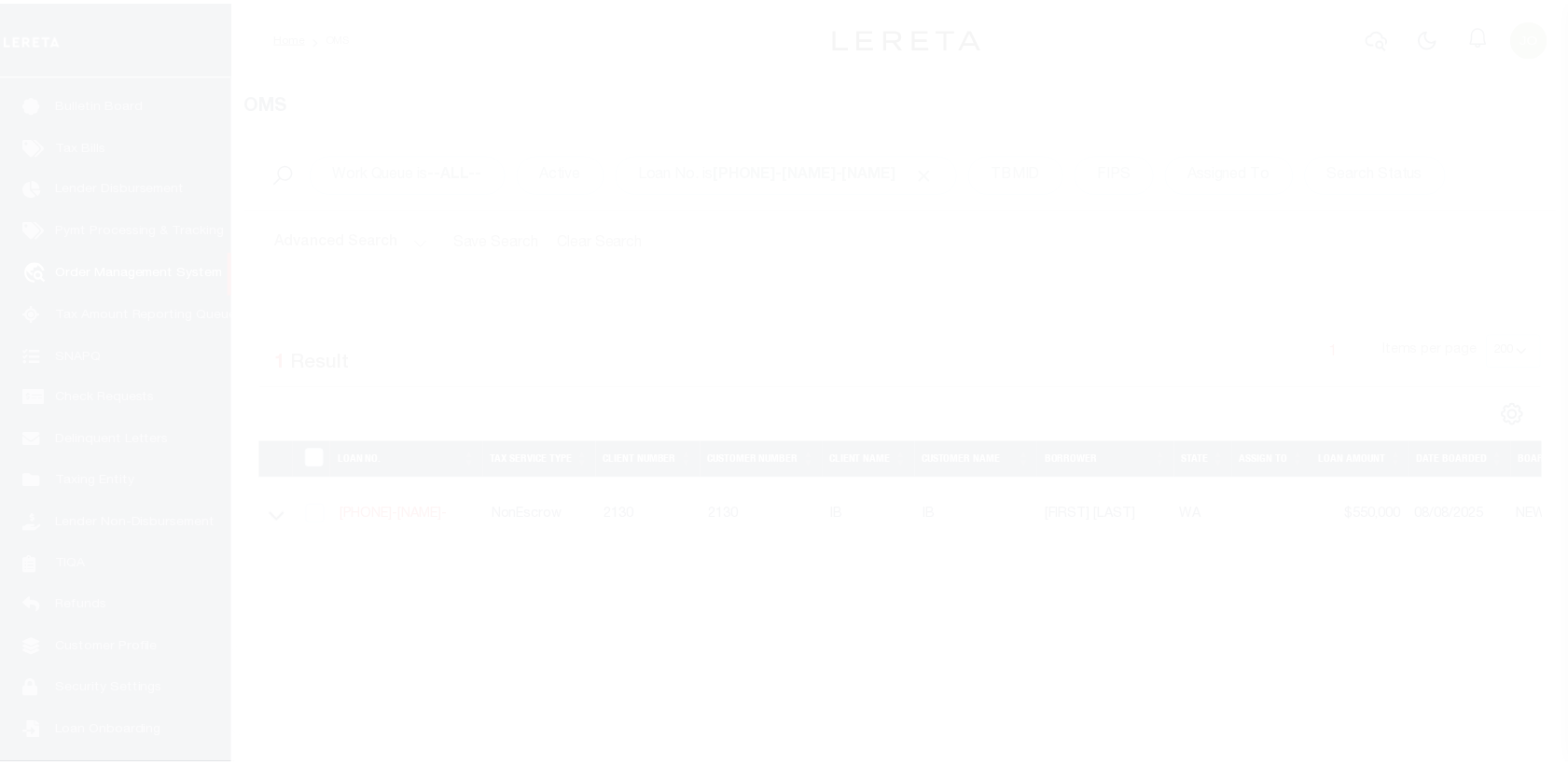 scroll, scrollTop: 136, scrollLeft: 0, axis: vertical 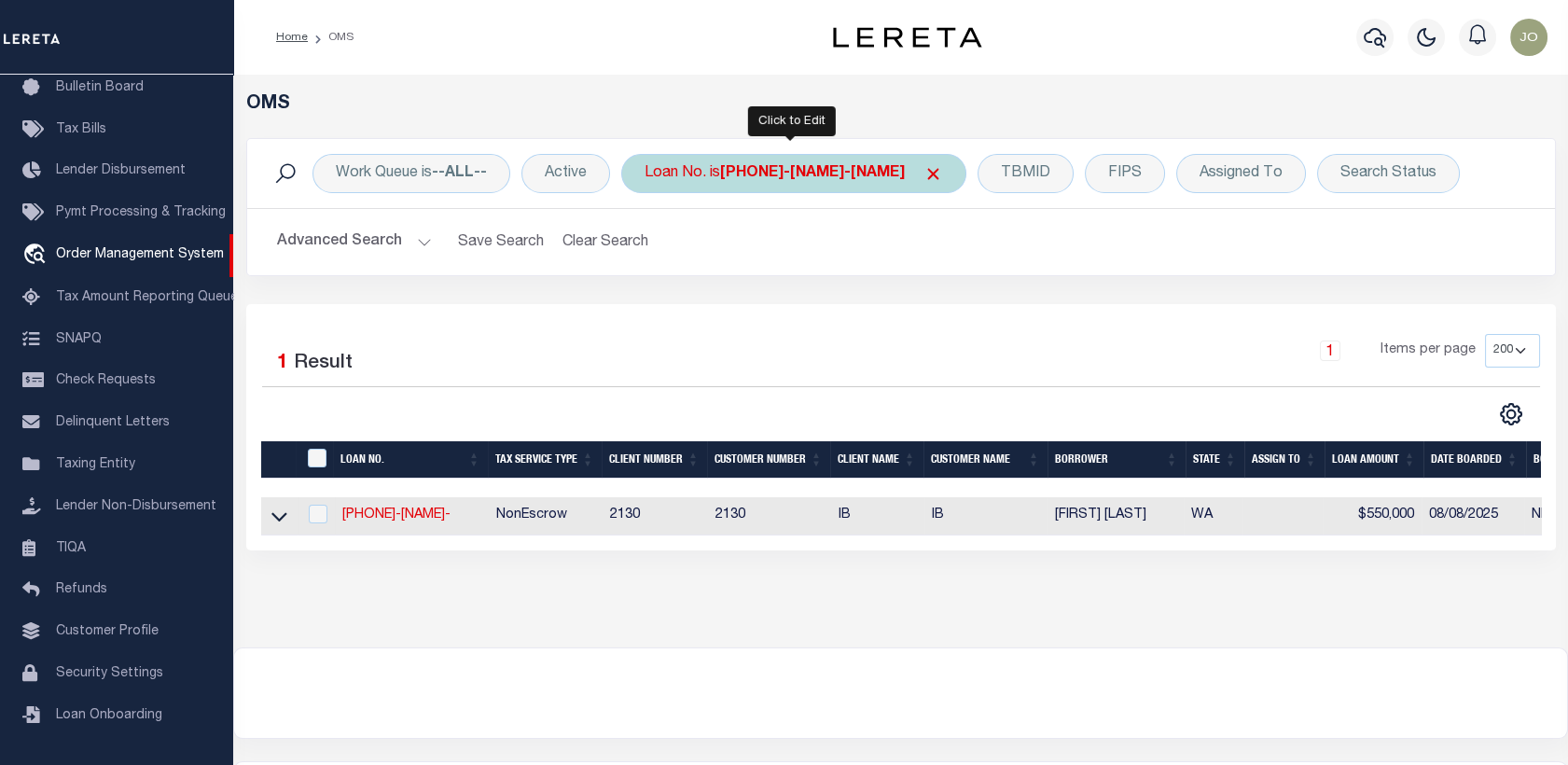 click on "[LOAN] [NUMBER]-[NAME]-[NAME]" at bounding box center [794, 174] 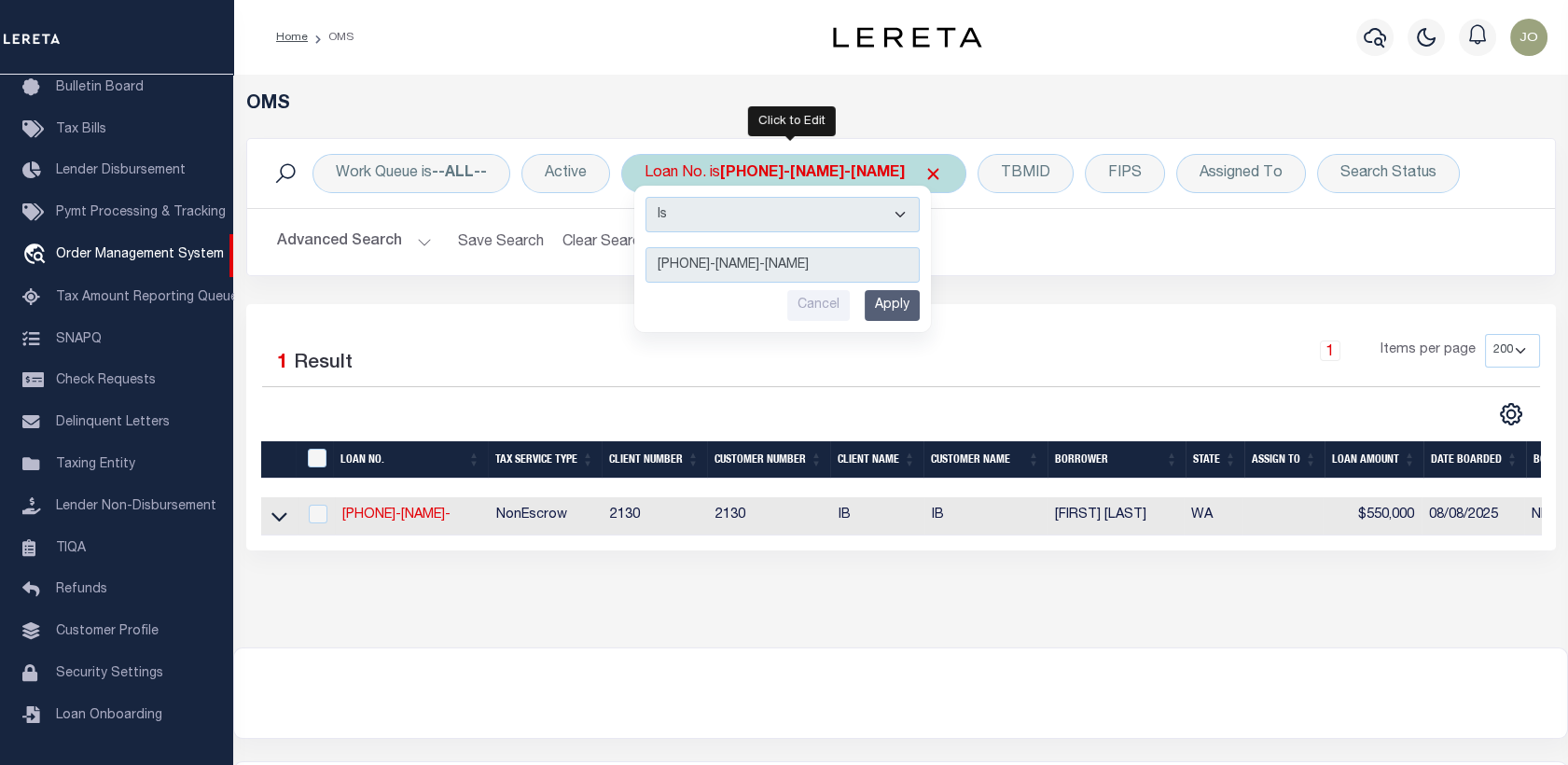 drag, startPoint x: 840, startPoint y: 212, endPoint x: 791, endPoint y: 266, distance: 72.91776 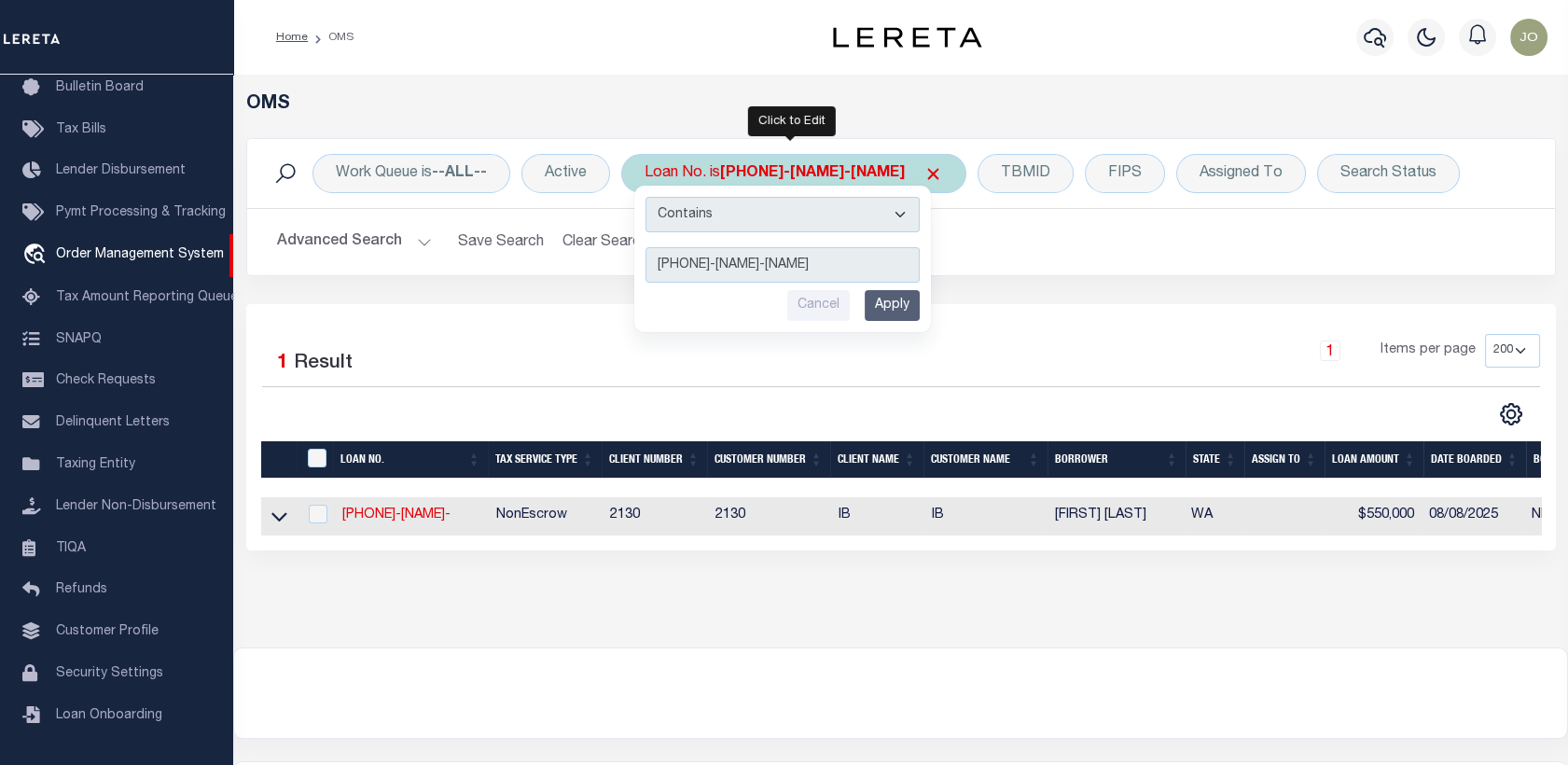 click on "Is
Contains" at bounding box center [783, 215] 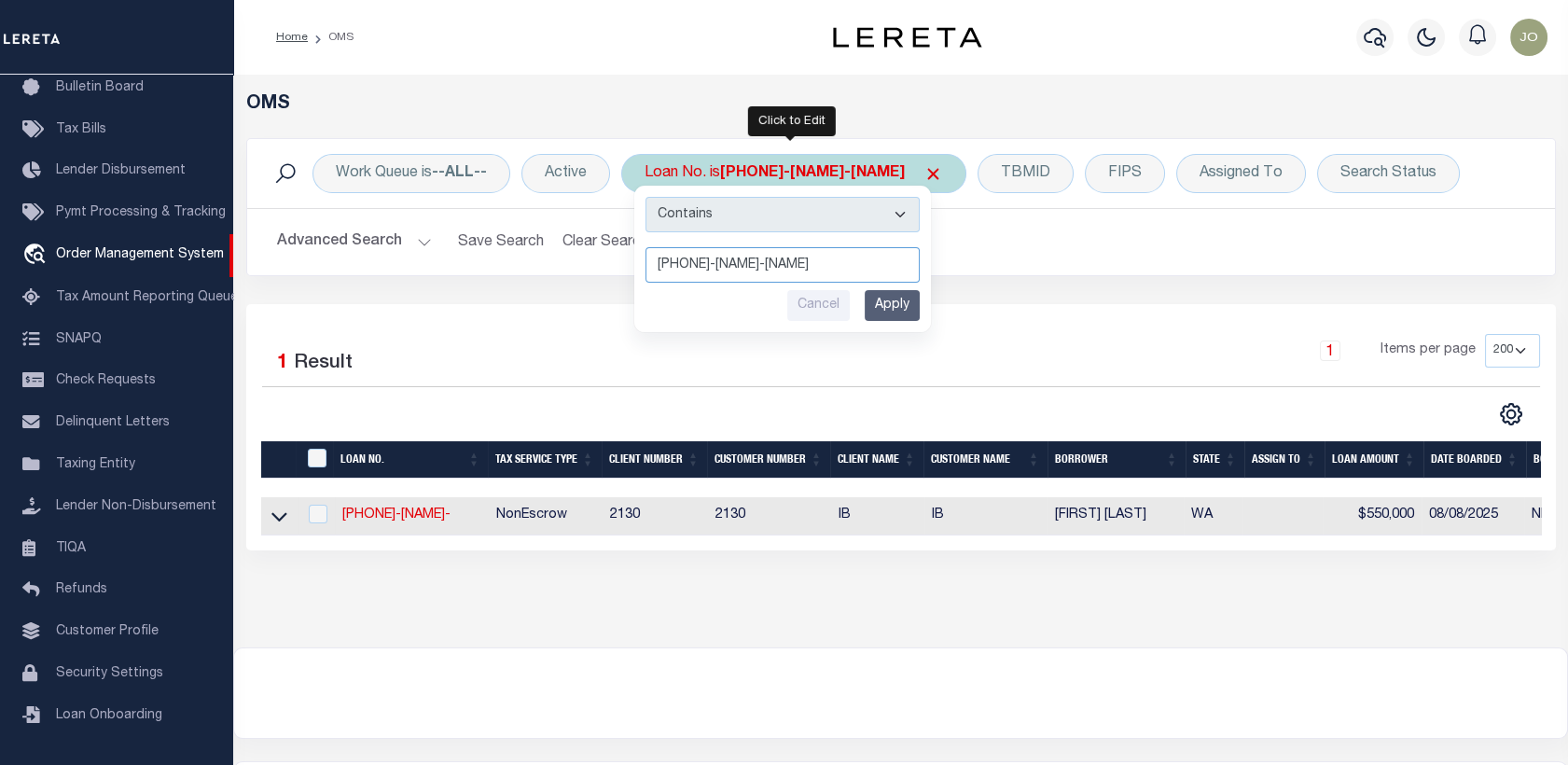 click on "[PHONE]-[NAME]-[NAME]" at bounding box center (783, 265) 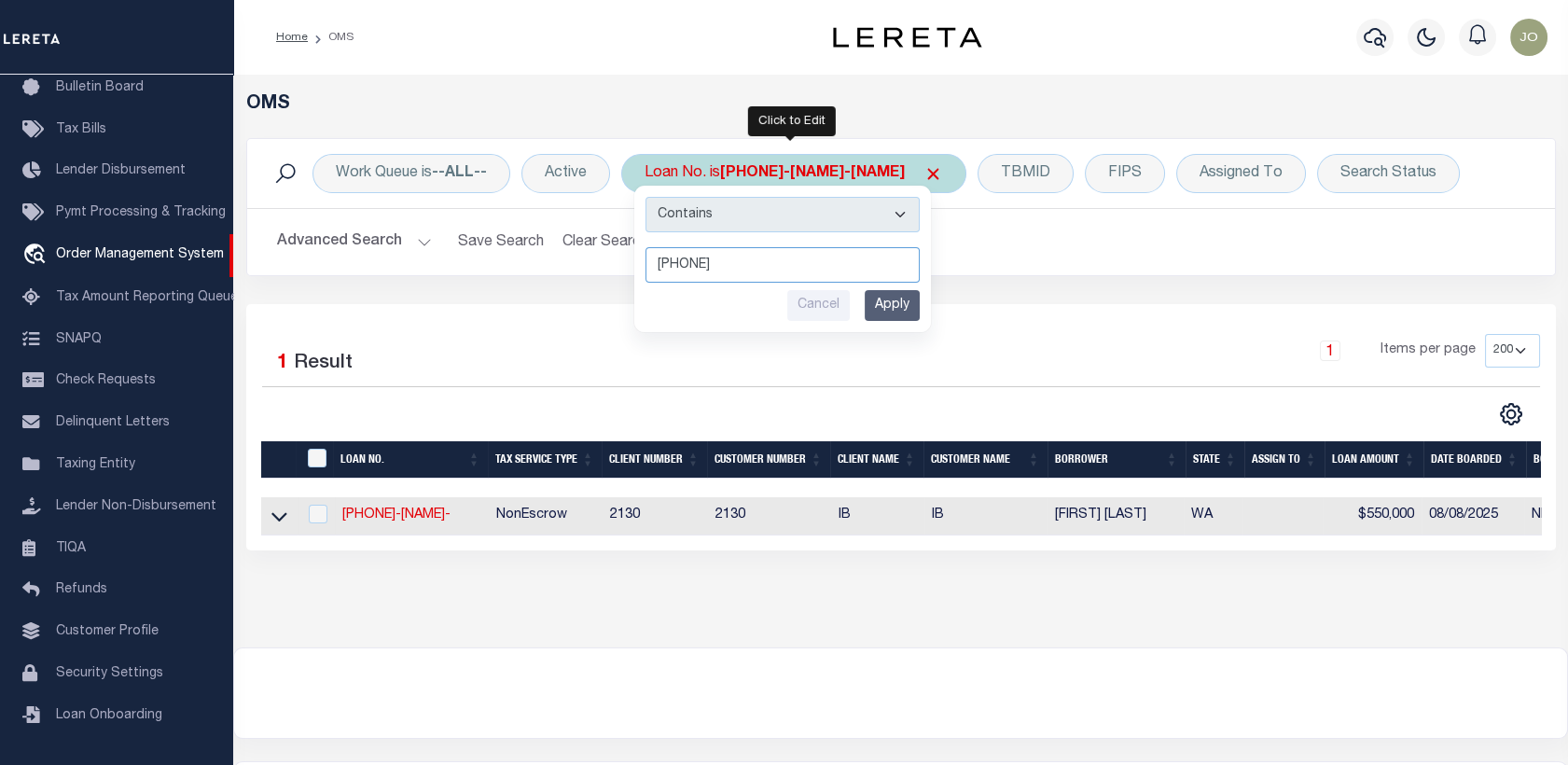 type on "[NUMBER]" 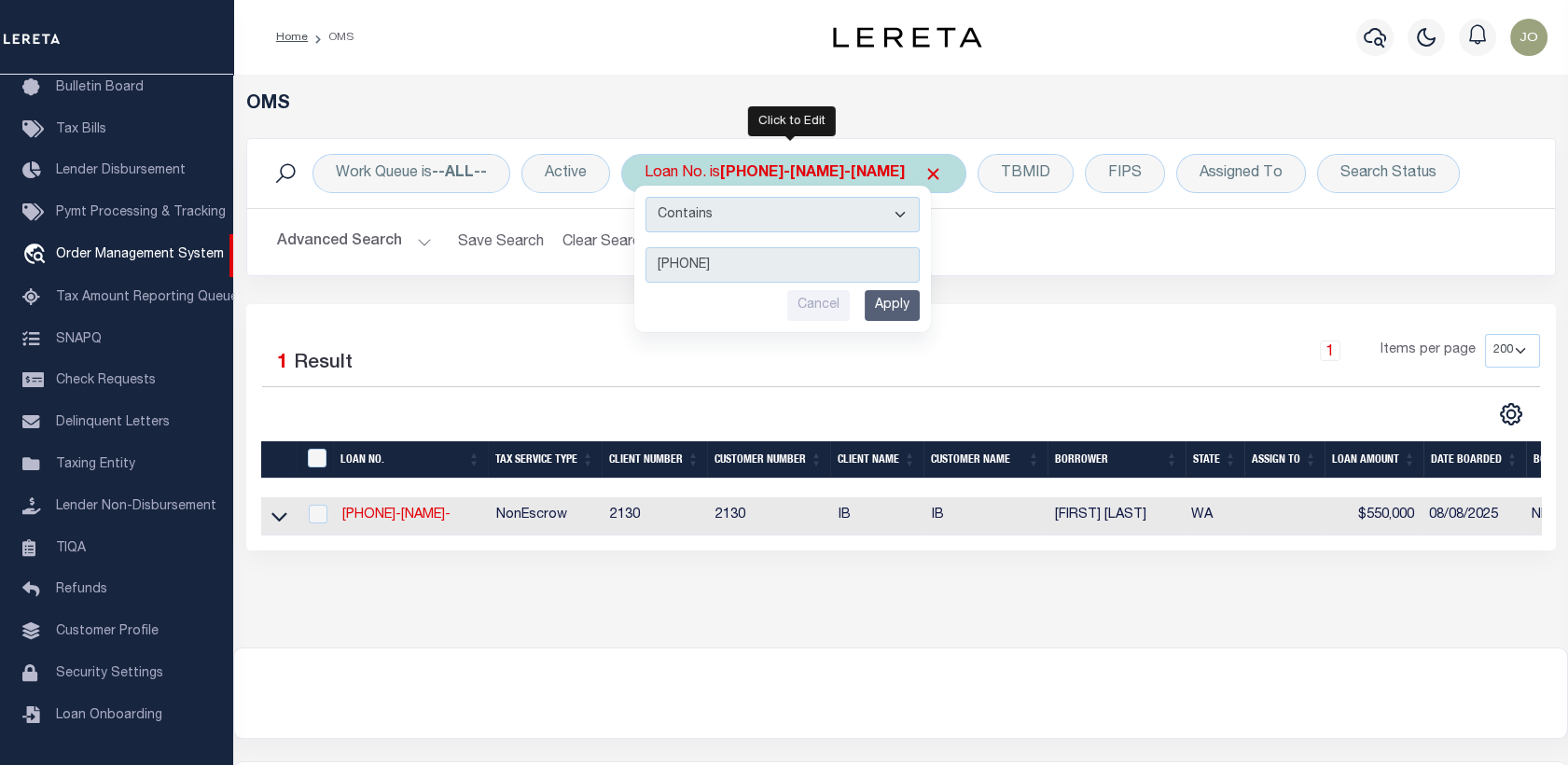click on "Apply" at bounding box center (892, 305) 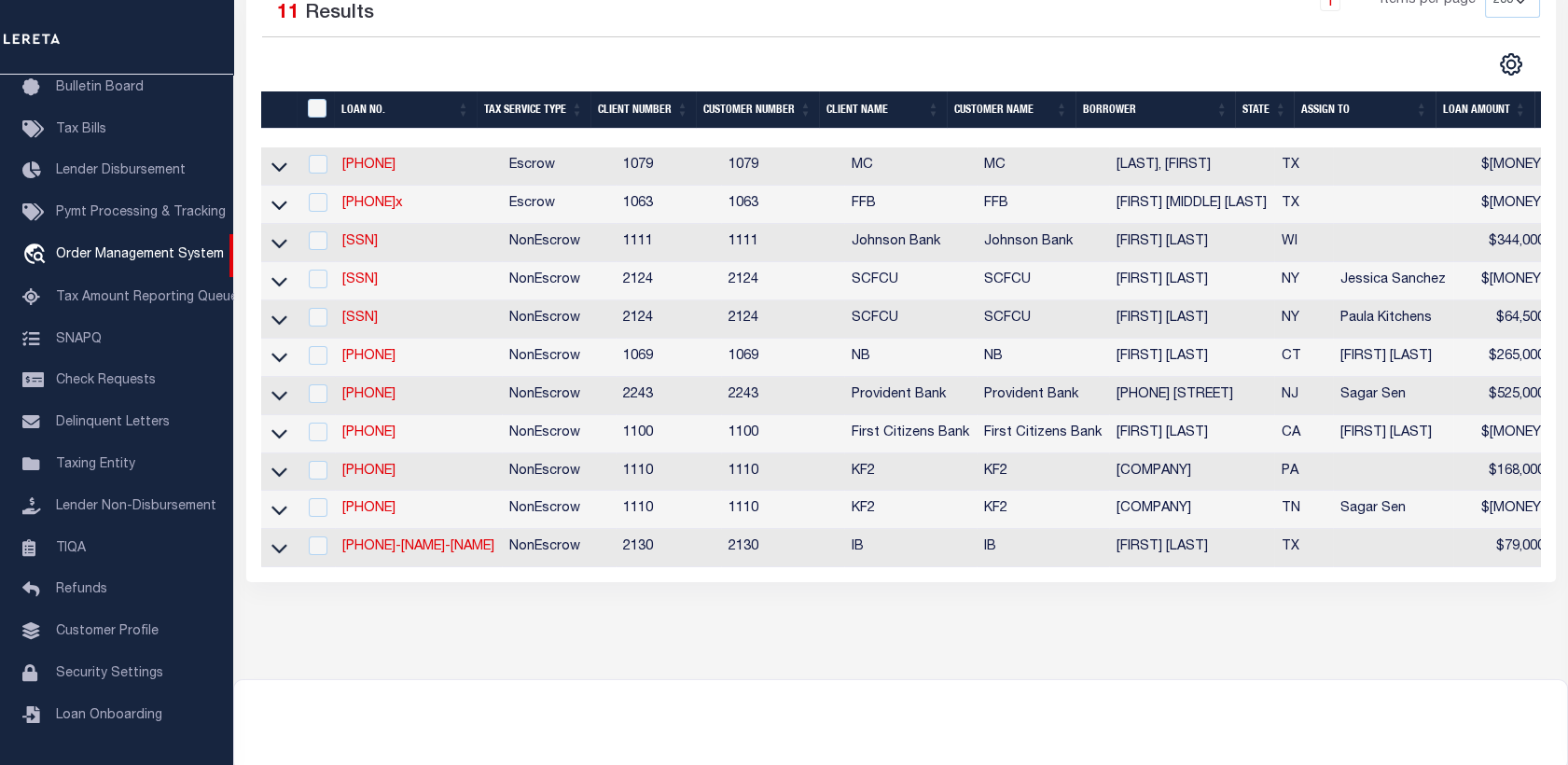 scroll, scrollTop: 492, scrollLeft: 0, axis: vertical 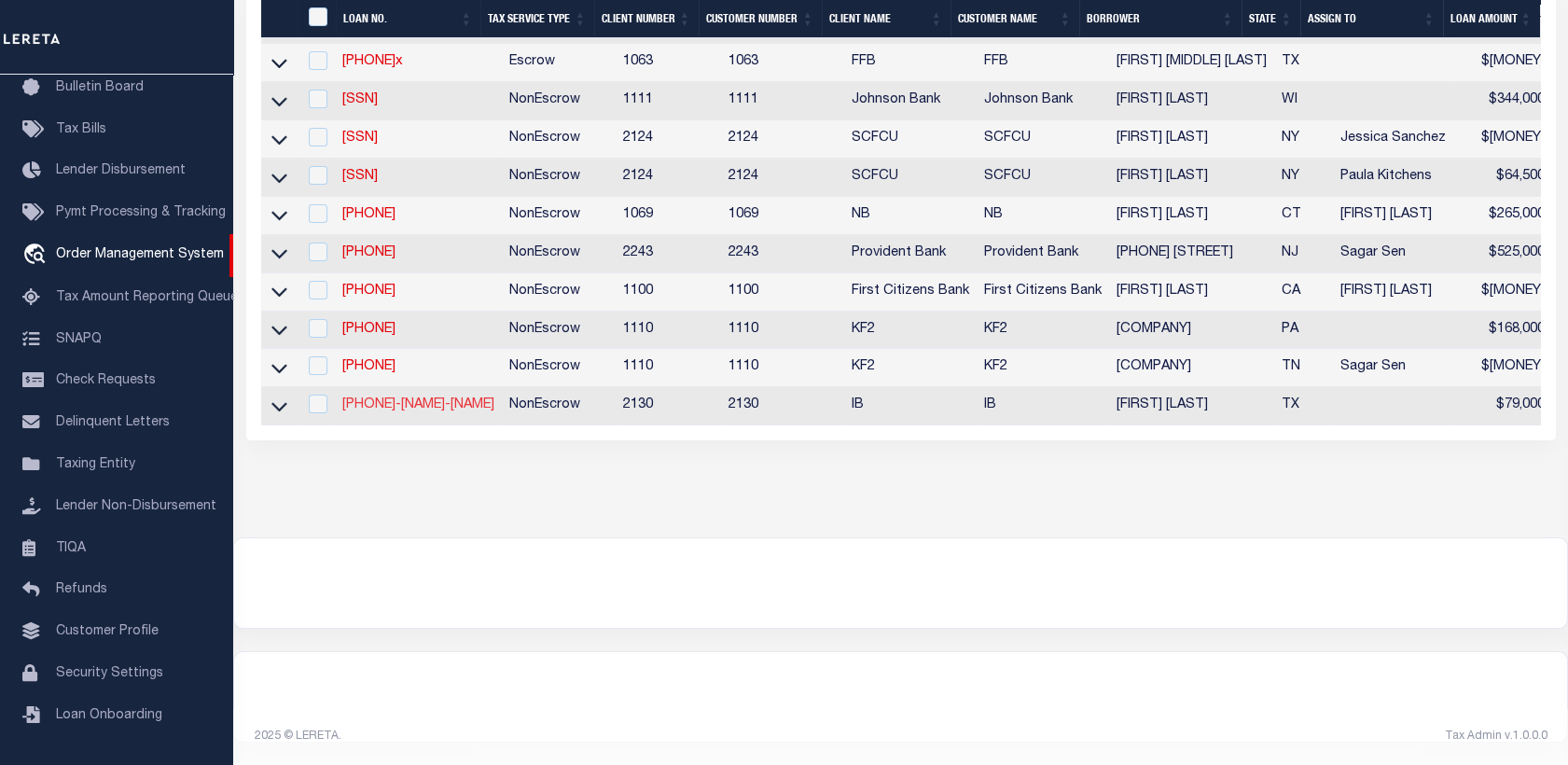 click on "[NUMBER]-[LAST]-[LAST]" at bounding box center (418, 405) 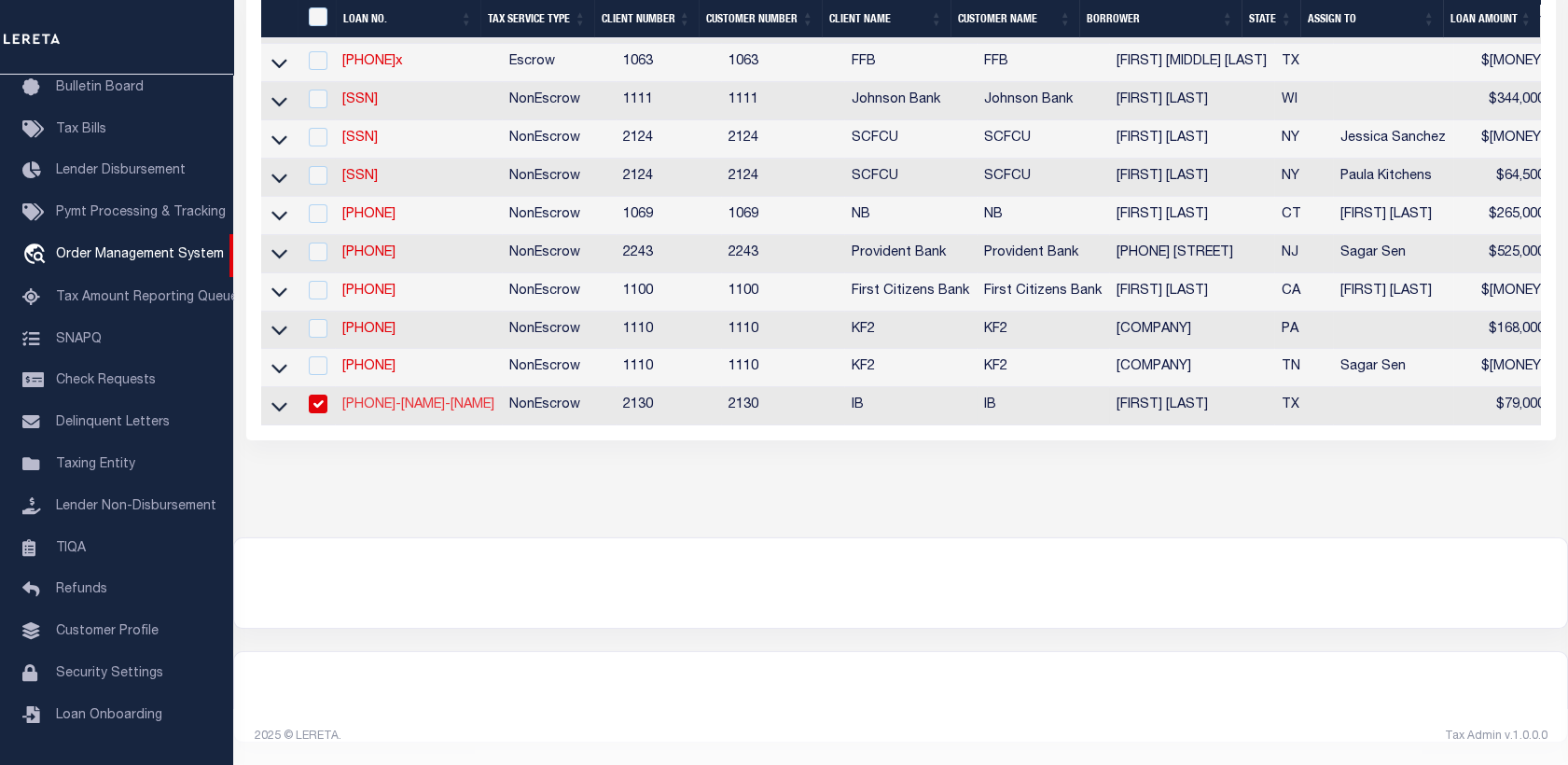 type on "[NUMBER]-[LAST]-[LAST]" 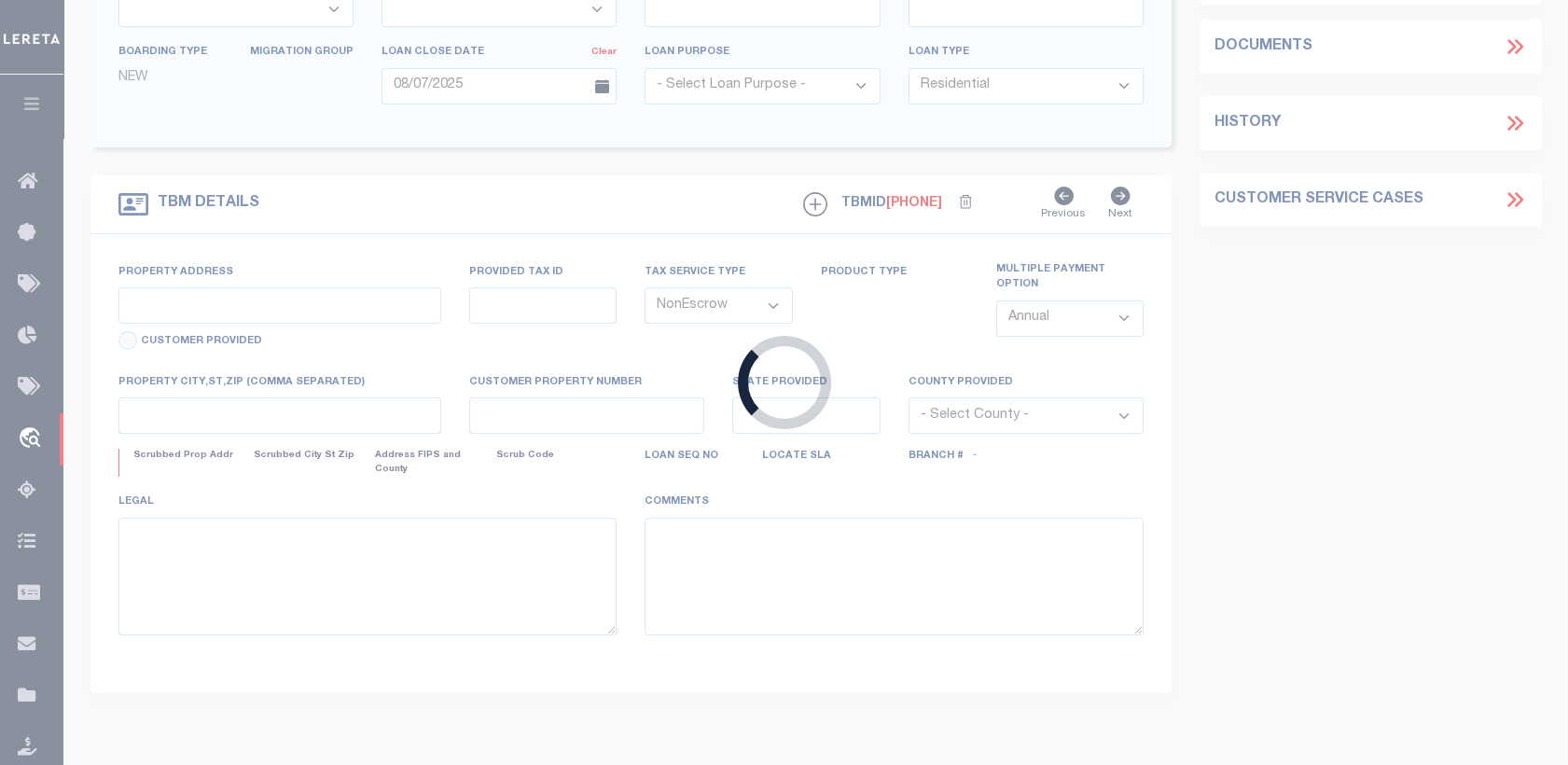 type on "[NUMBER] [NAME] [NAME]" 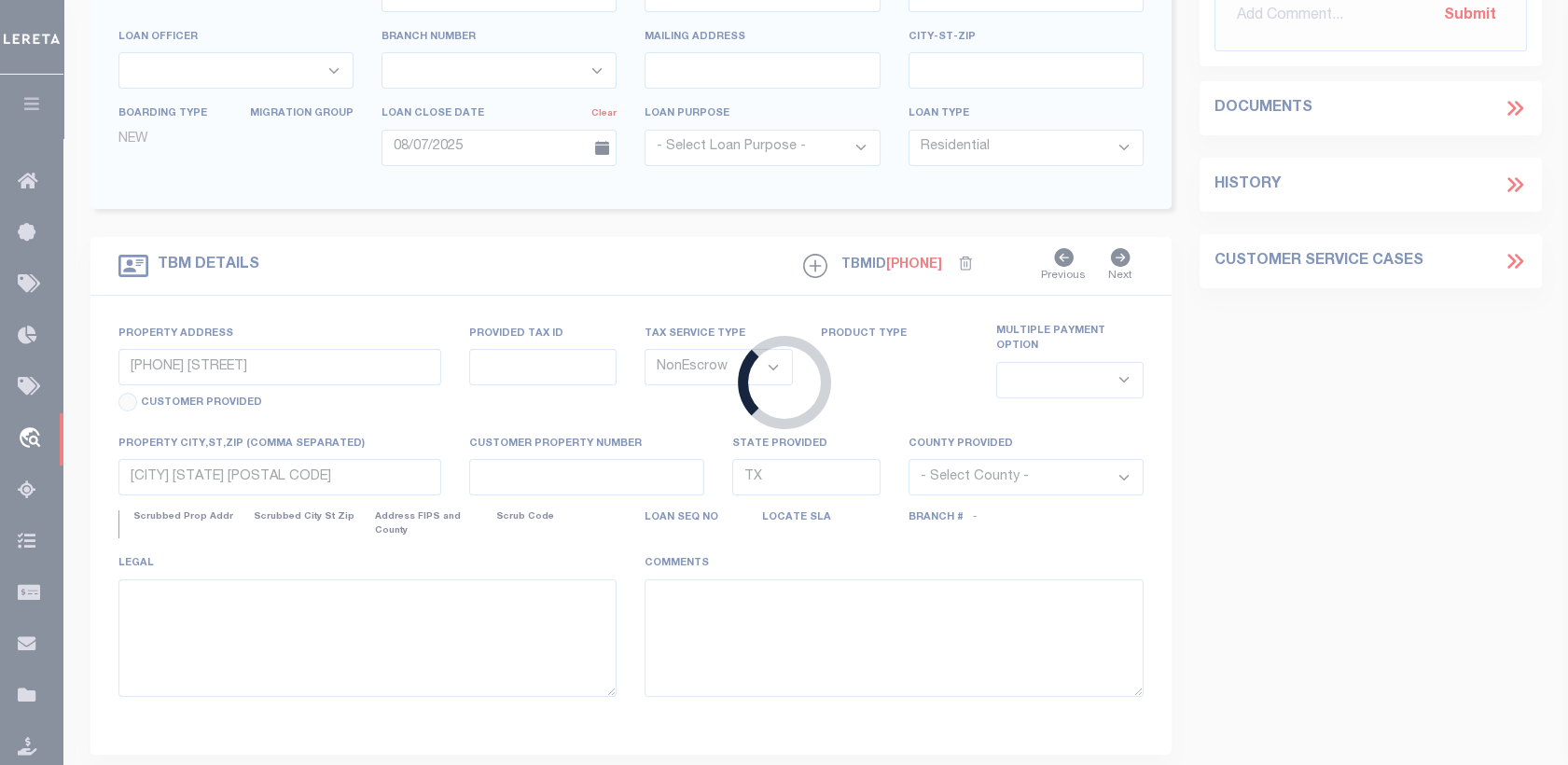 select on "[NUMBER]" 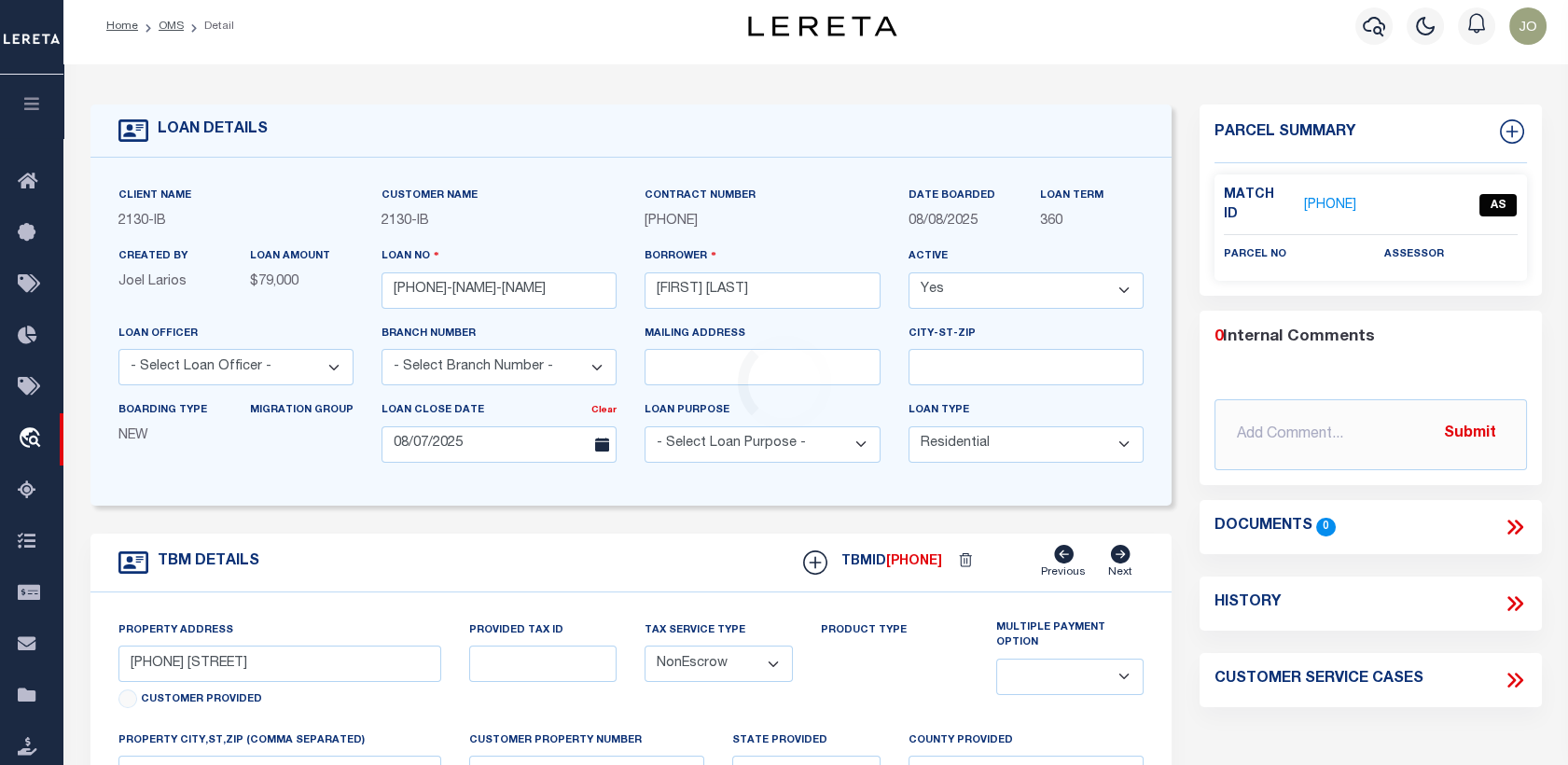 scroll, scrollTop: 0, scrollLeft: 0, axis: both 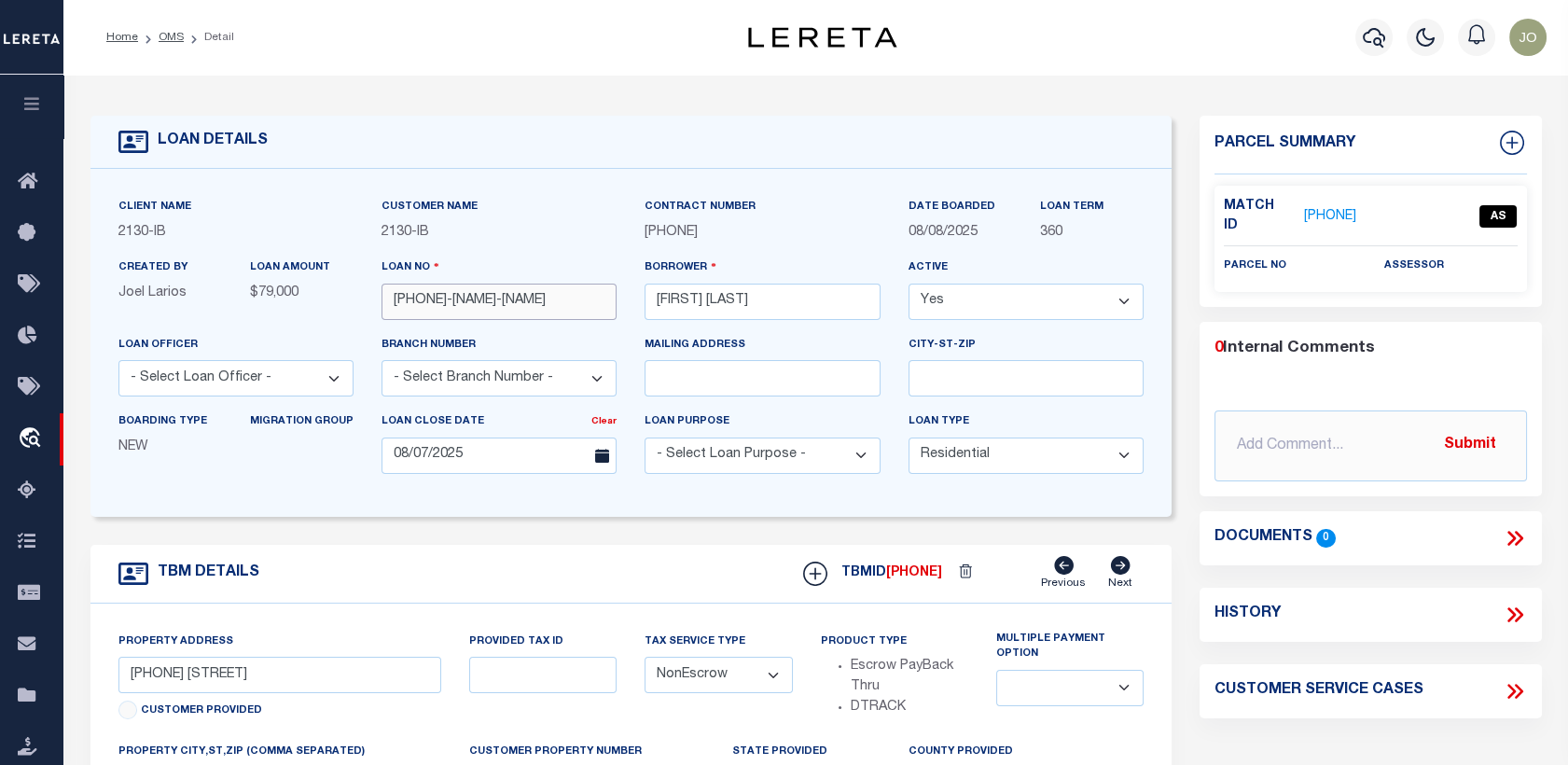 click on "[NUMBER]-[LAST]-[LAST]" at bounding box center (499, 301) 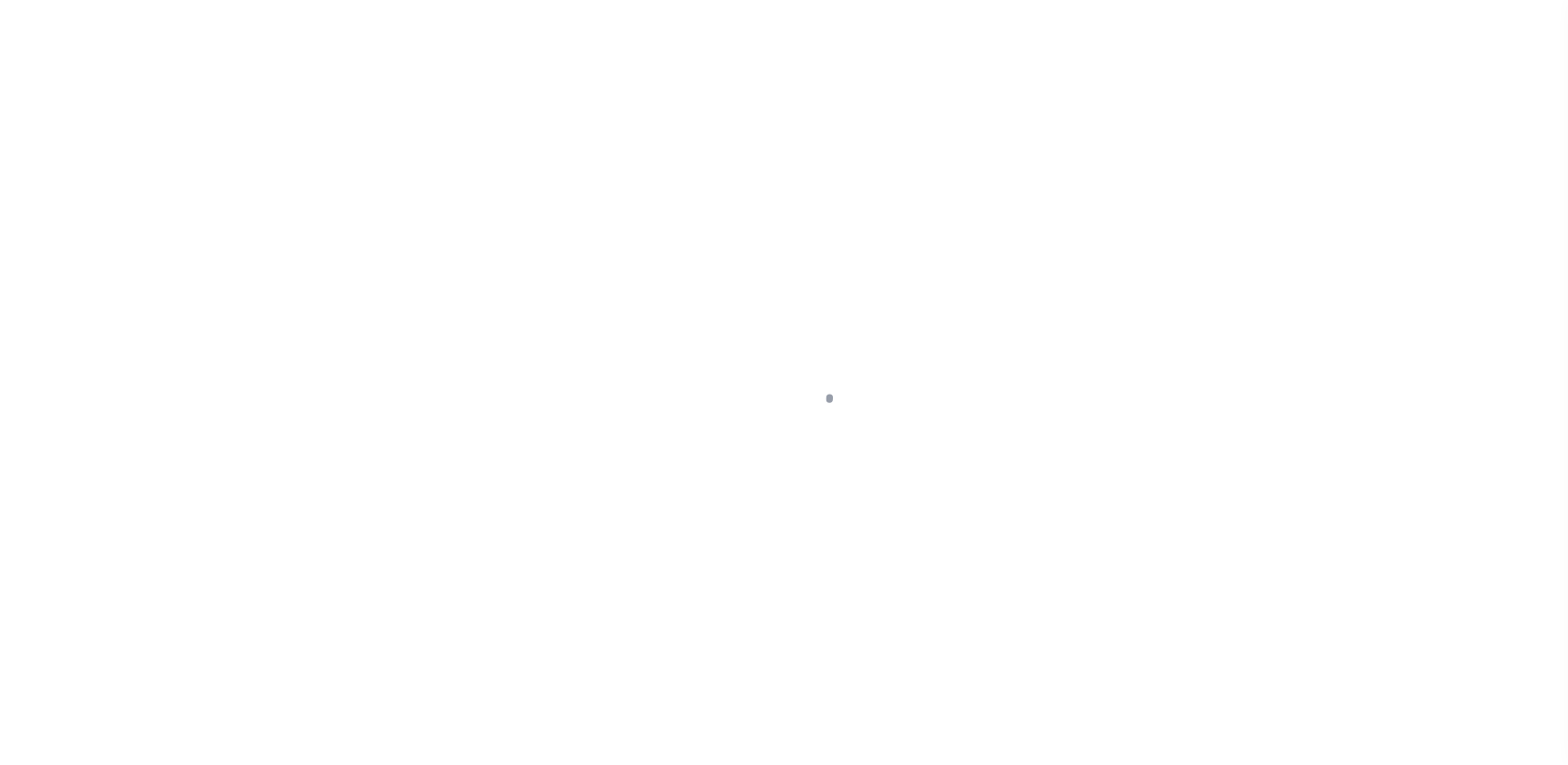 select on "10" 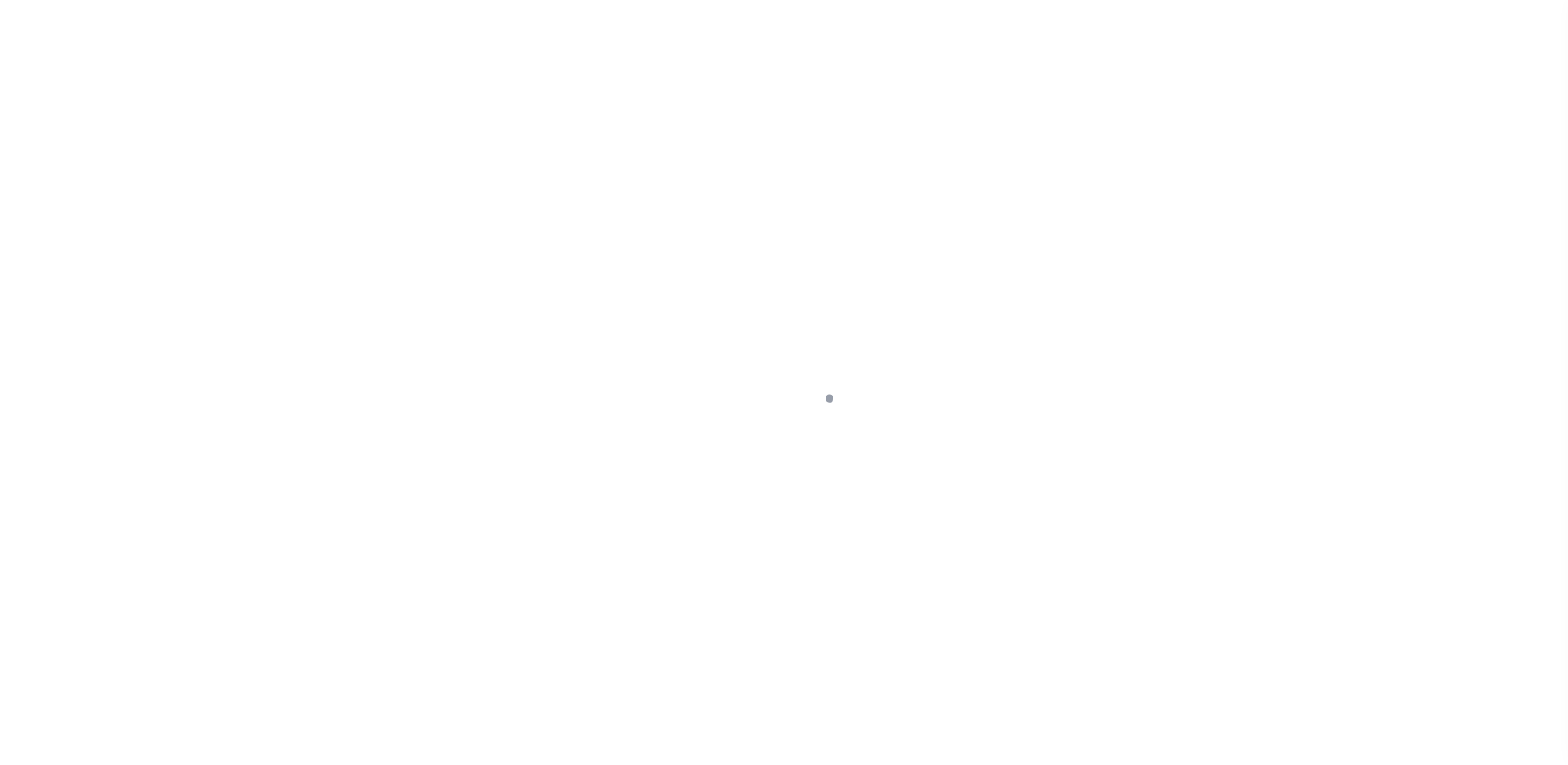 type on "[NUMBER] [NAME] [NAME]" 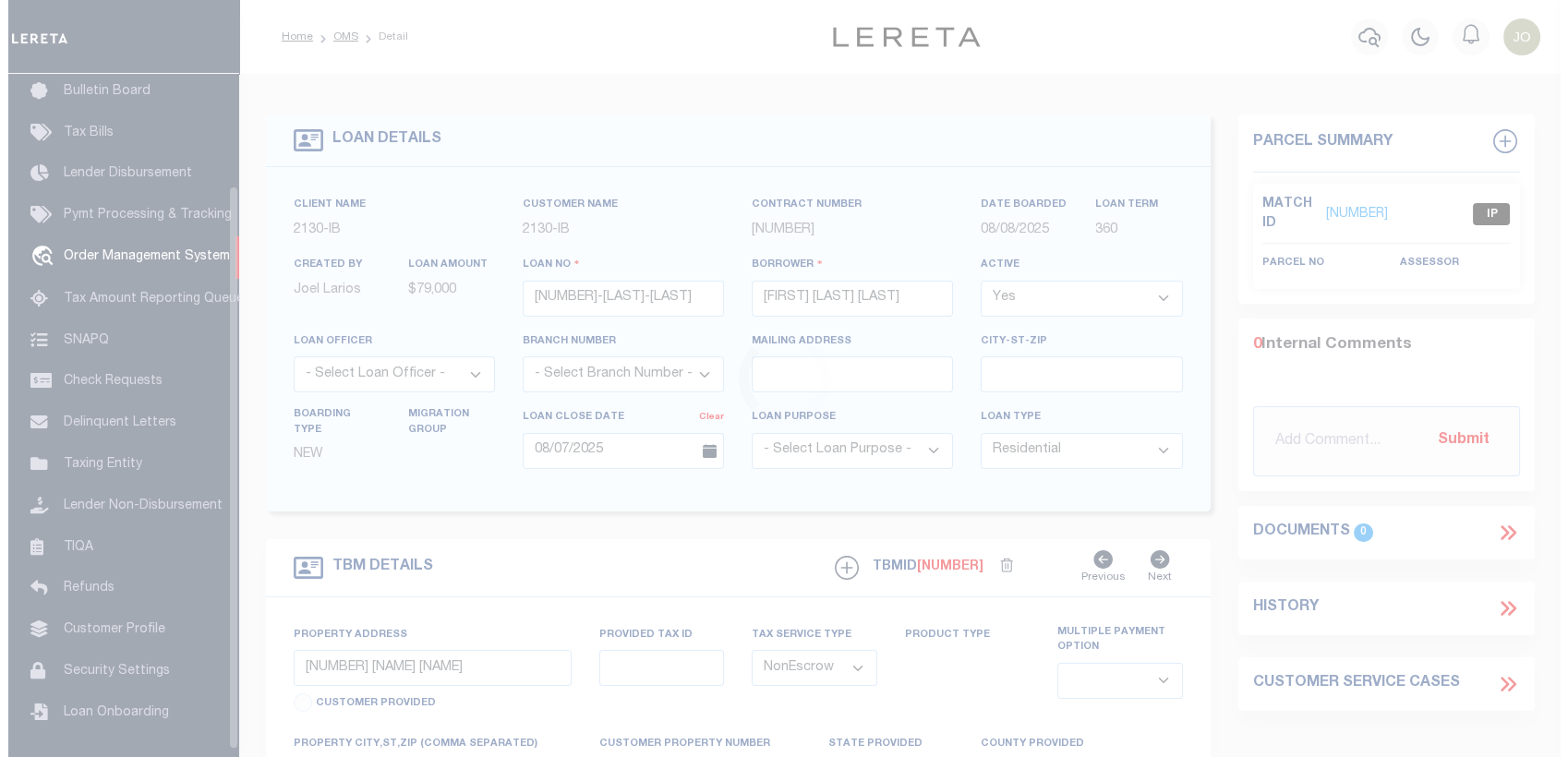 scroll, scrollTop: 135, scrollLeft: 0, axis: vertical 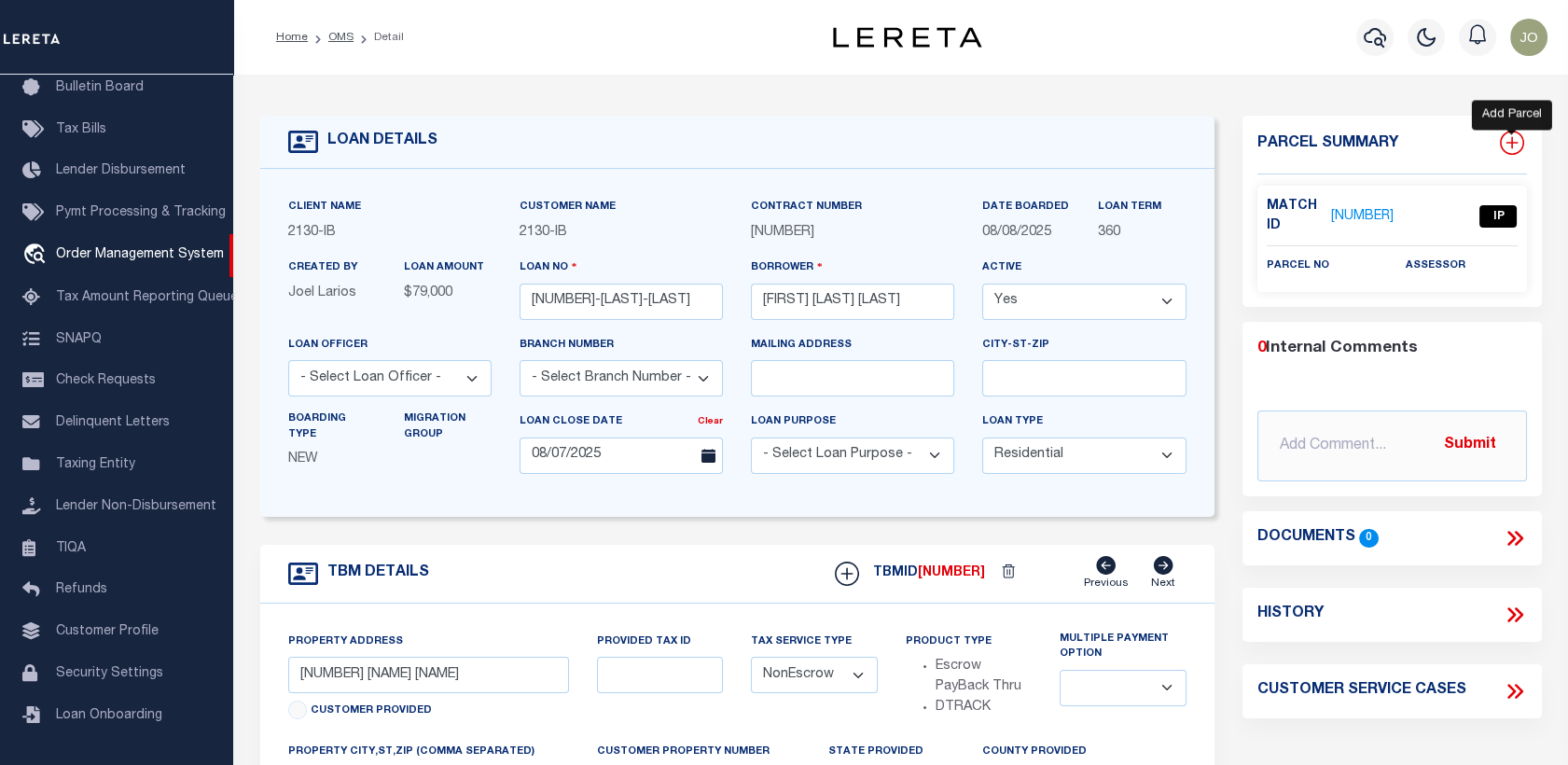 click 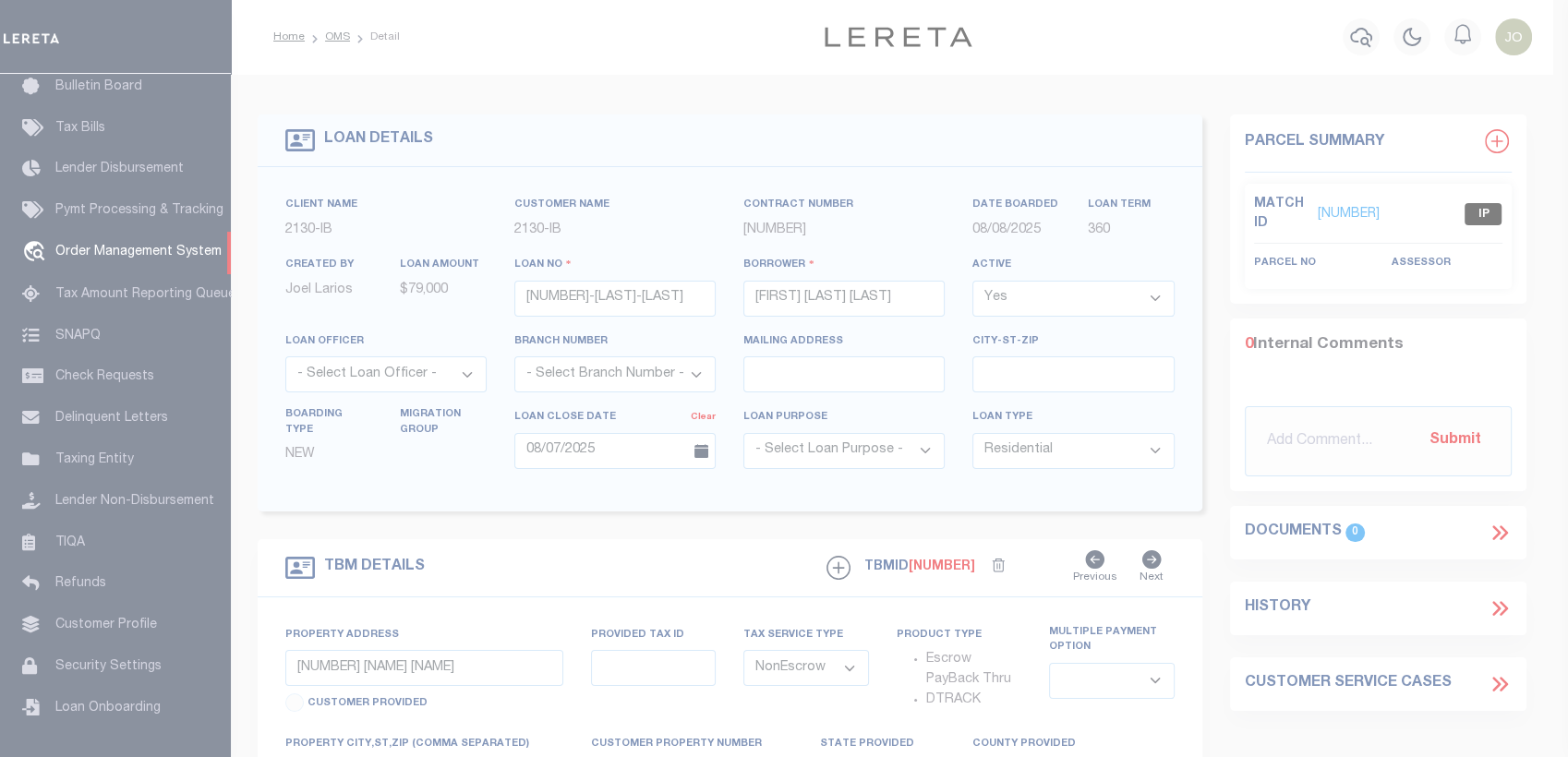 type on "-" 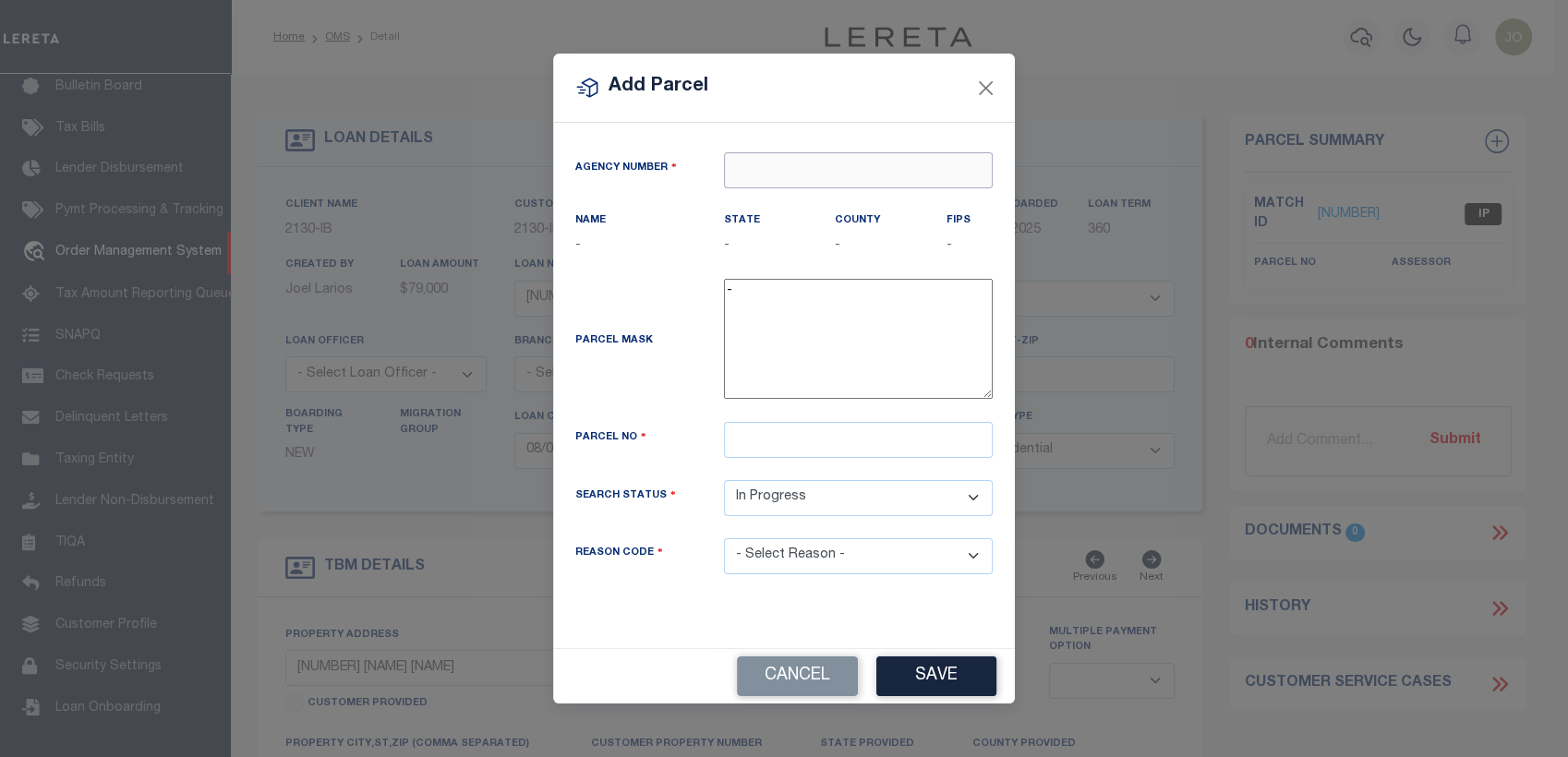 click at bounding box center (858, 170) 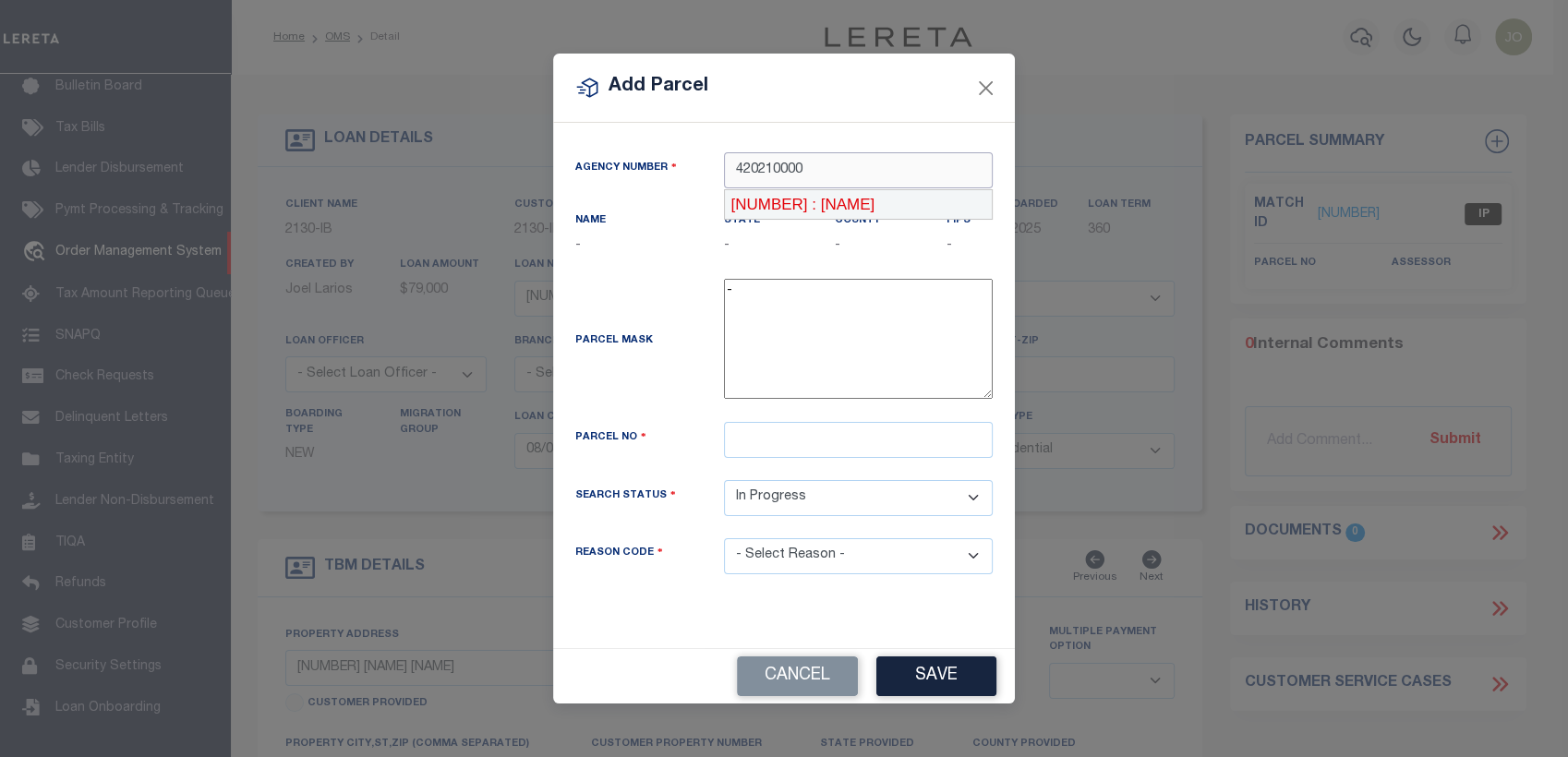 click on "[NUMBER] : [NAME]" at bounding box center (858, 205) 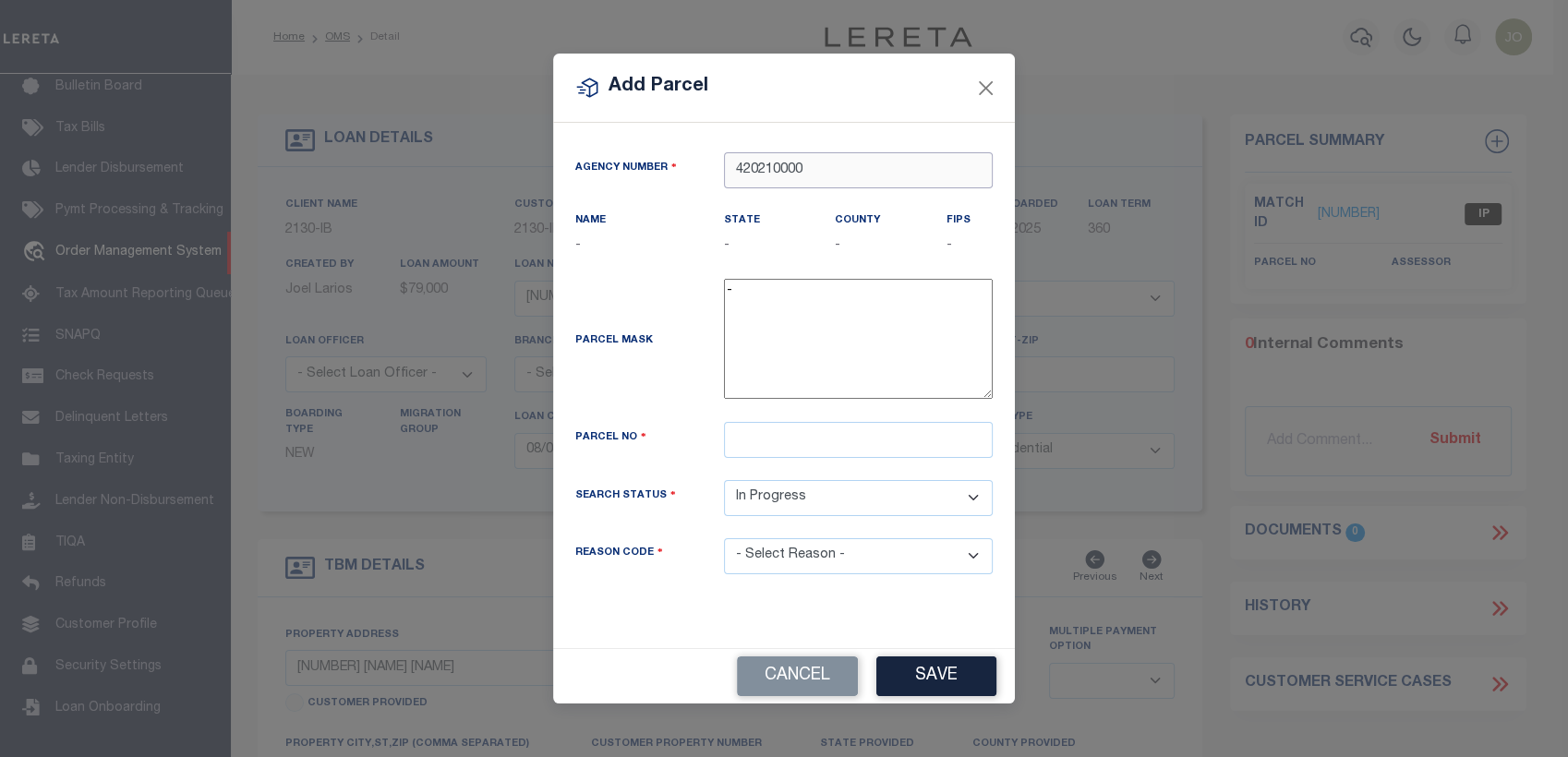 type 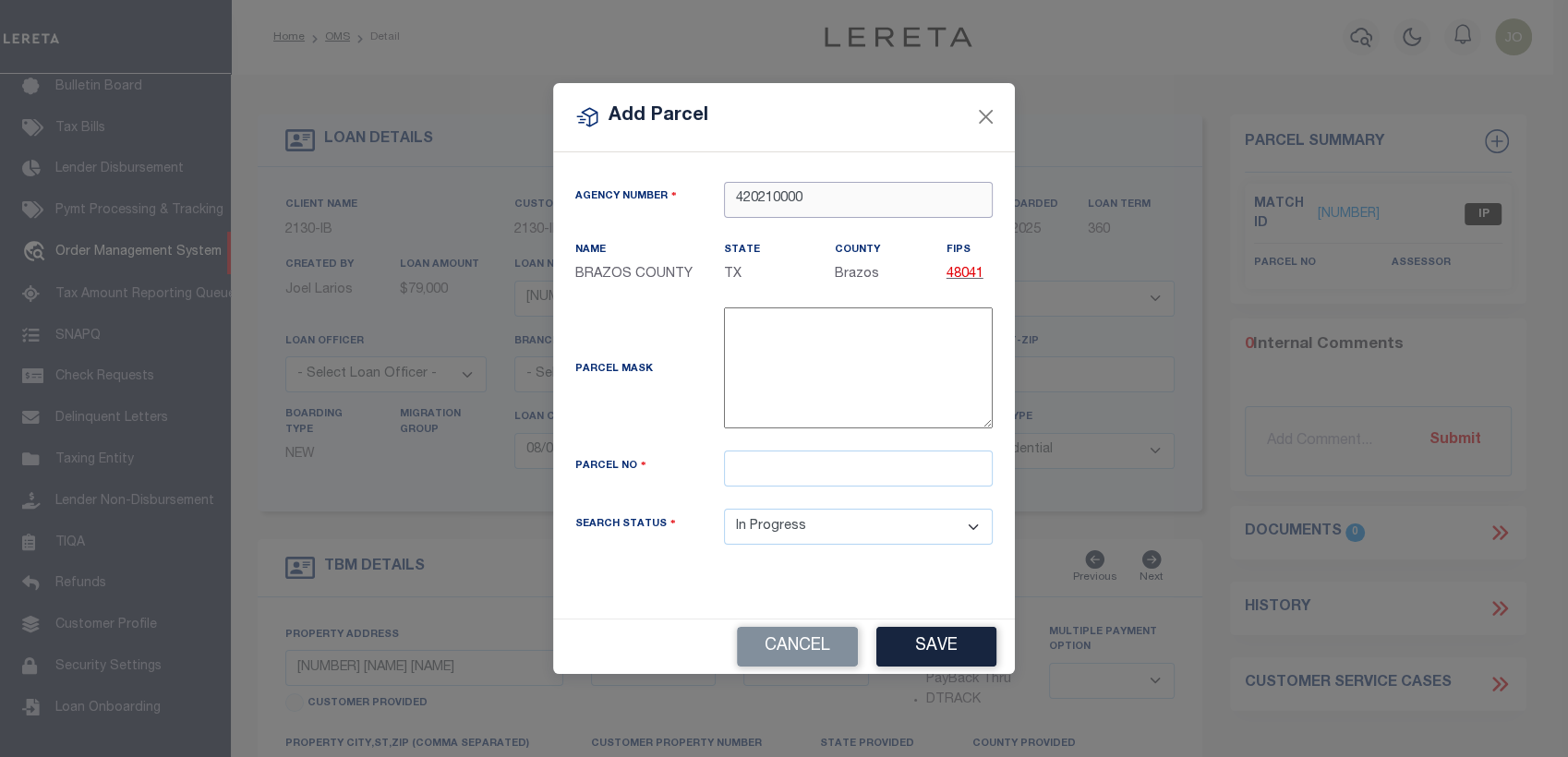 type on "420210000" 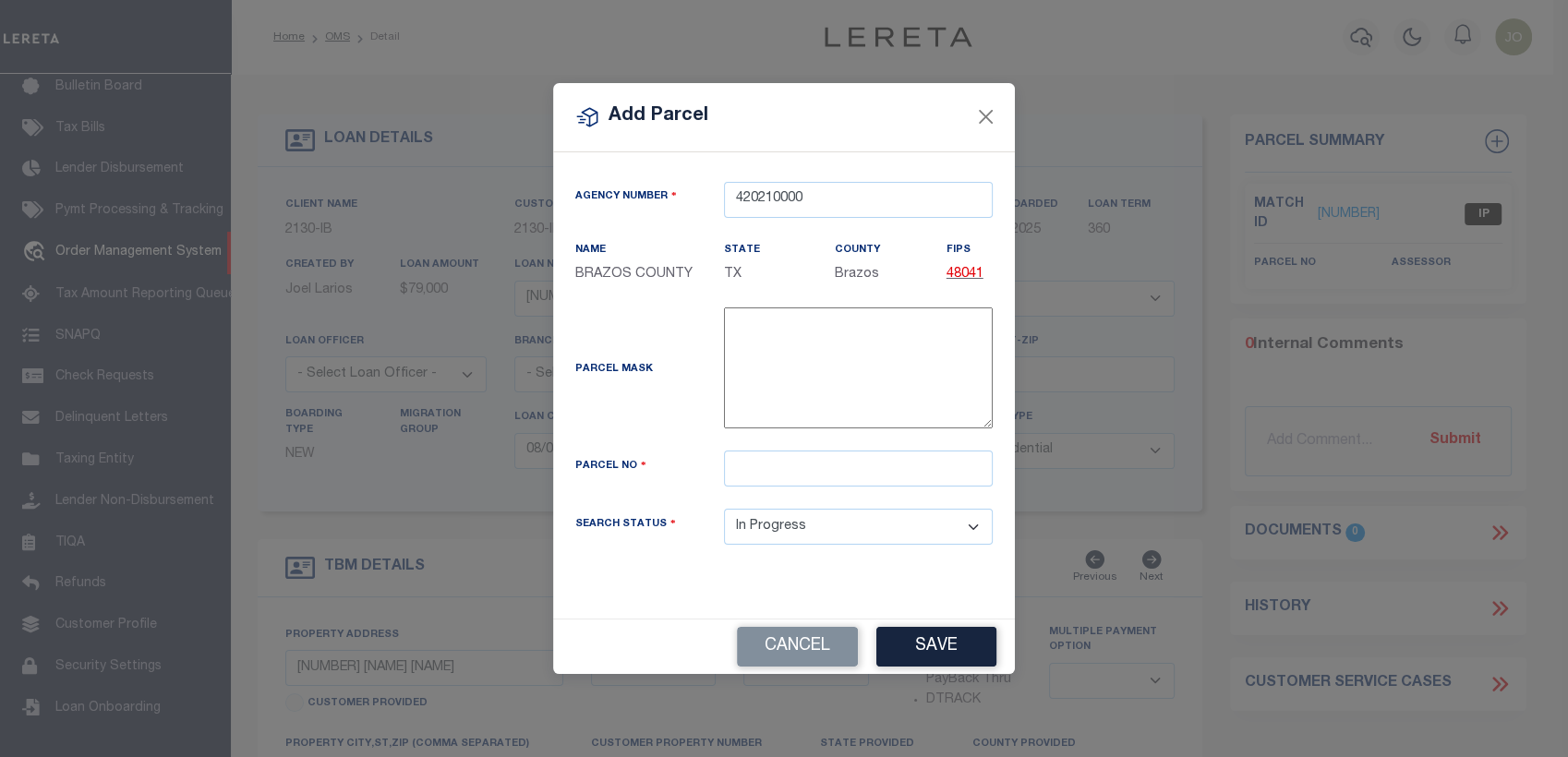 click on "Name
[NAME]
State
[STATE]
County
[NAME]
FIPS [NUMBER]" at bounding box center [784, 273] 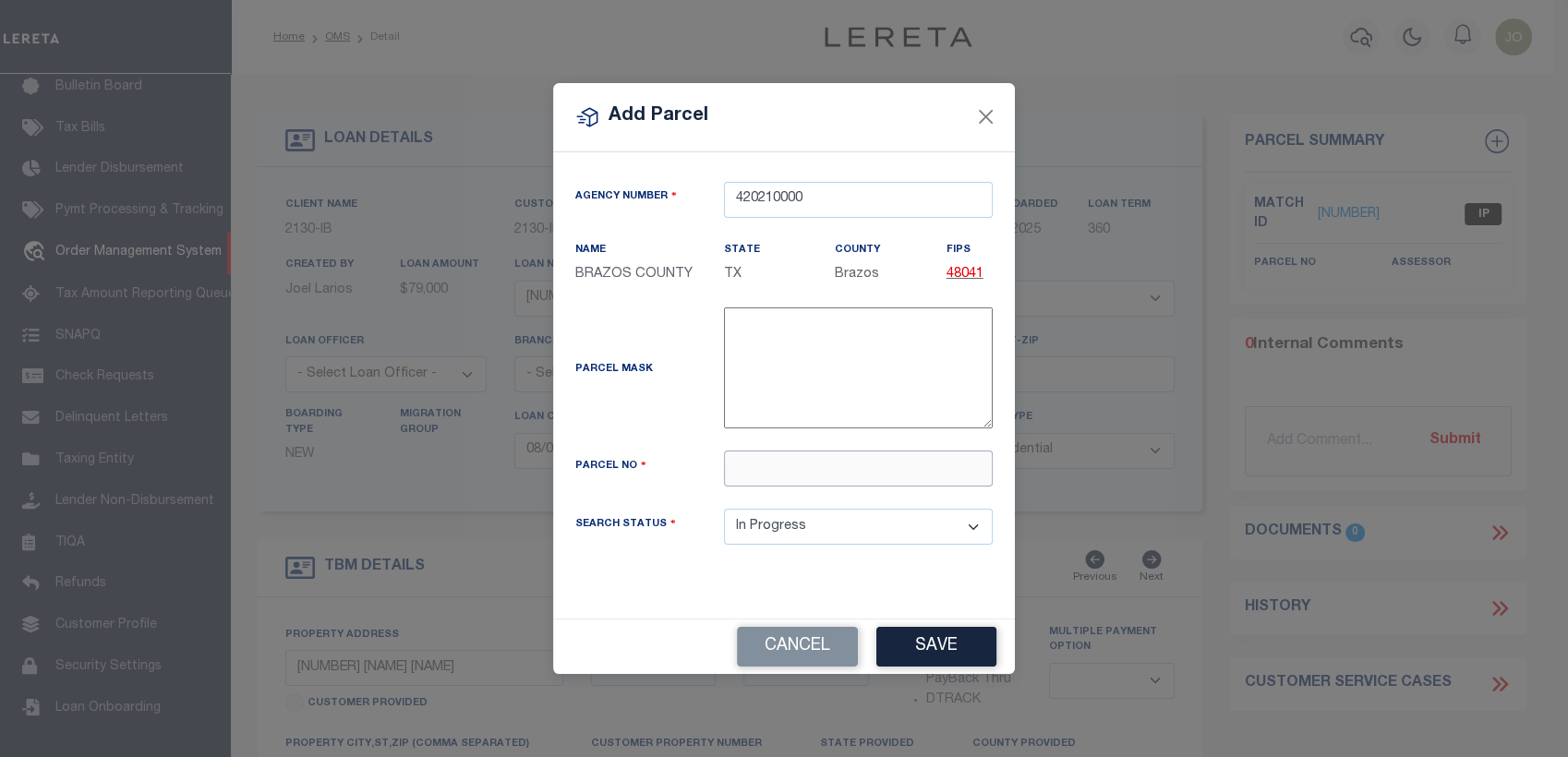 click at bounding box center [858, 468] 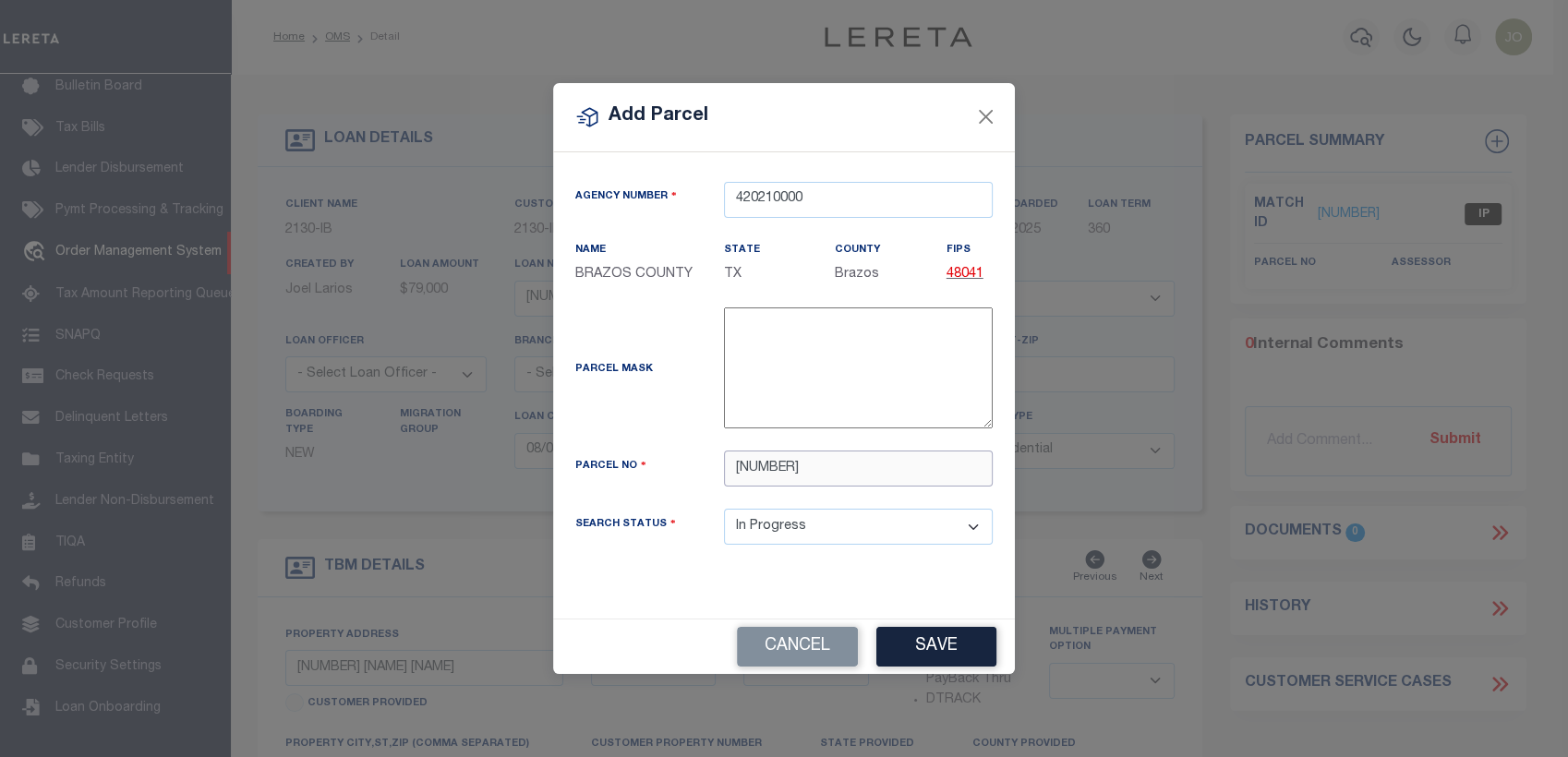 type on "[NUMBER]" 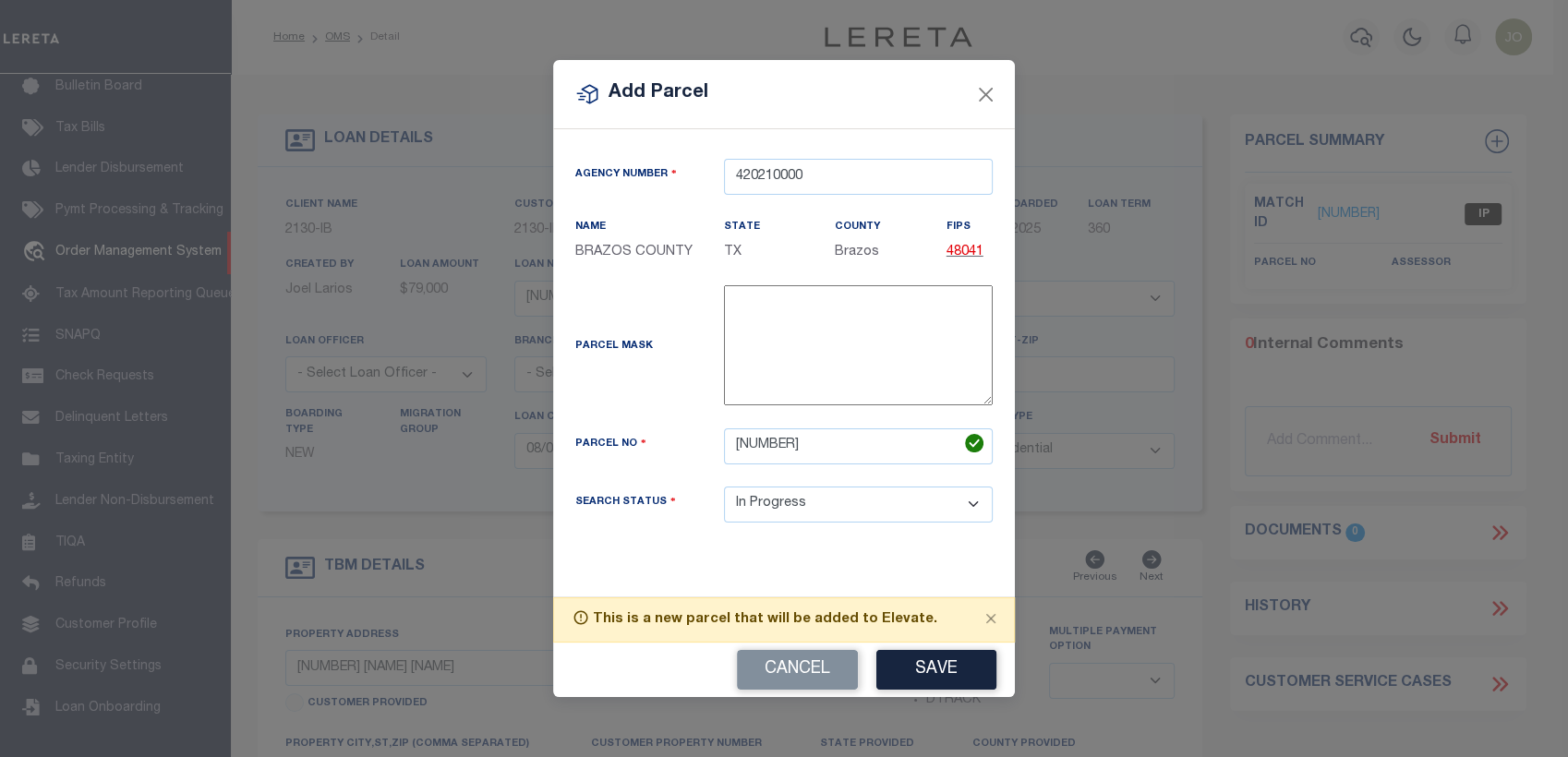 click on "Automated Search
Bad Parcel
Complete
Duplicate Parcel
High Dollar Reporting
In Progress
Inadequate Legal
Jurisdiction Required
Legal Received
New Property
On Hold
Parcel Released
Pending Approval
Personal Property
Phone Call
Pre-Complete
Quality Control
Second Look" at bounding box center [858, 504] 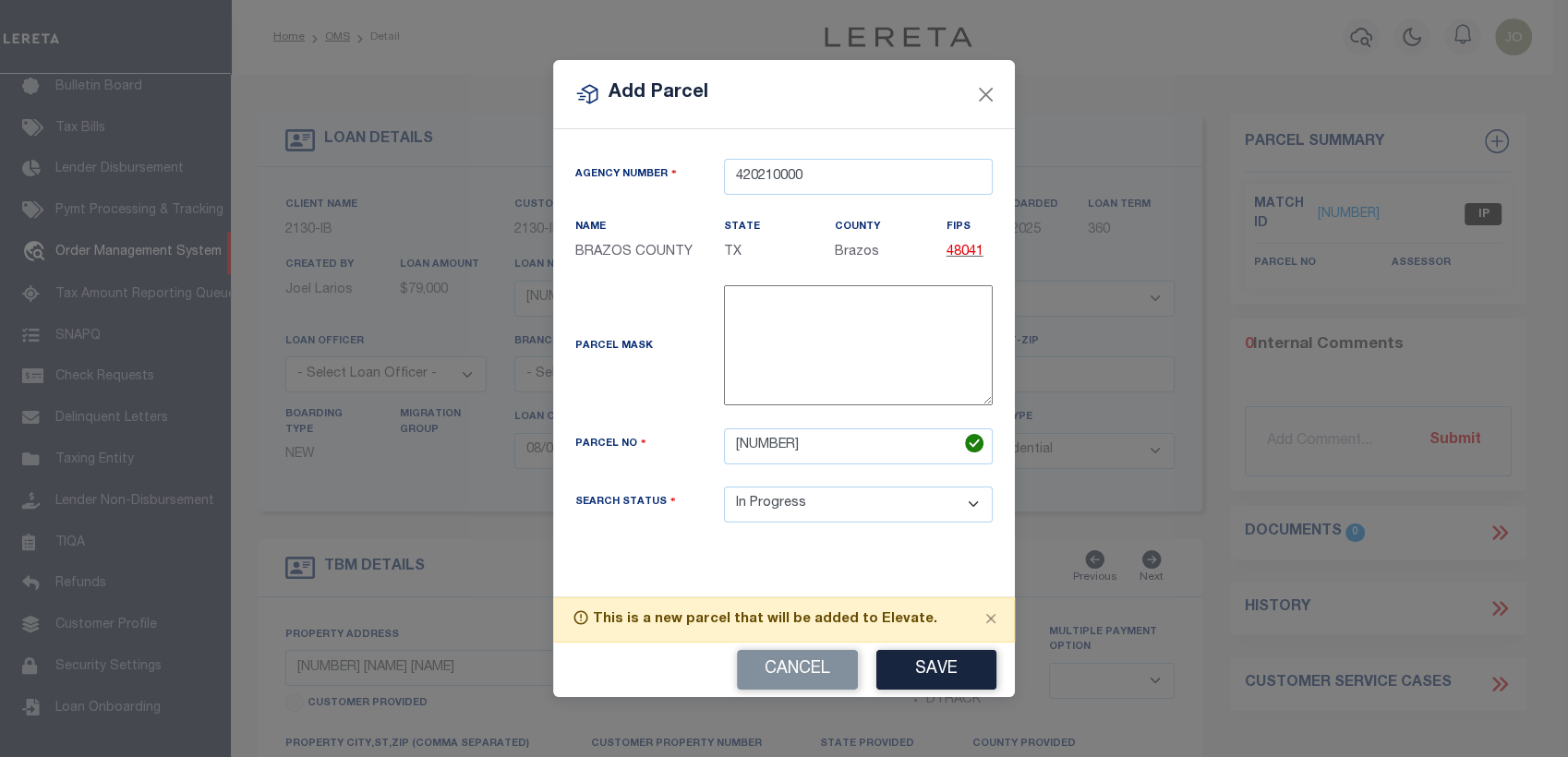 select on "OH" 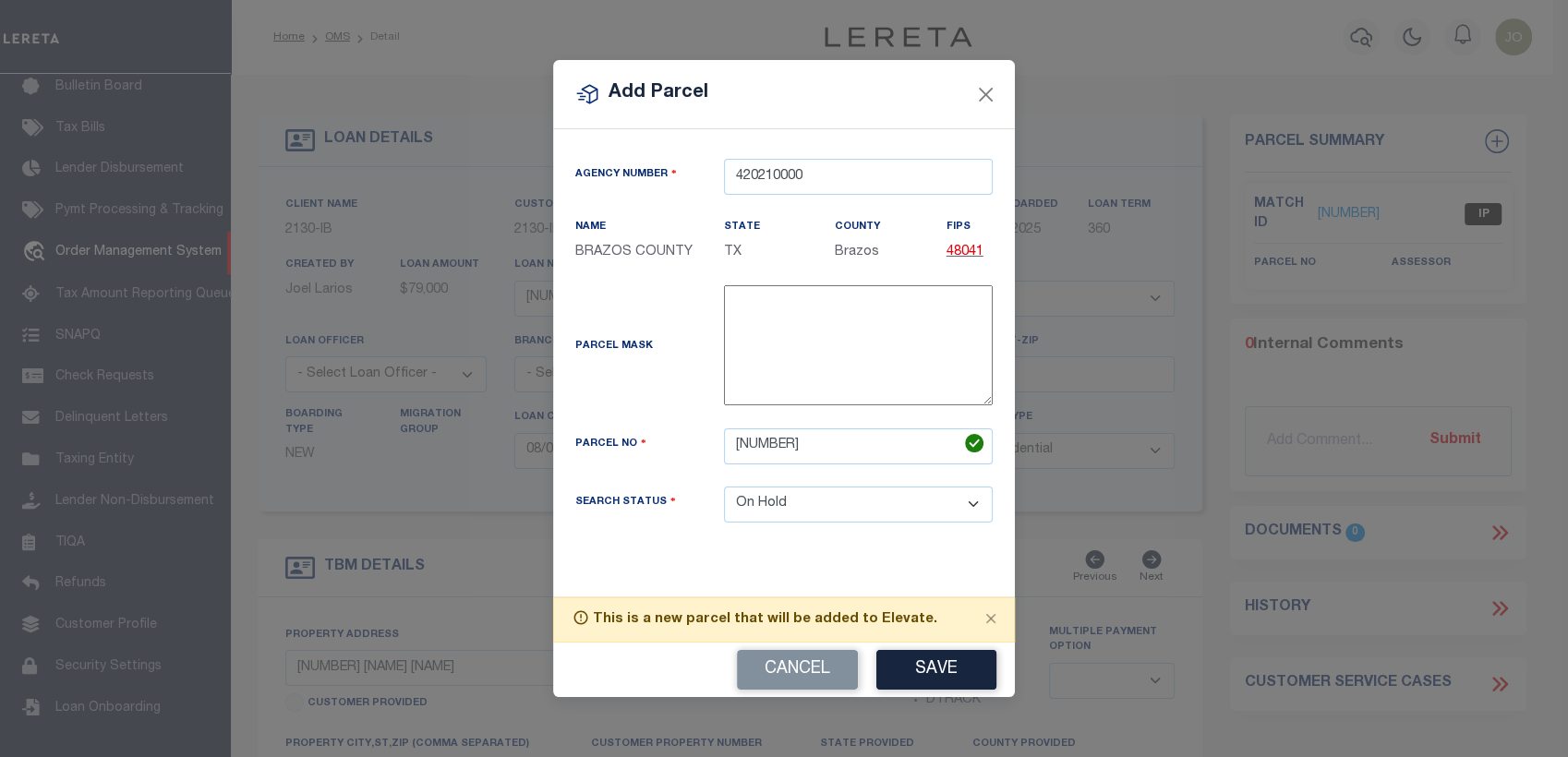 click on "Automated Search
Bad Parcel
Complete
Duplicate Parcel
High Dollar Reporting
In Progress
Inadequate Legal
Jurisdiction Required
Legal Received
New Property
On Hold
Parcel Released
Pending Approval
Personal Property
Phone Call
Pre-Complete
Quality Control
Second Look" at bounding box center (858, 504) 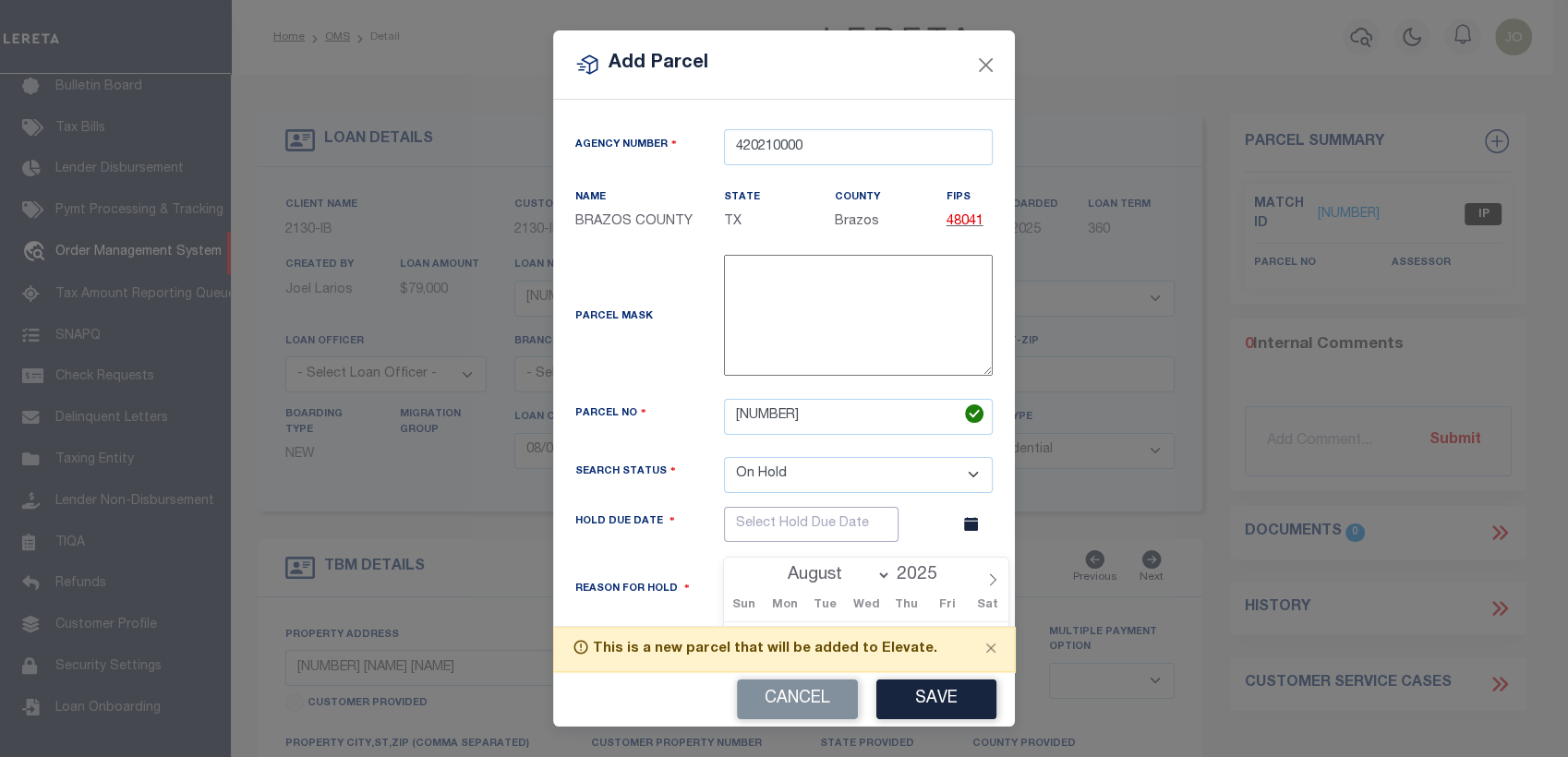 click at bounding box center [811, 524] 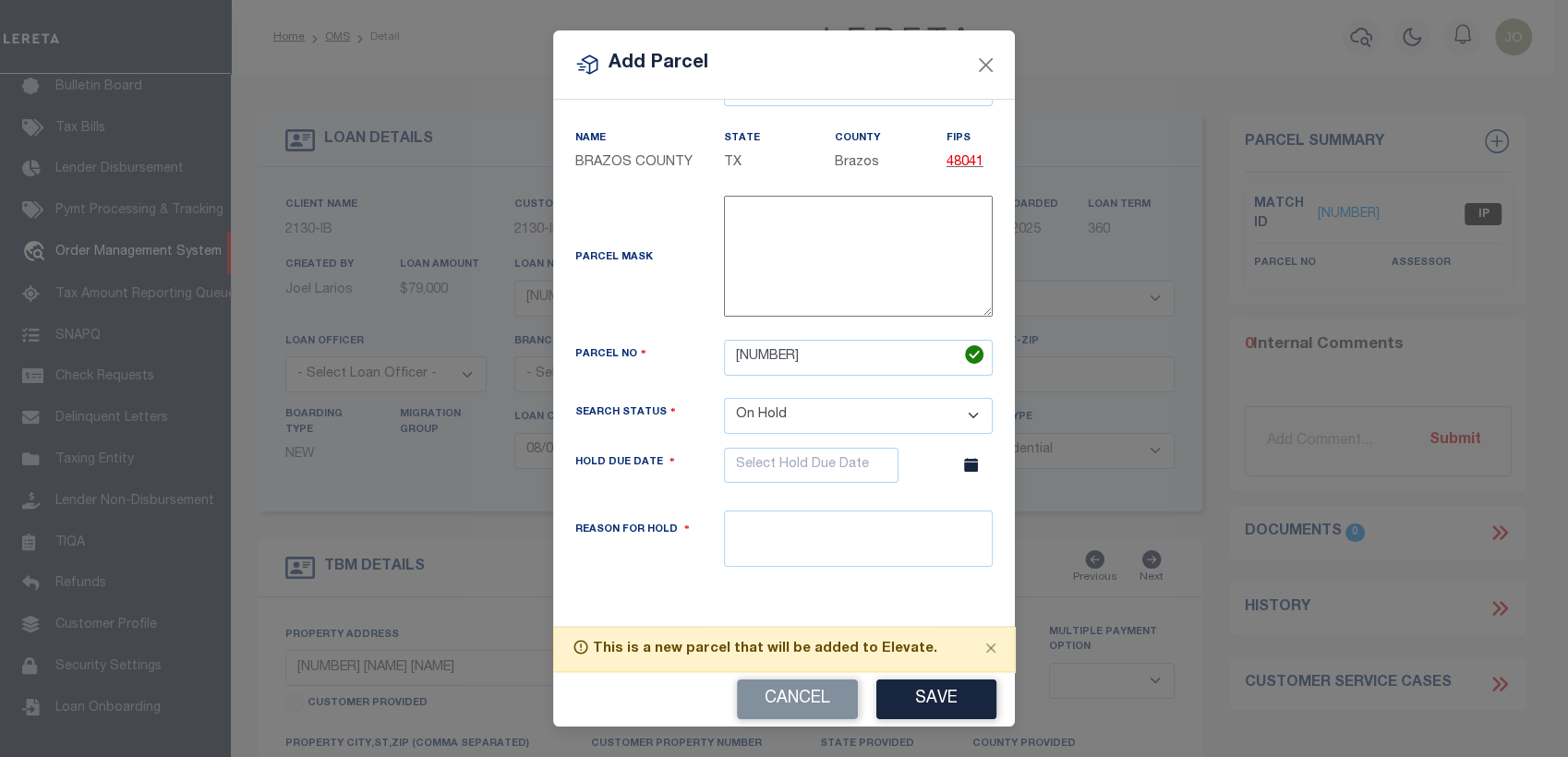 scroll, scrollTop: 72, scrollLeft: 0, axis: vertical 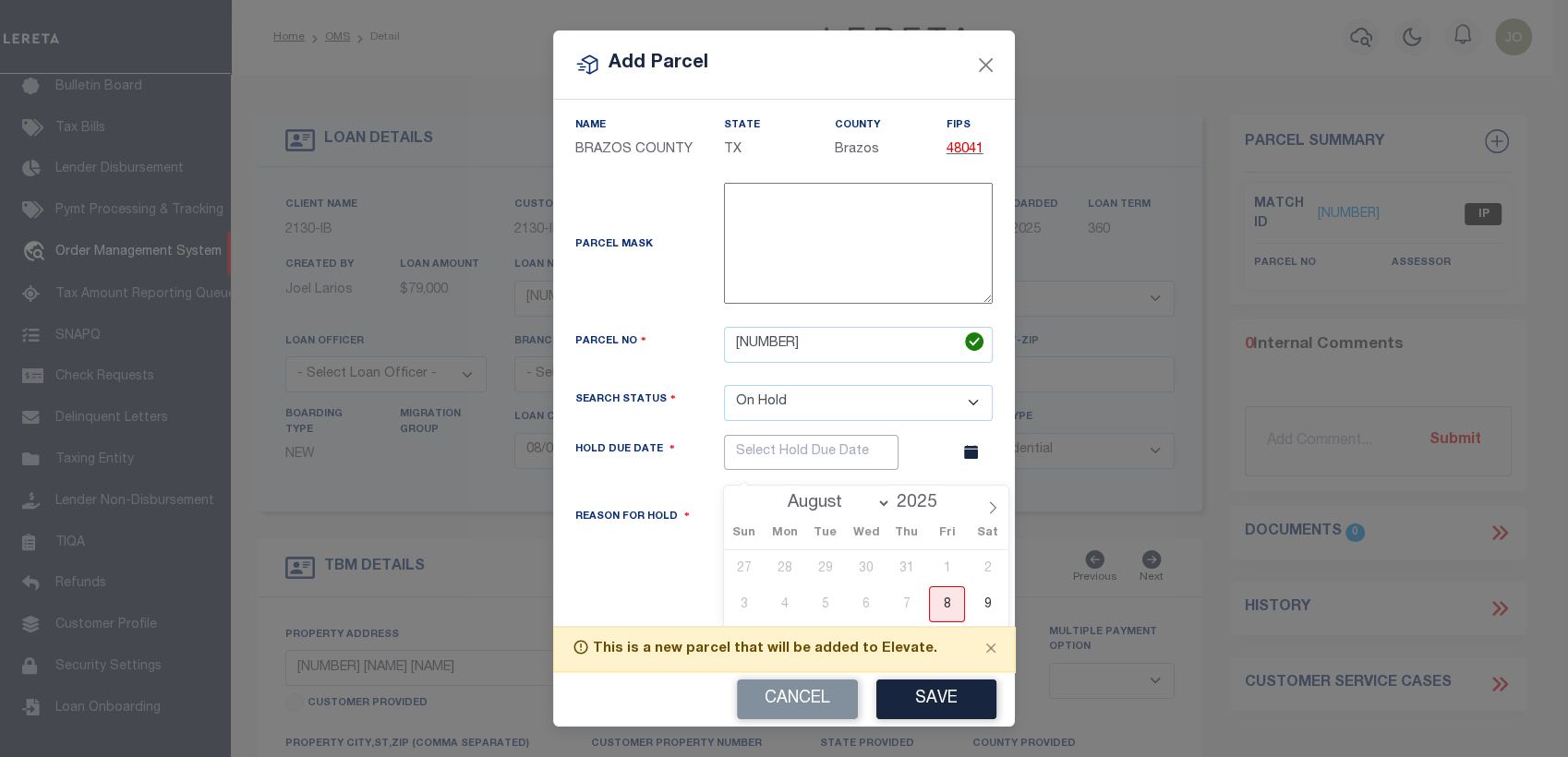 click at bounding box center [811, 452] 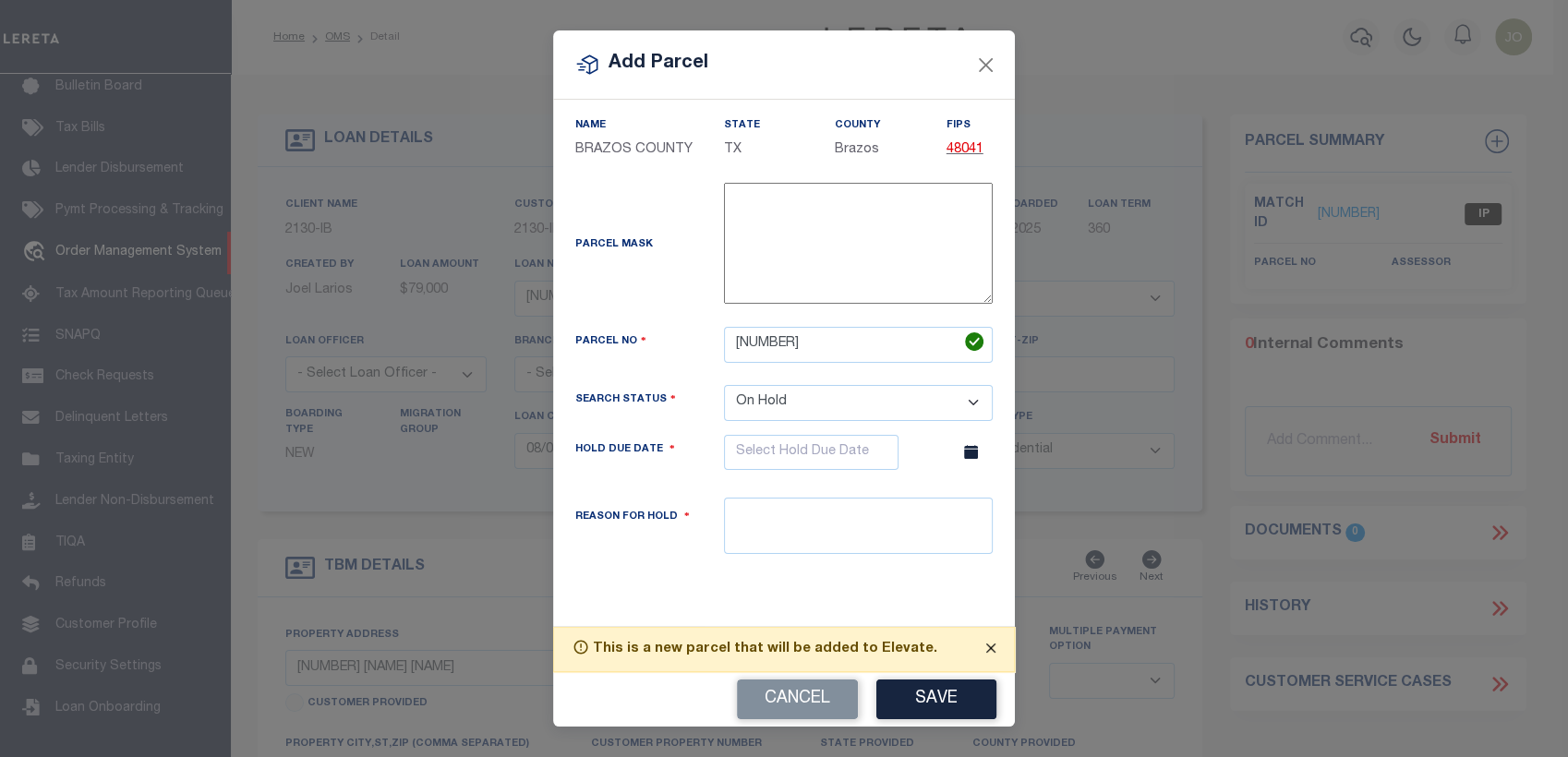 click at bounding box center (991, 648) 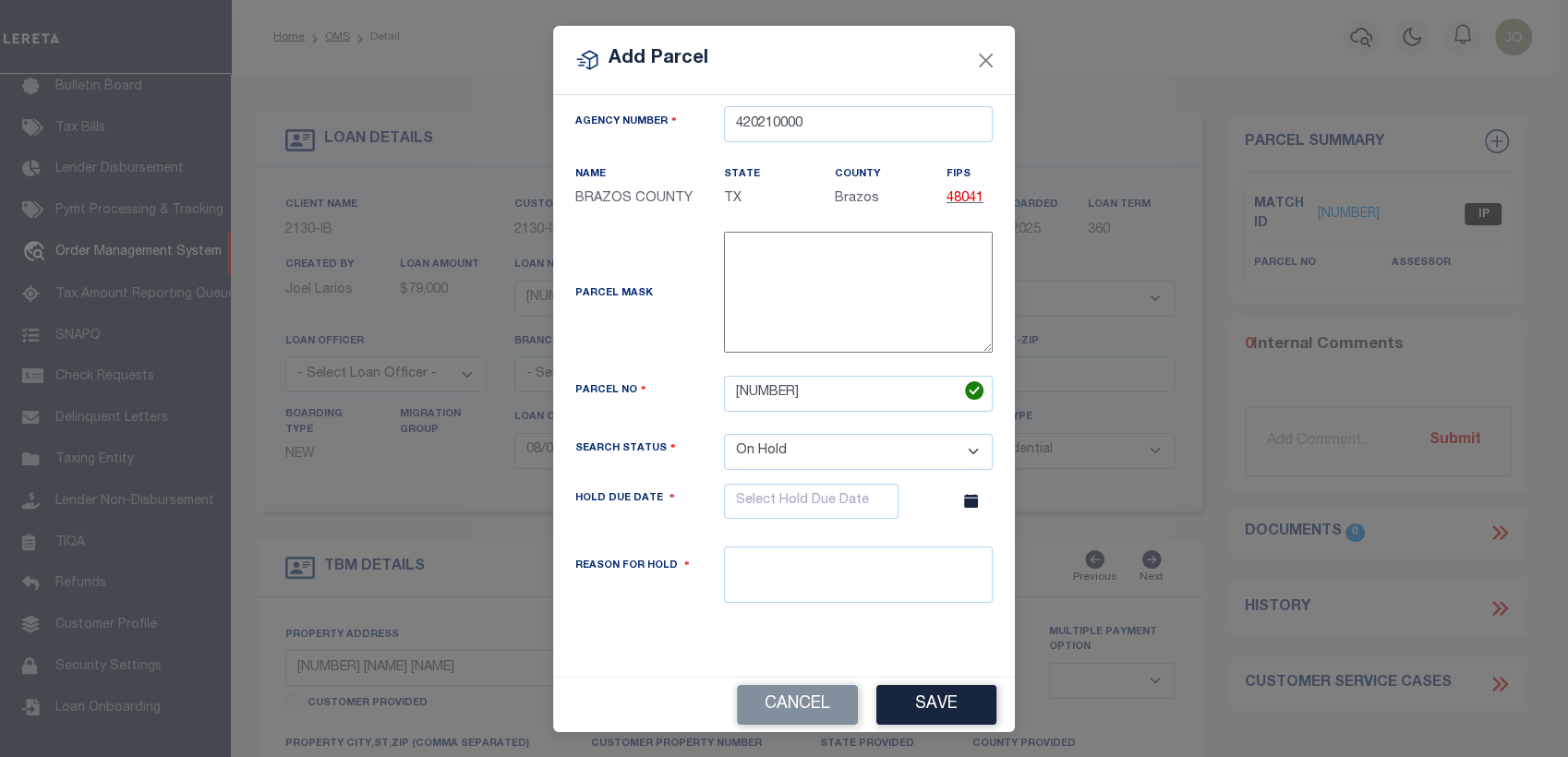 scroll, scrollTop: 17, scrollLeft: 0, axis: vertical 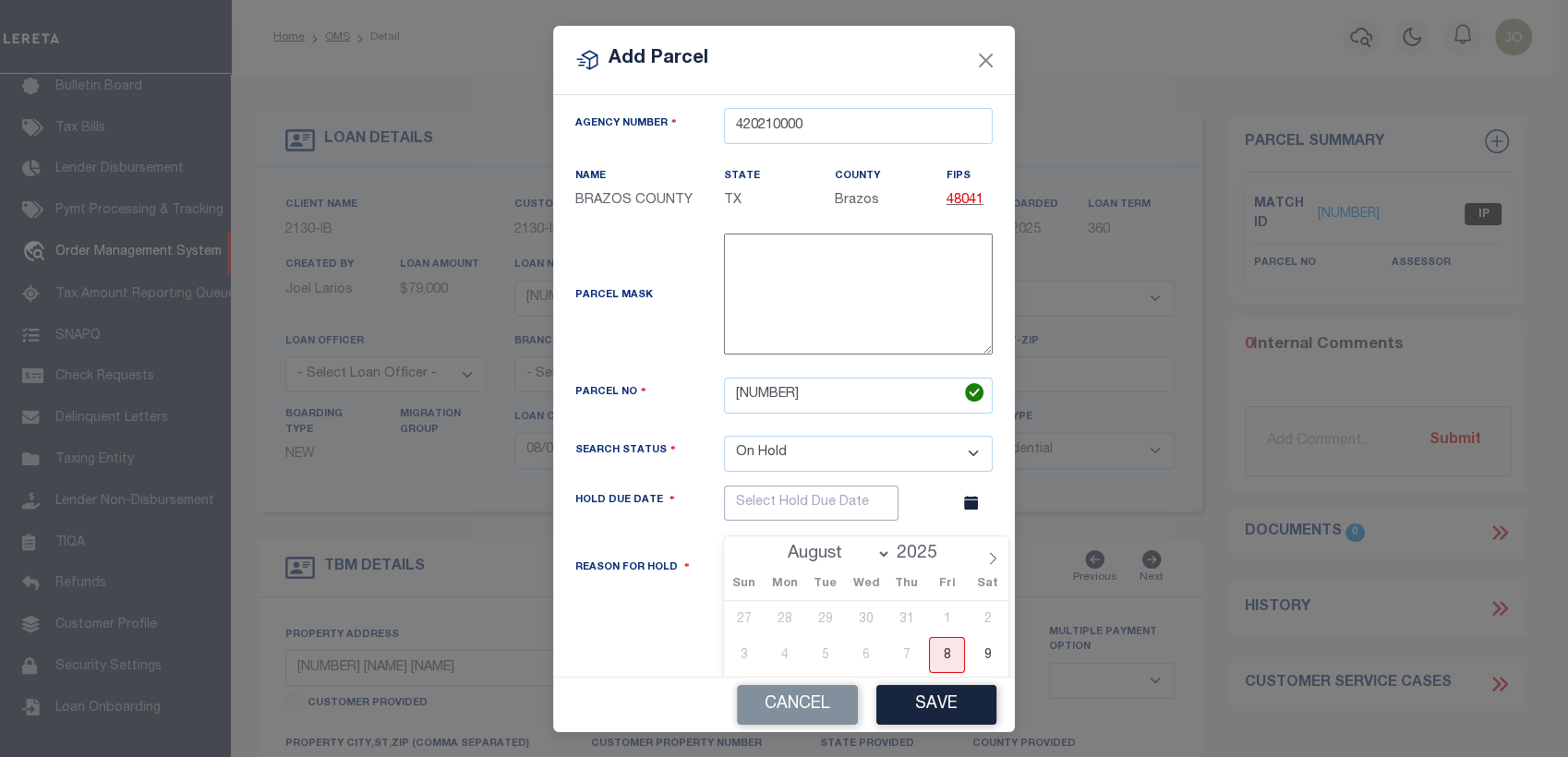 click at bounding box center (811, 503) 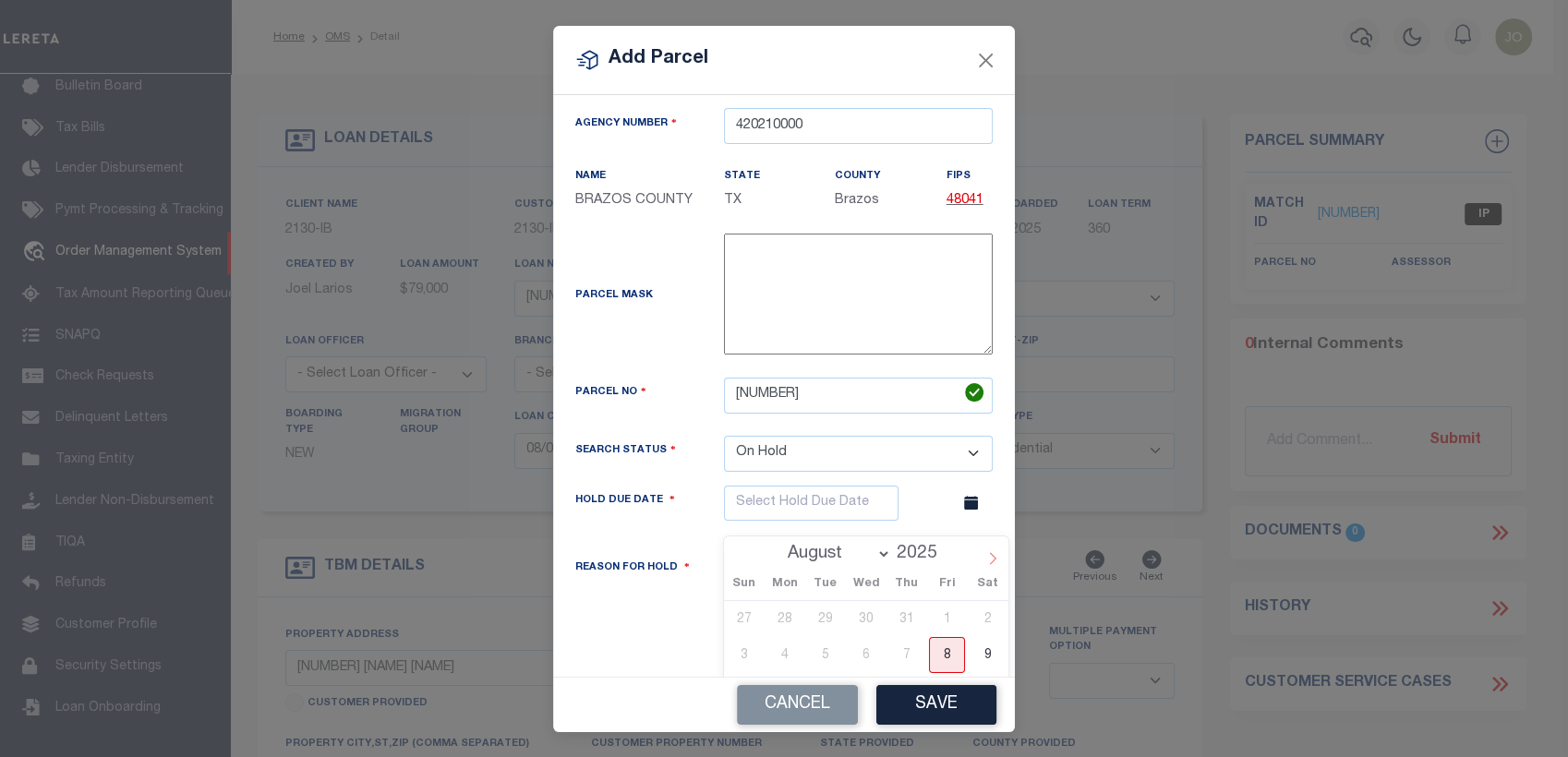 click at bounding box center (993, 552) 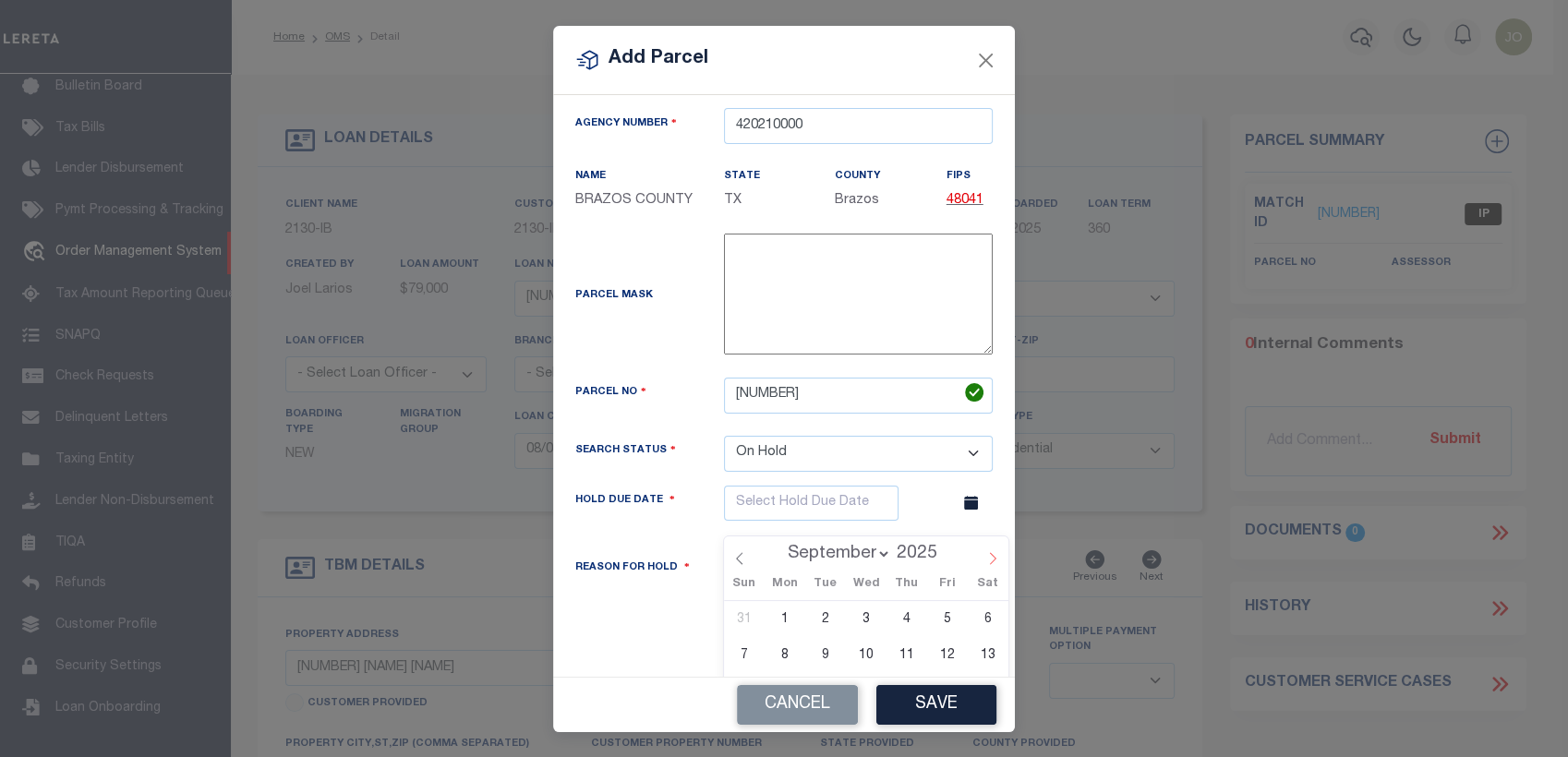 click 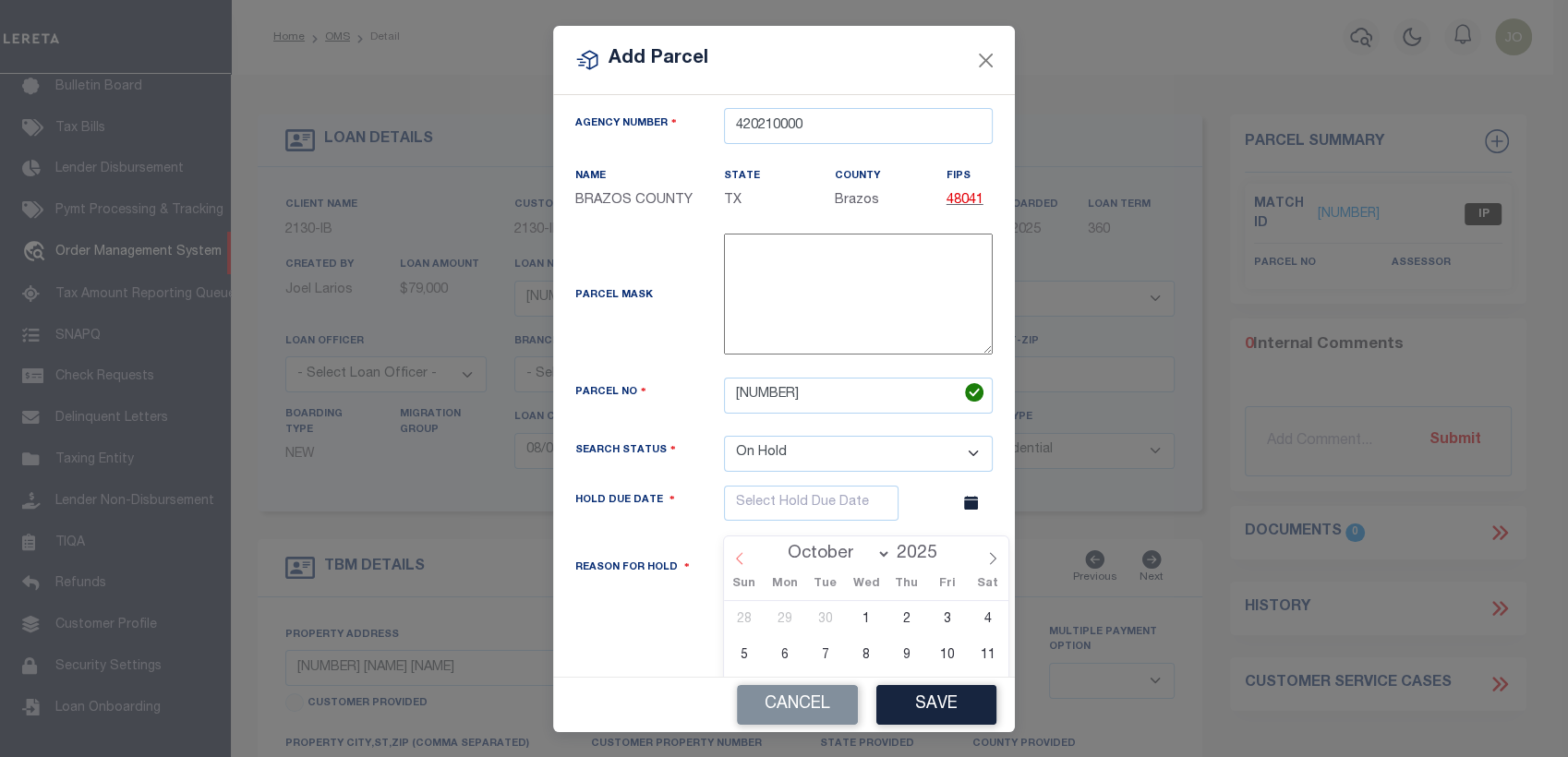 click 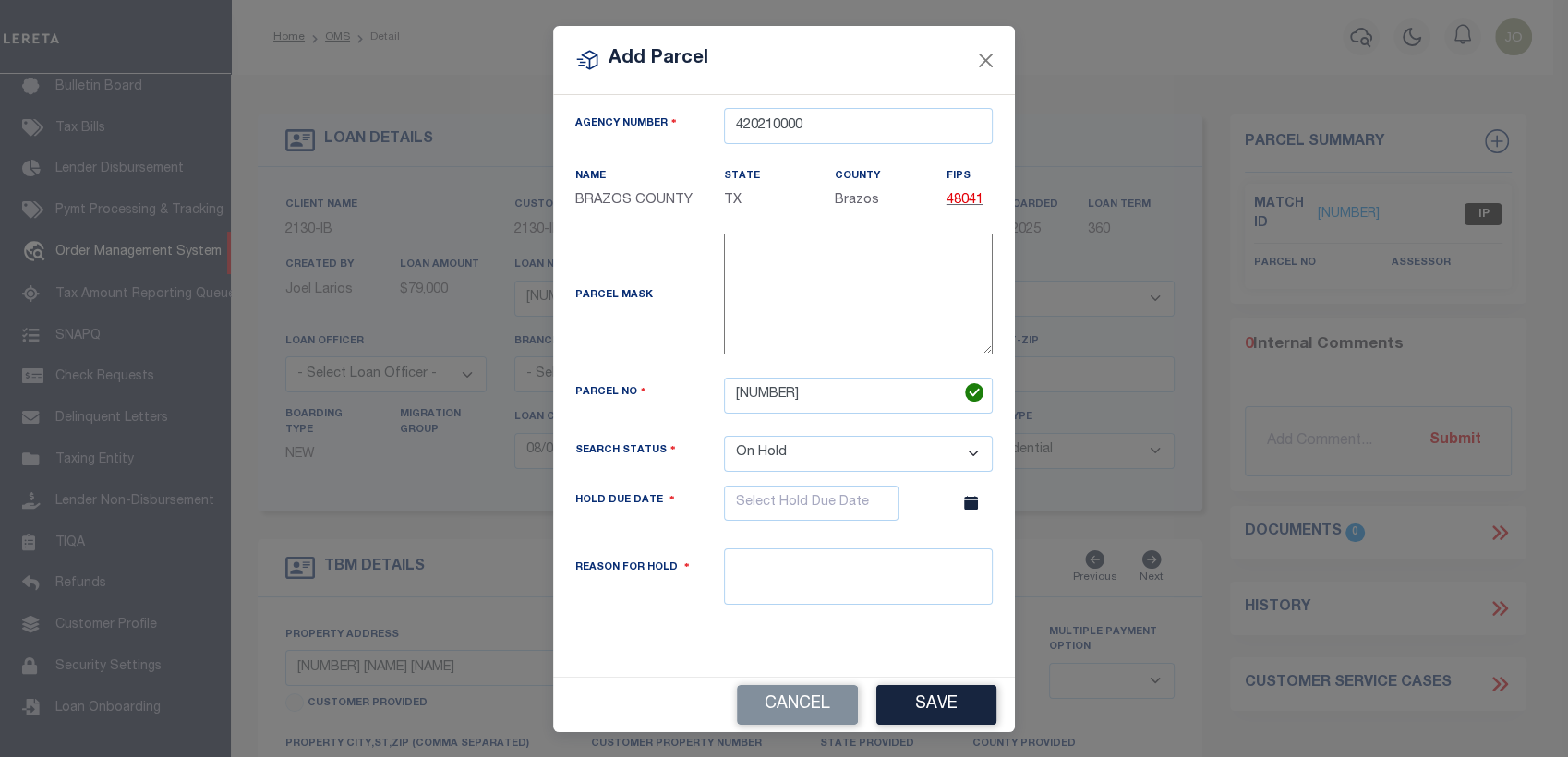 click at bounding box center (972, 503) 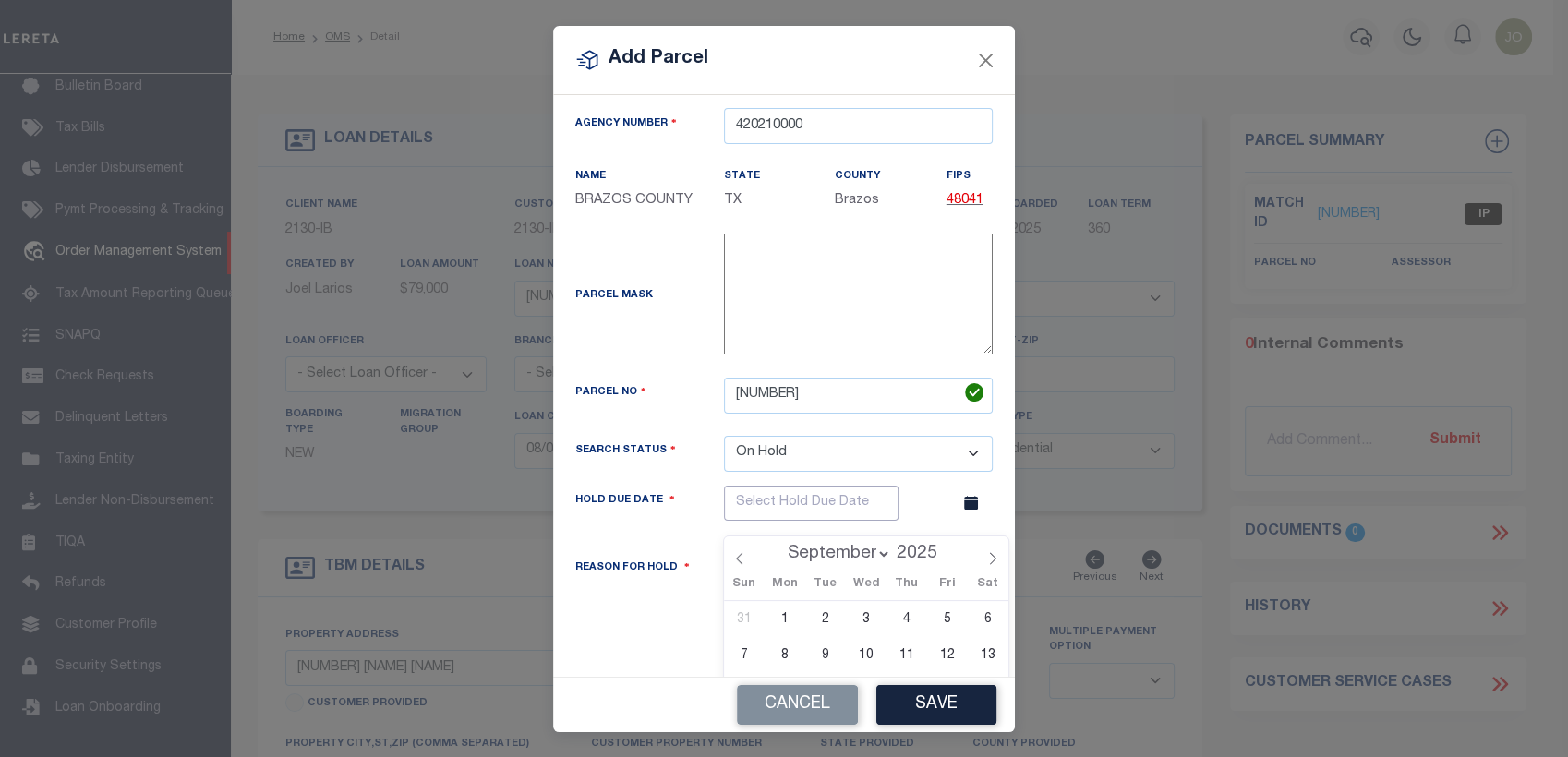 click at bounding box center [811, 503] 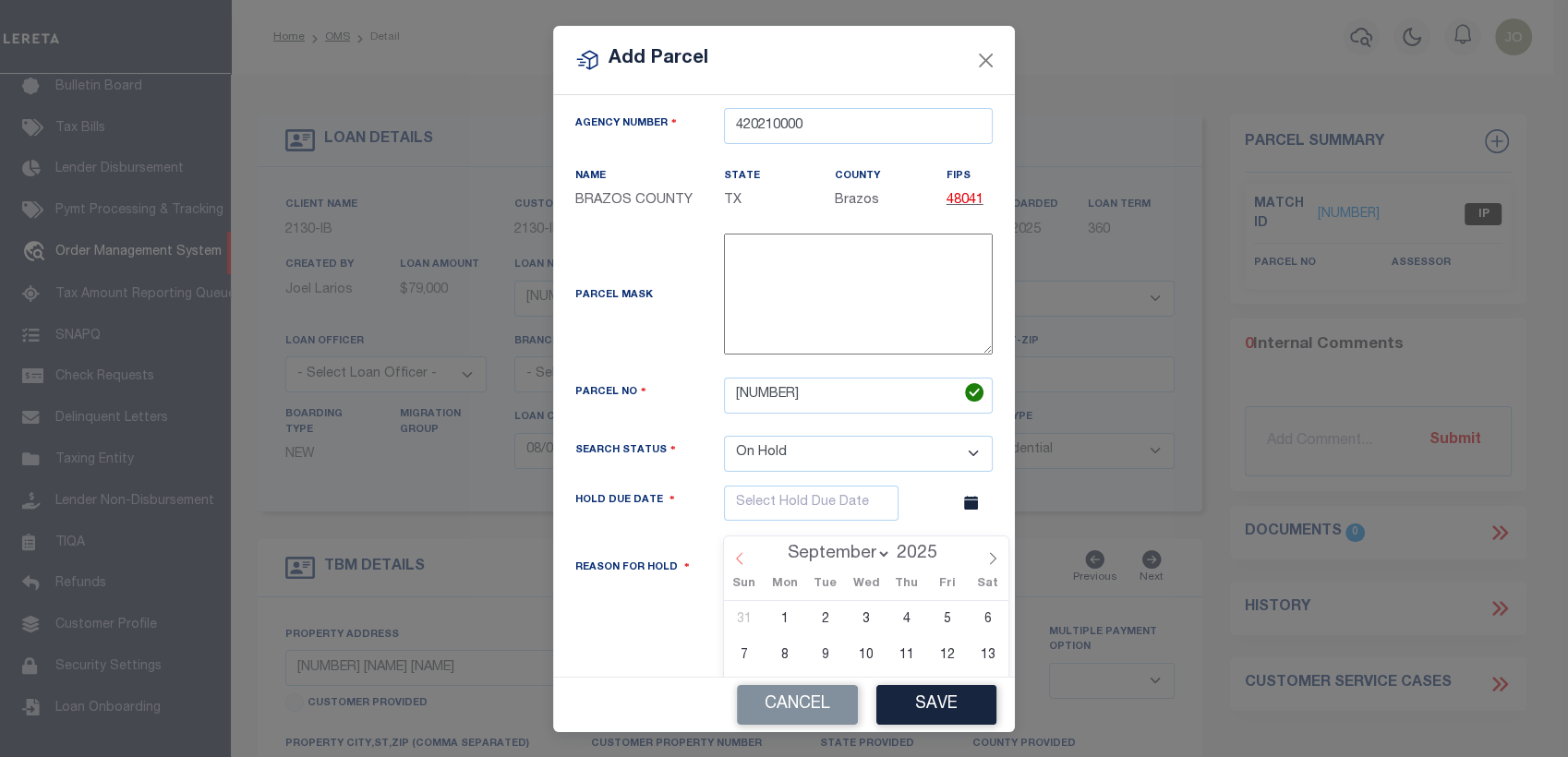 click at bounding box center [740, 552] 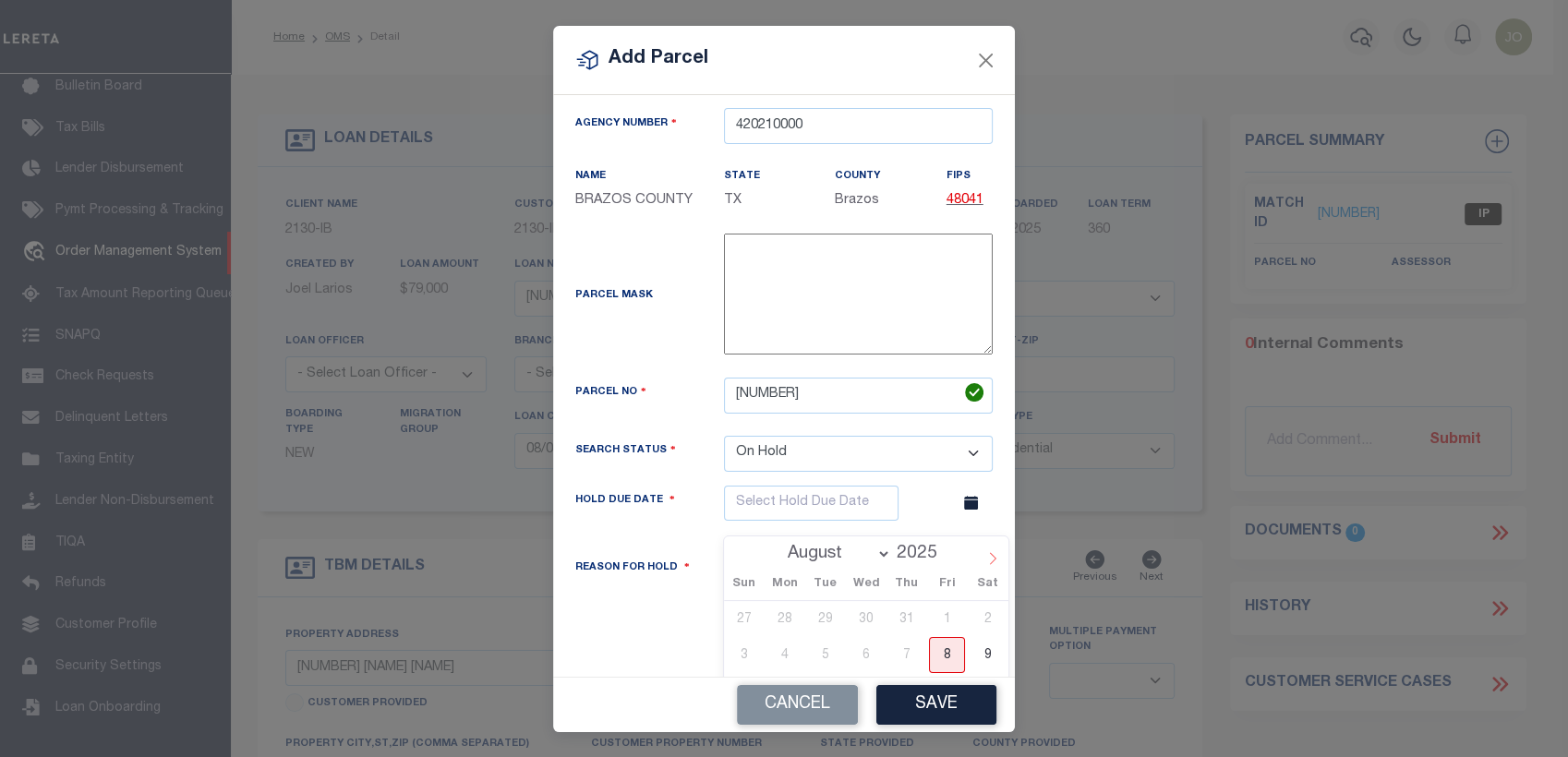 click 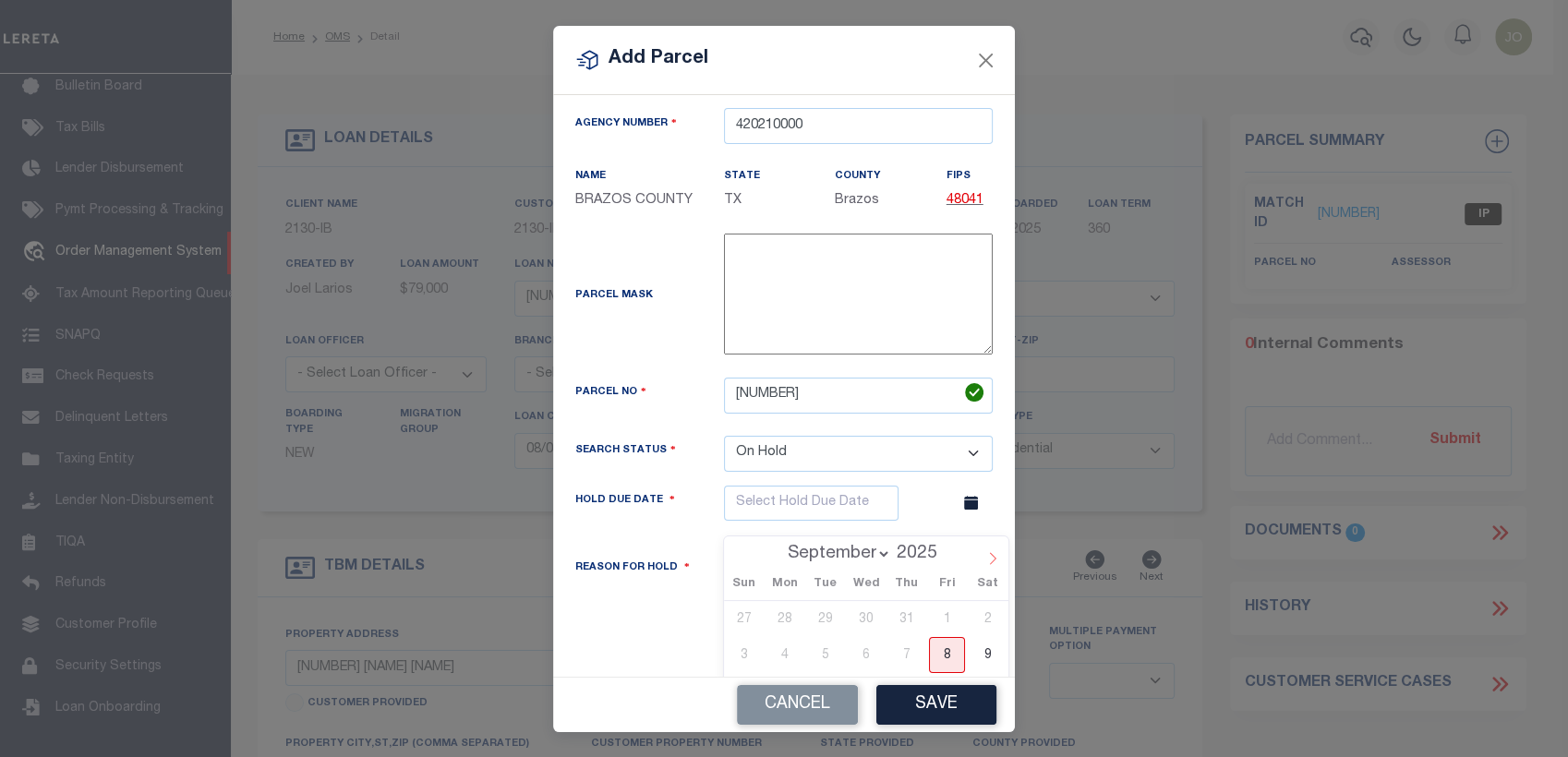 click 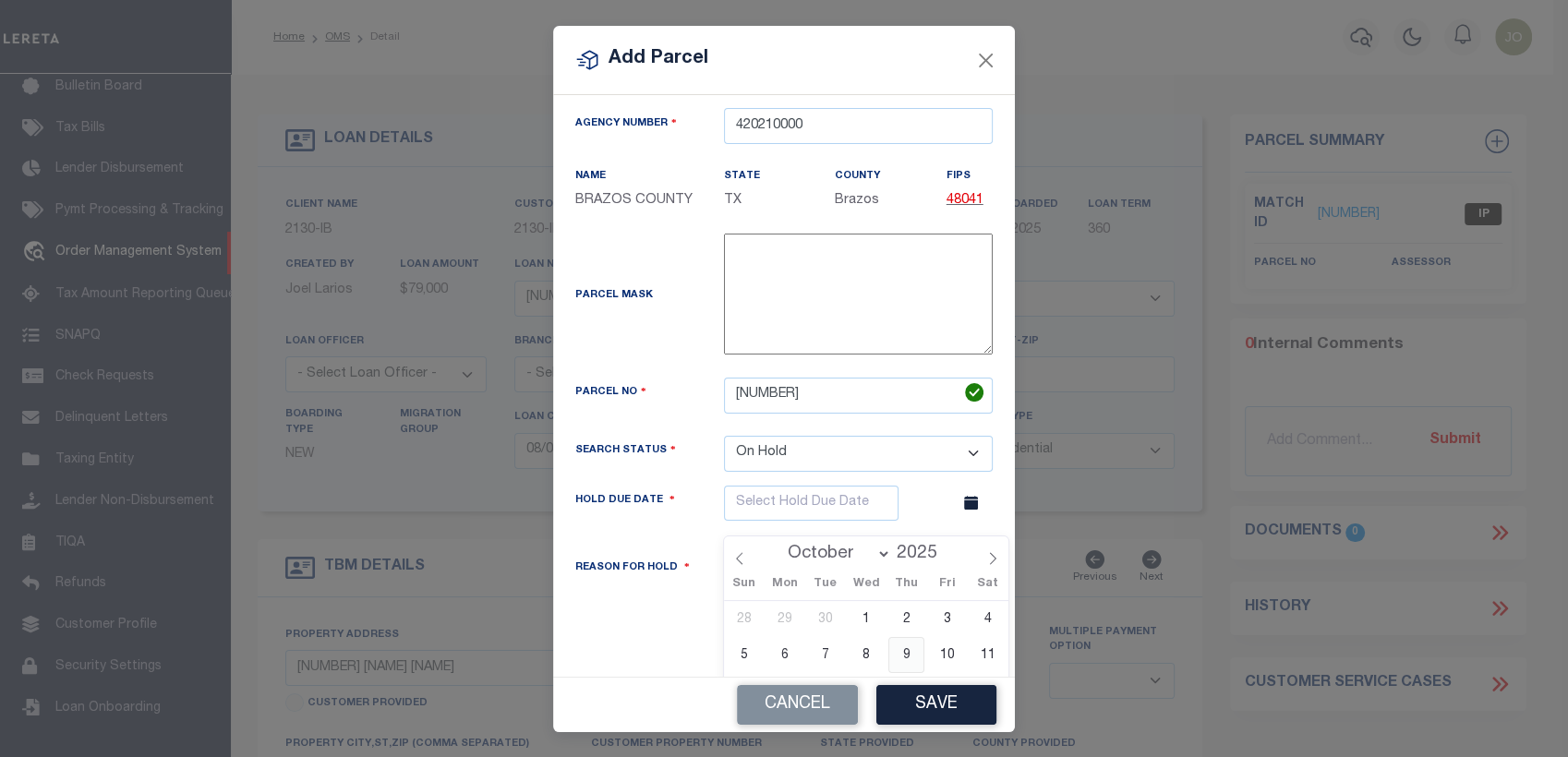 click on "9" at bounding box center (906, 655) 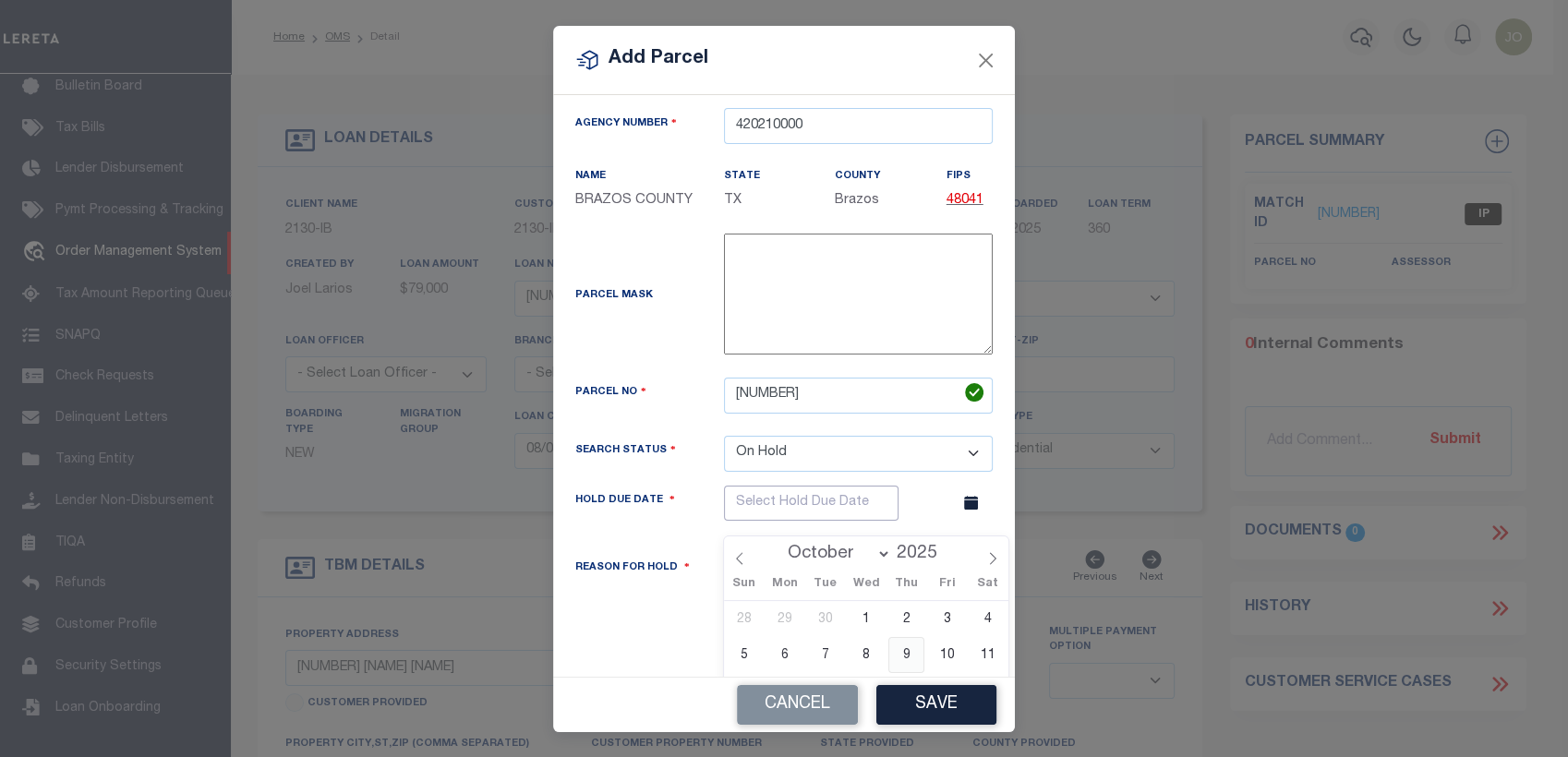 type on "[DATE]" 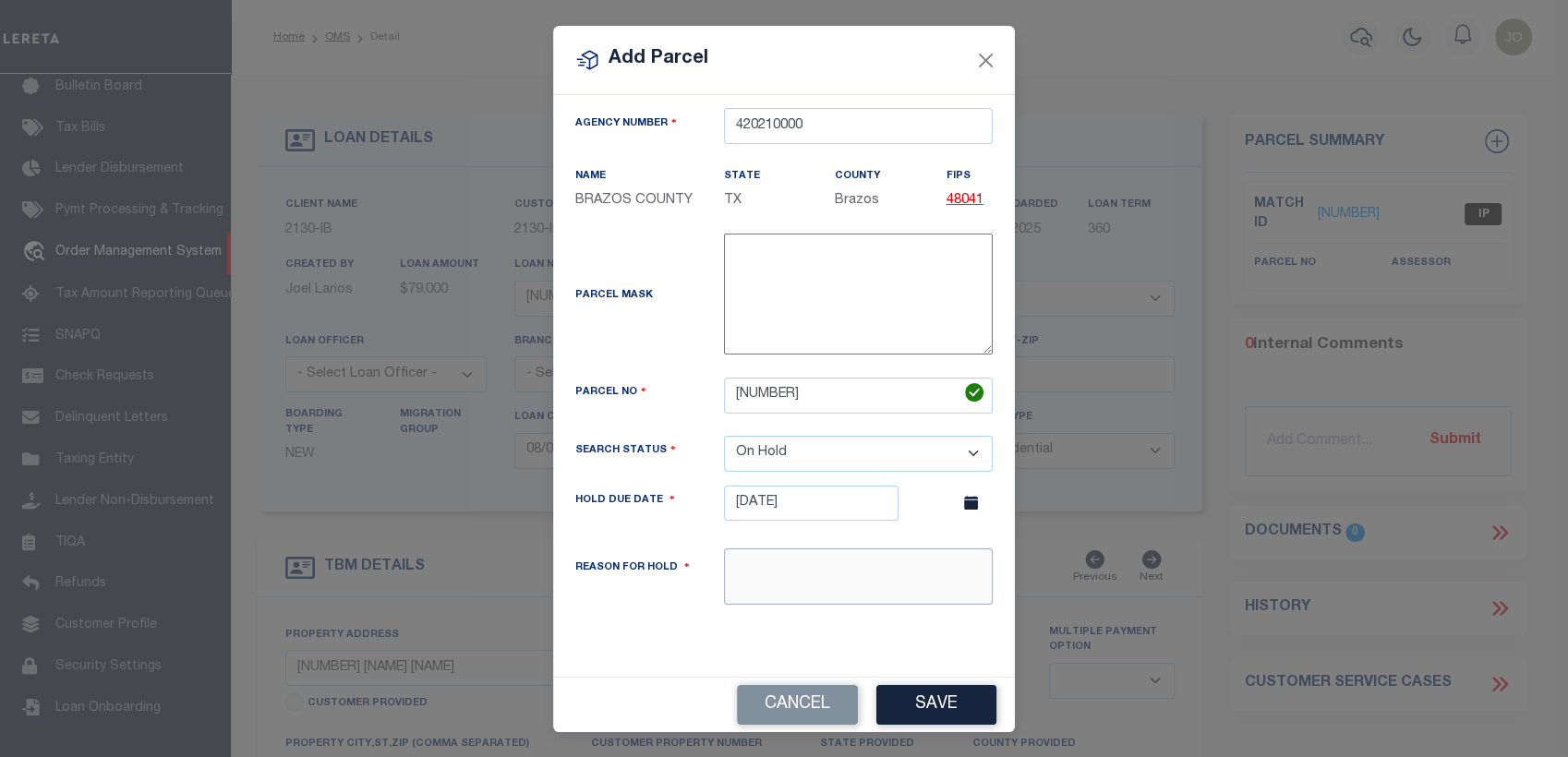 click at bounding box center (858, 576) 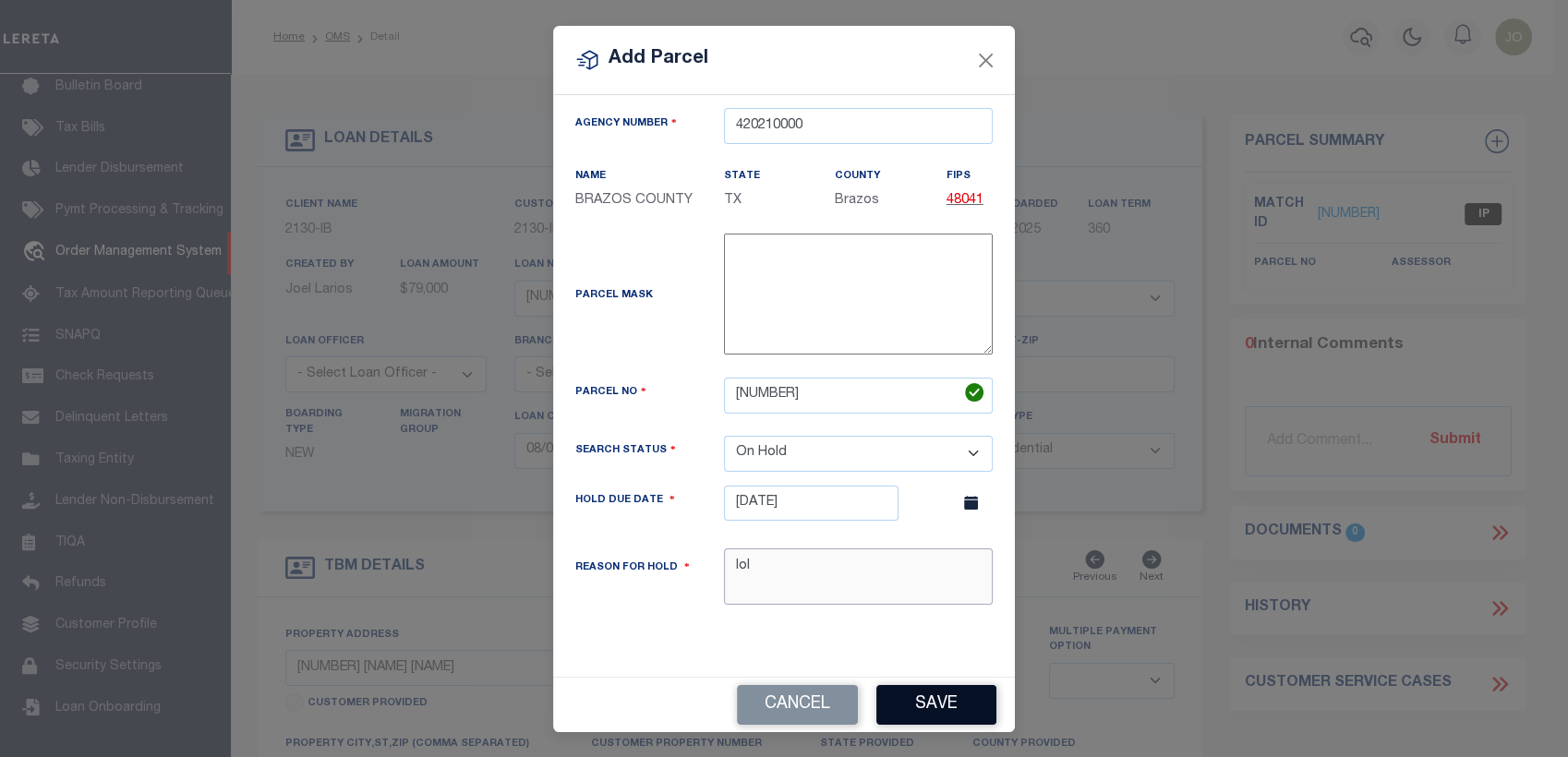 type on "lol" 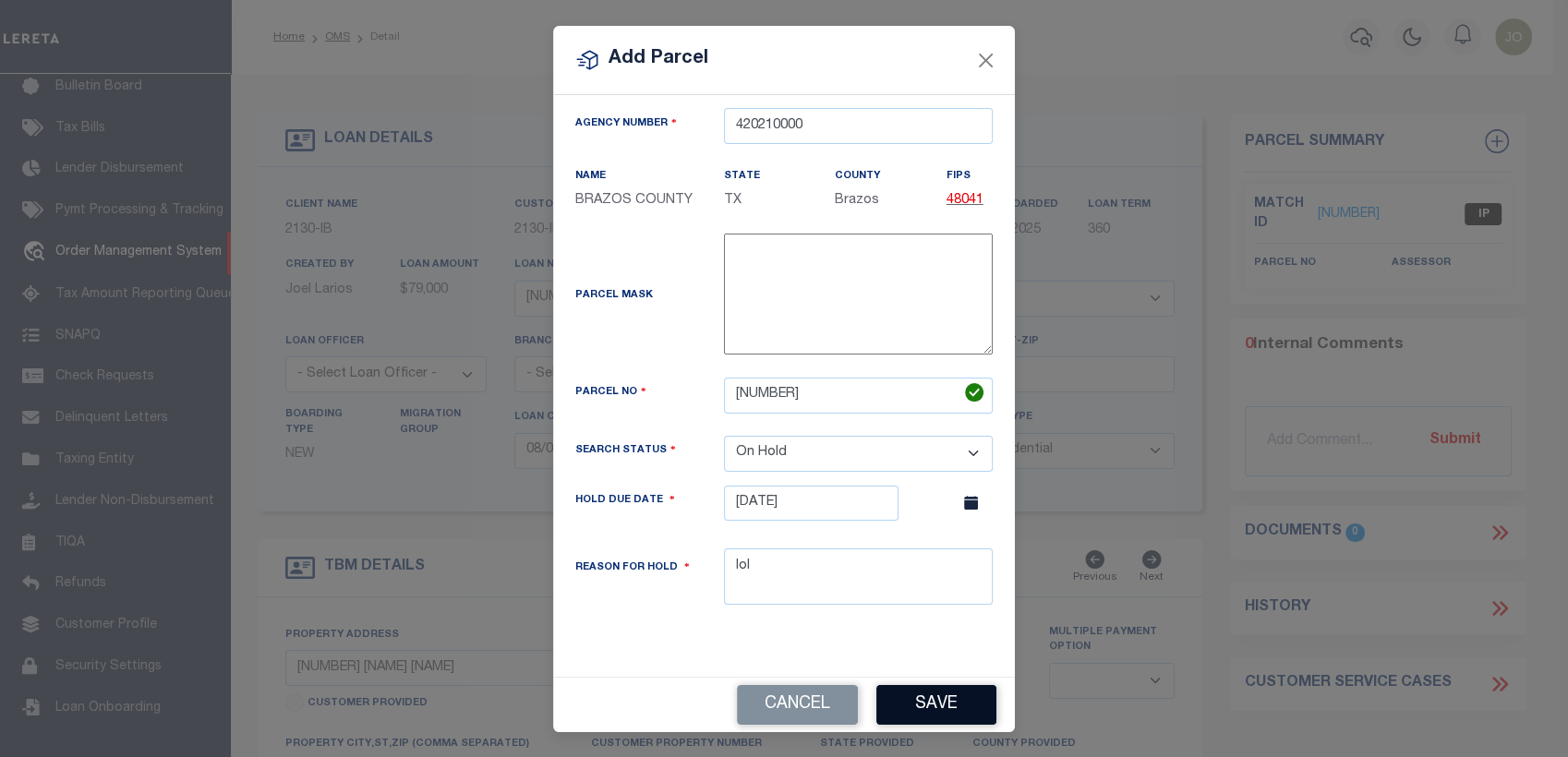 click on "Save" at bounding box center [936, 704] 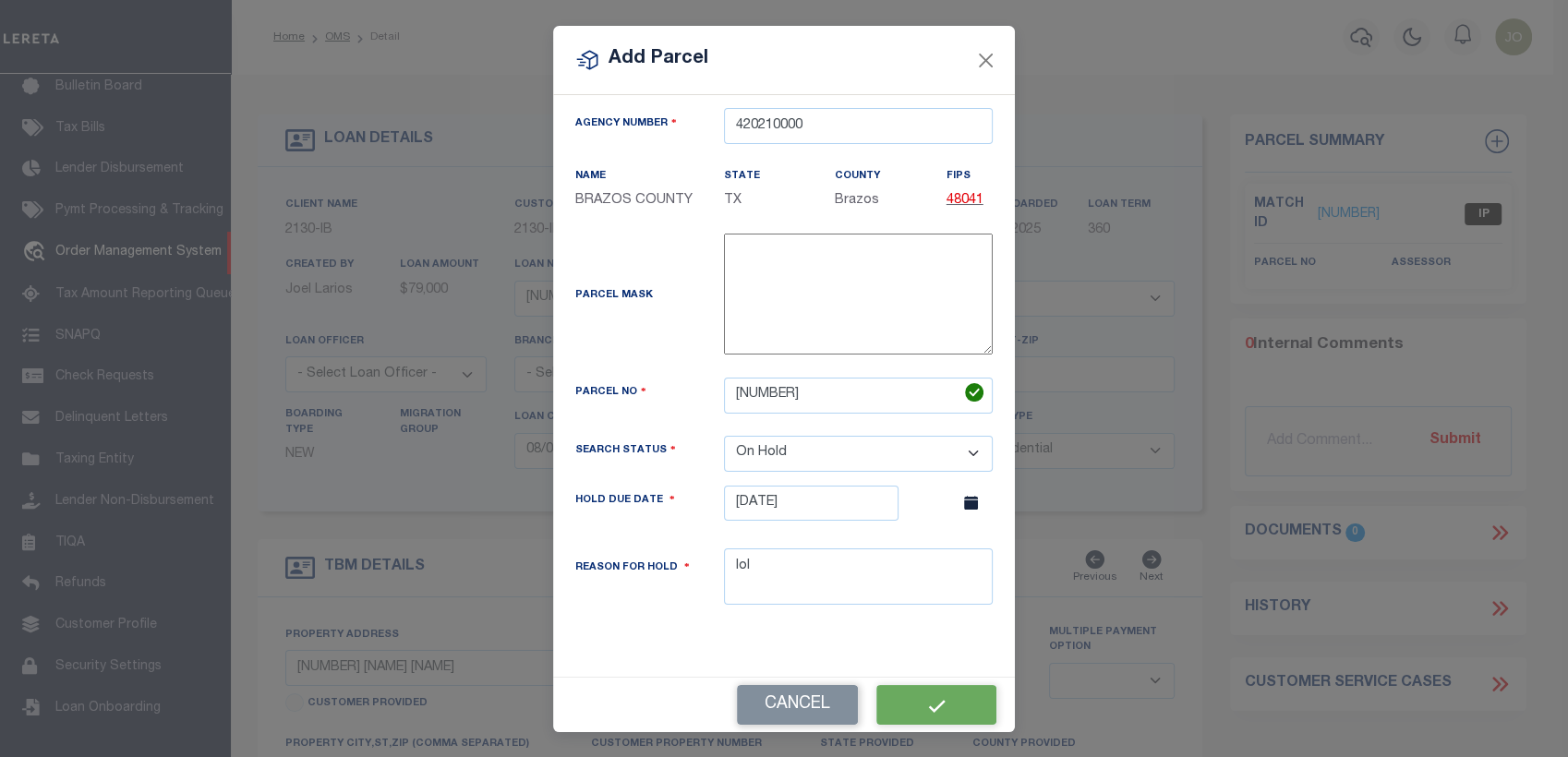 select on "OH" 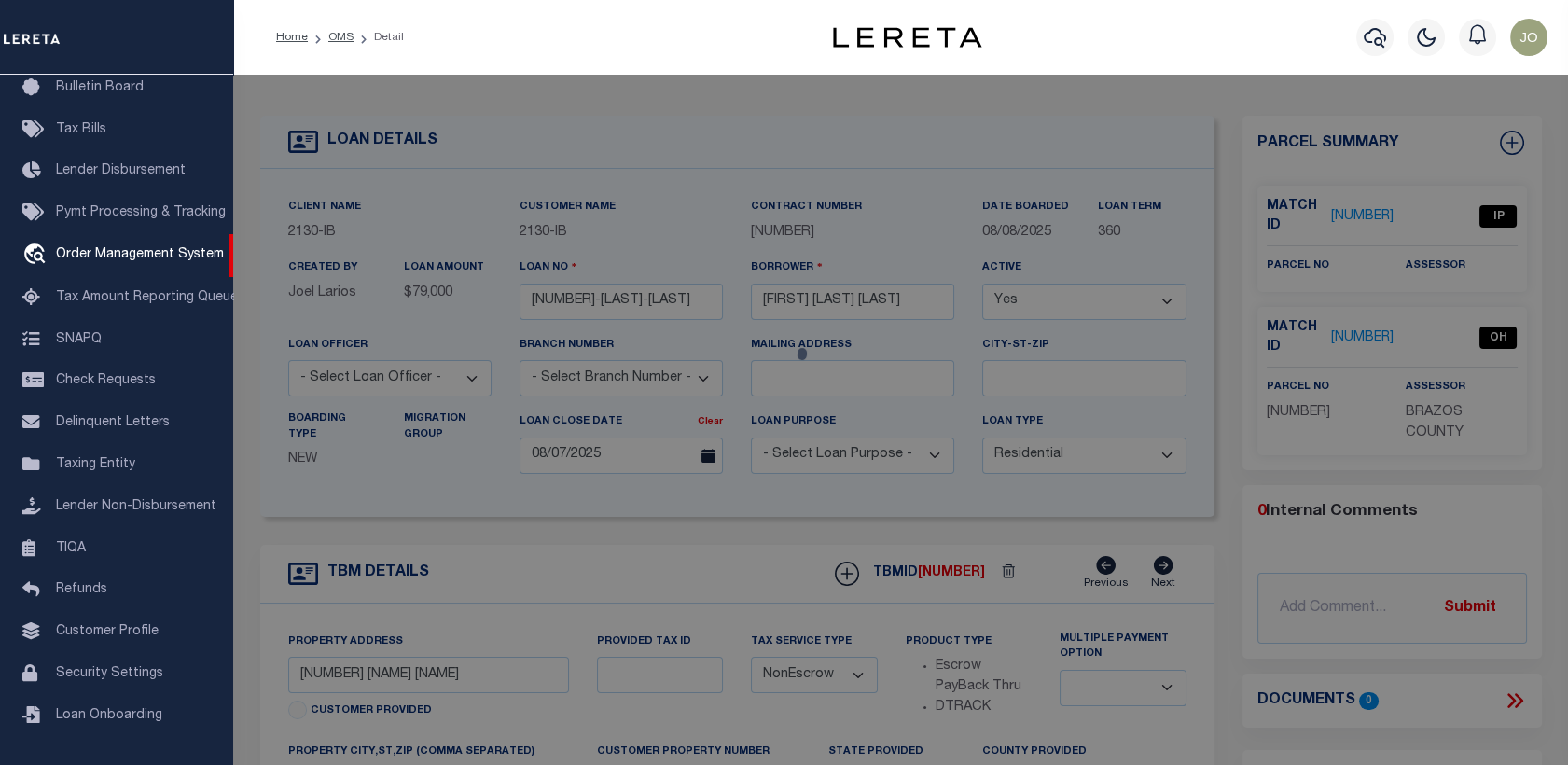 select on "AS" 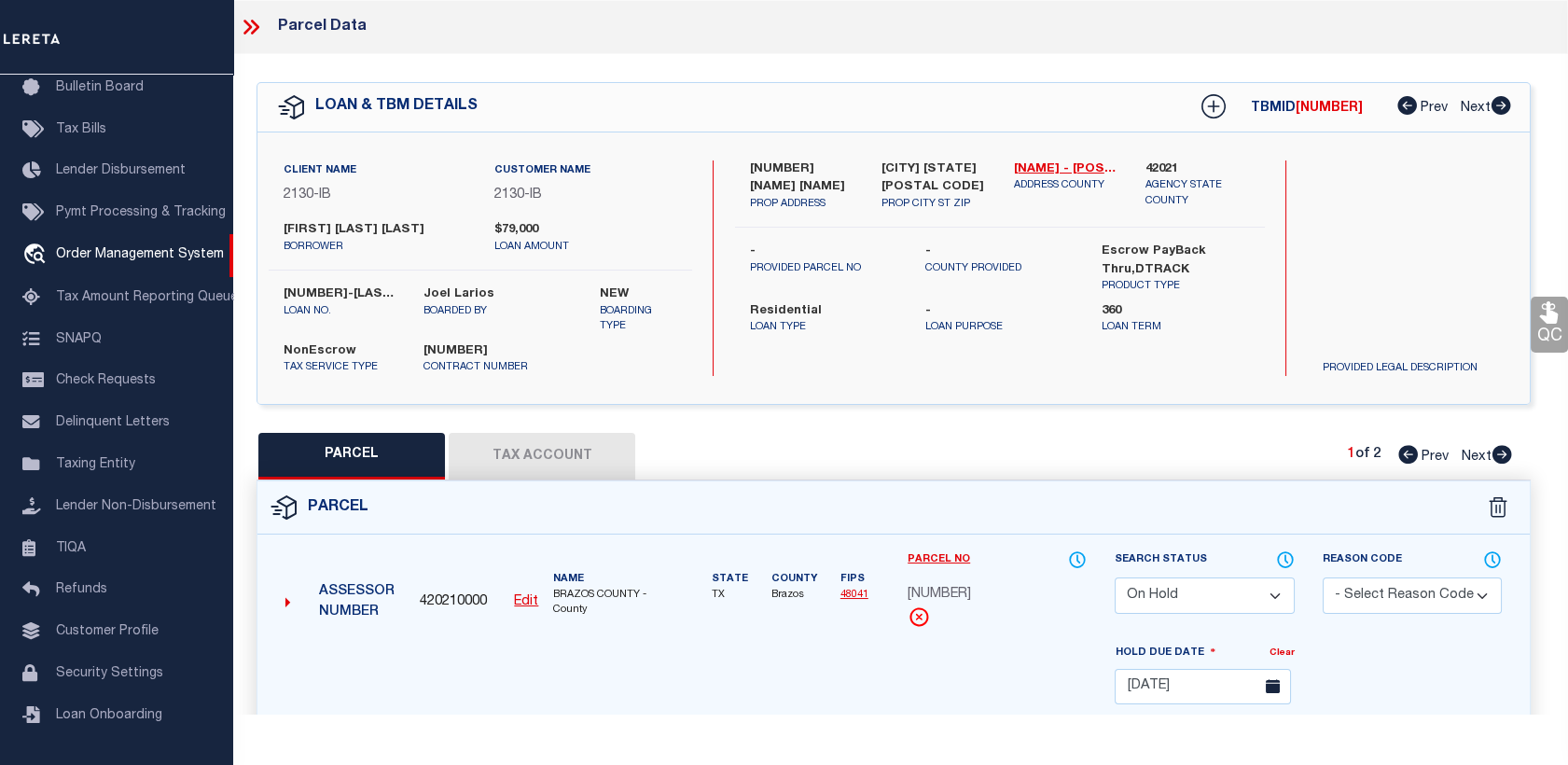 click on "Tax Account" at bounding box center [542, 456] 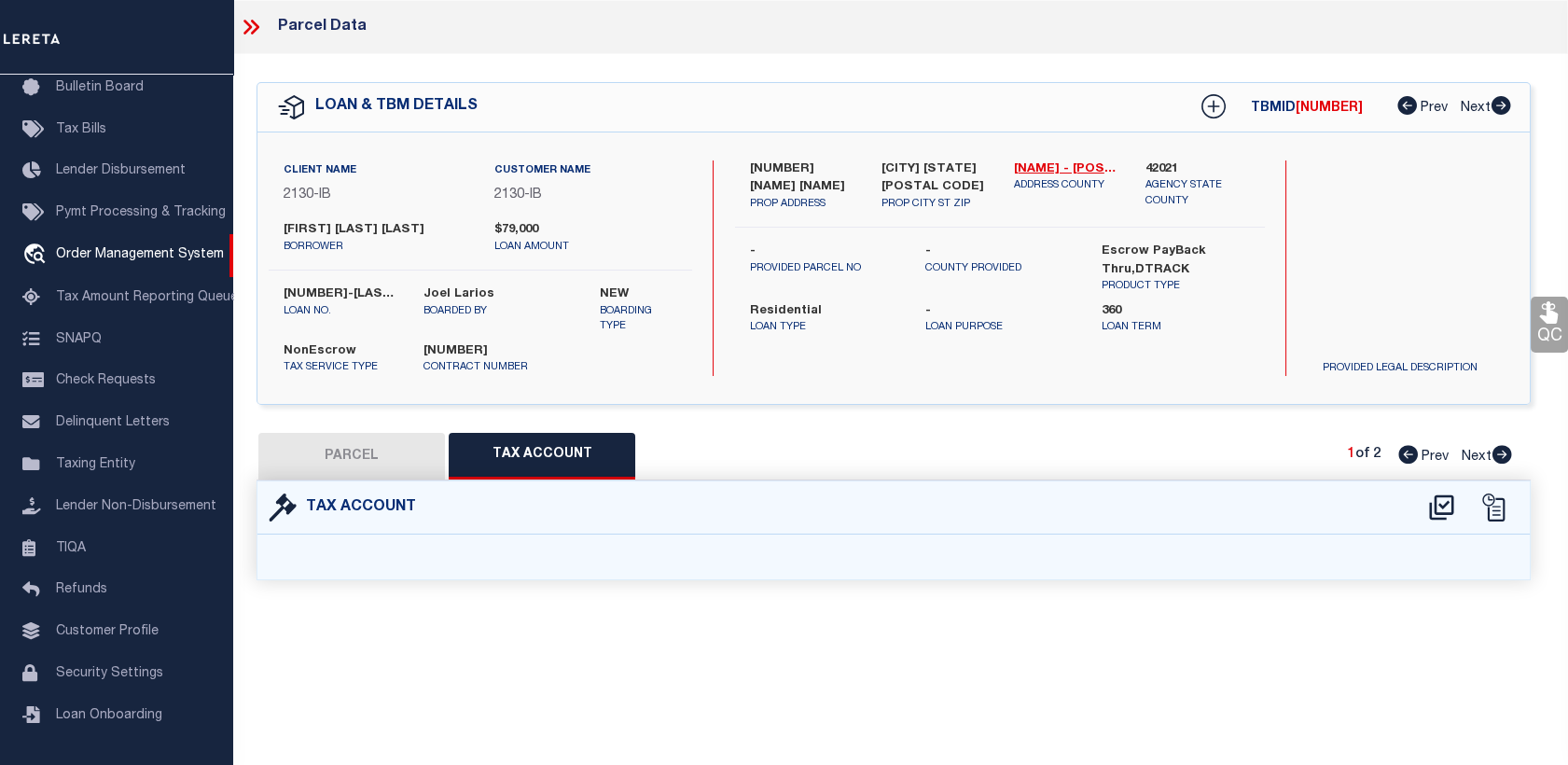 select on "100" 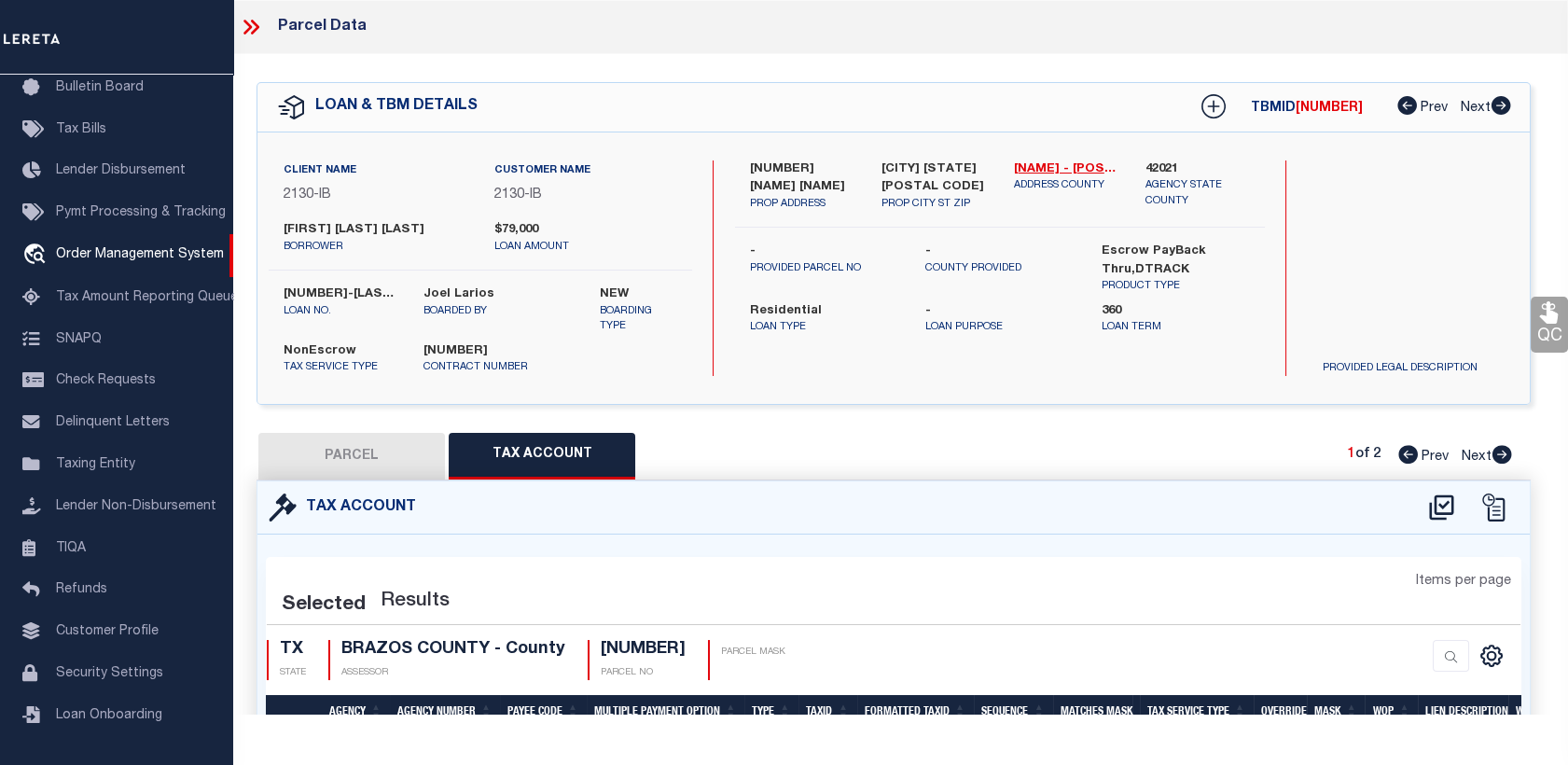 select on "100" 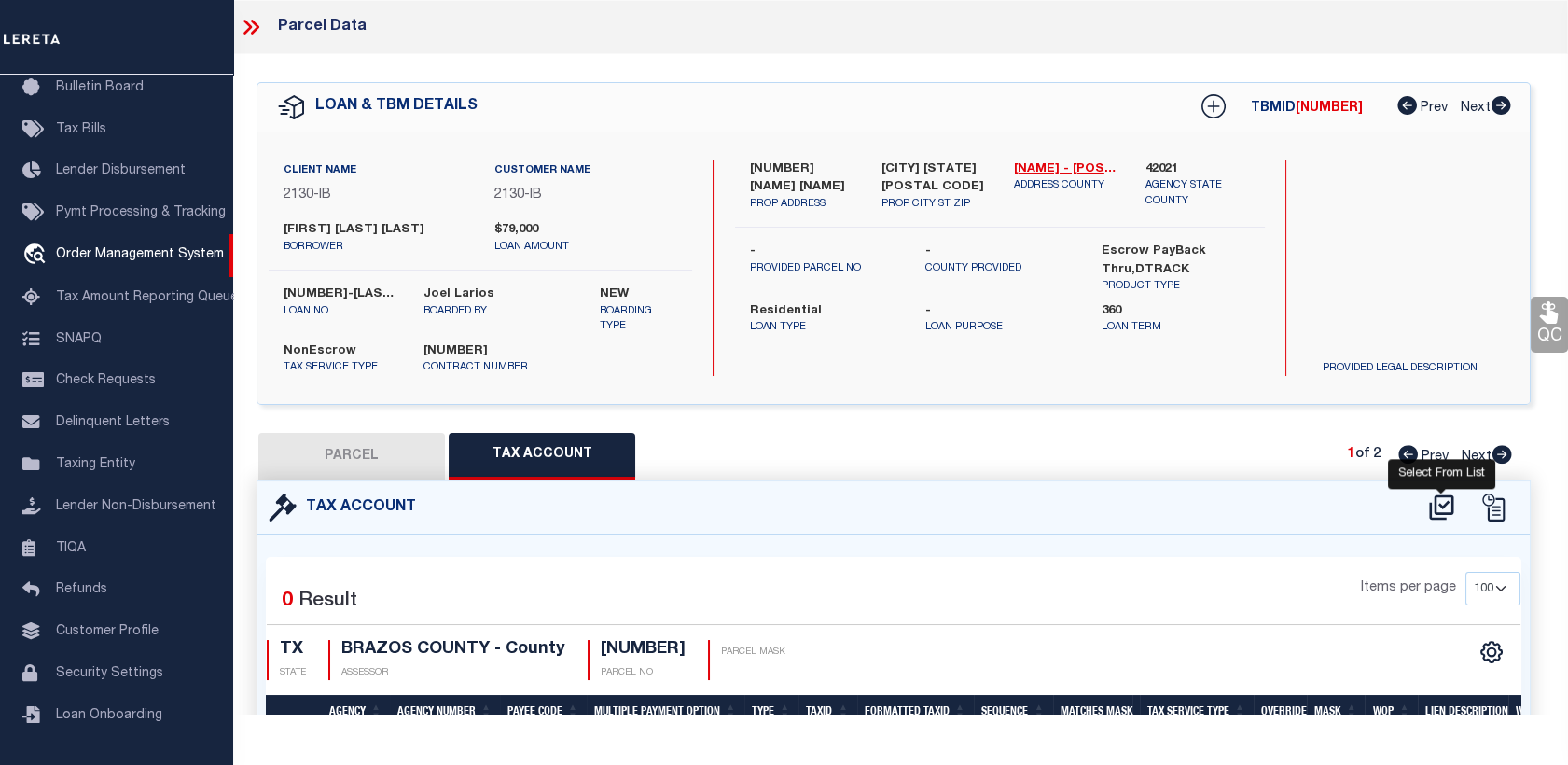click 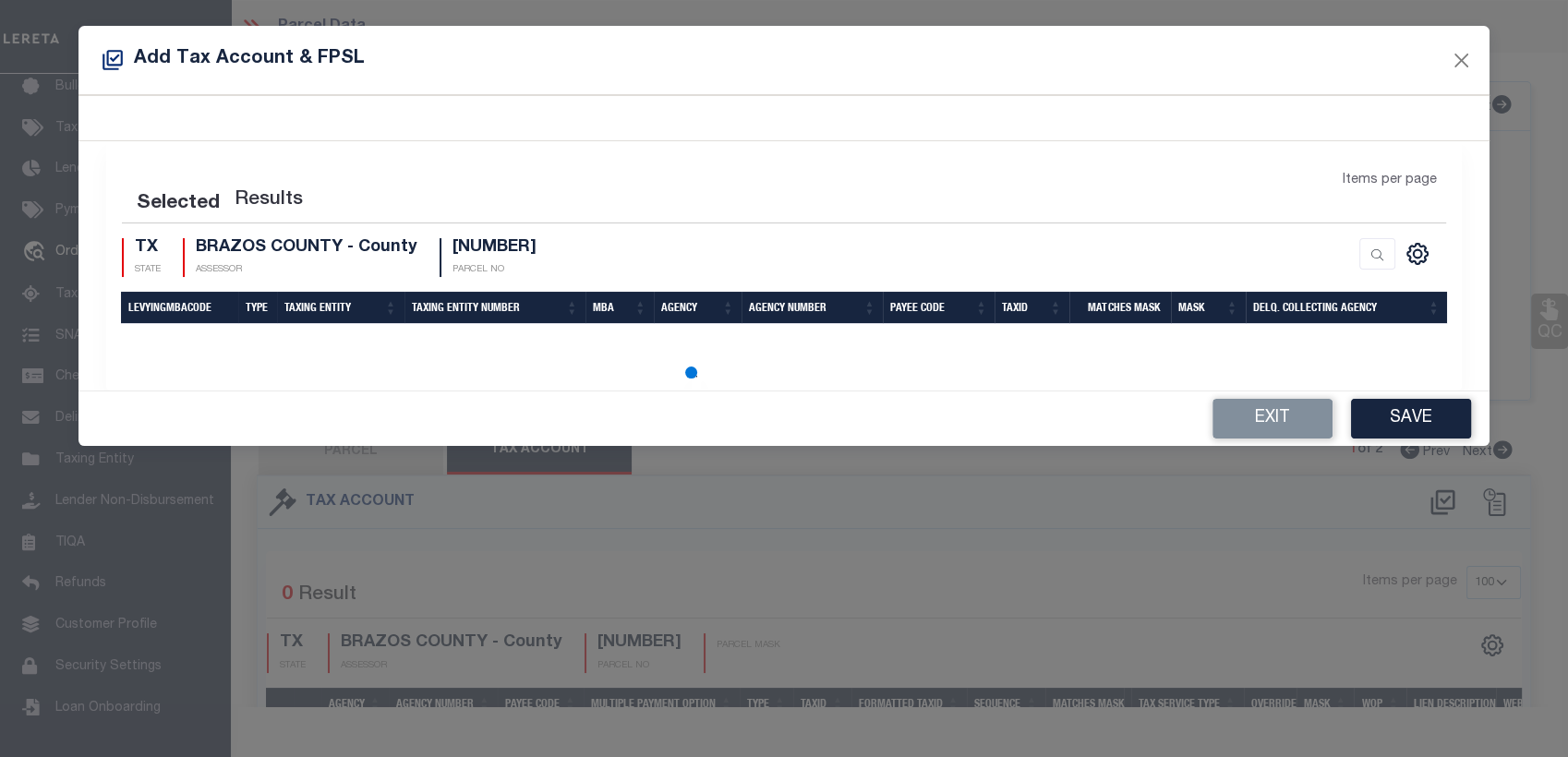 select on "100" 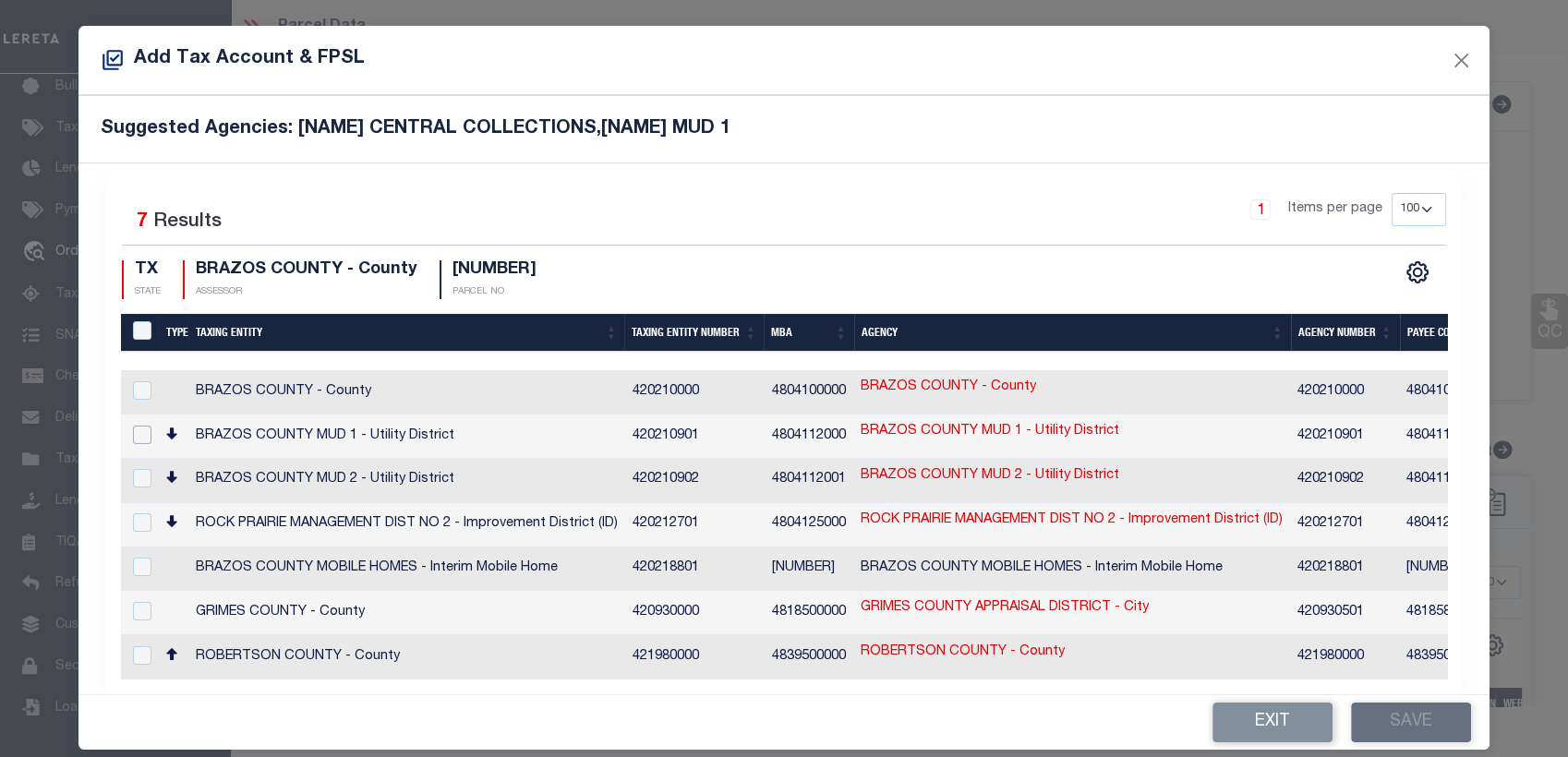 click at bounding box center (142, 435) 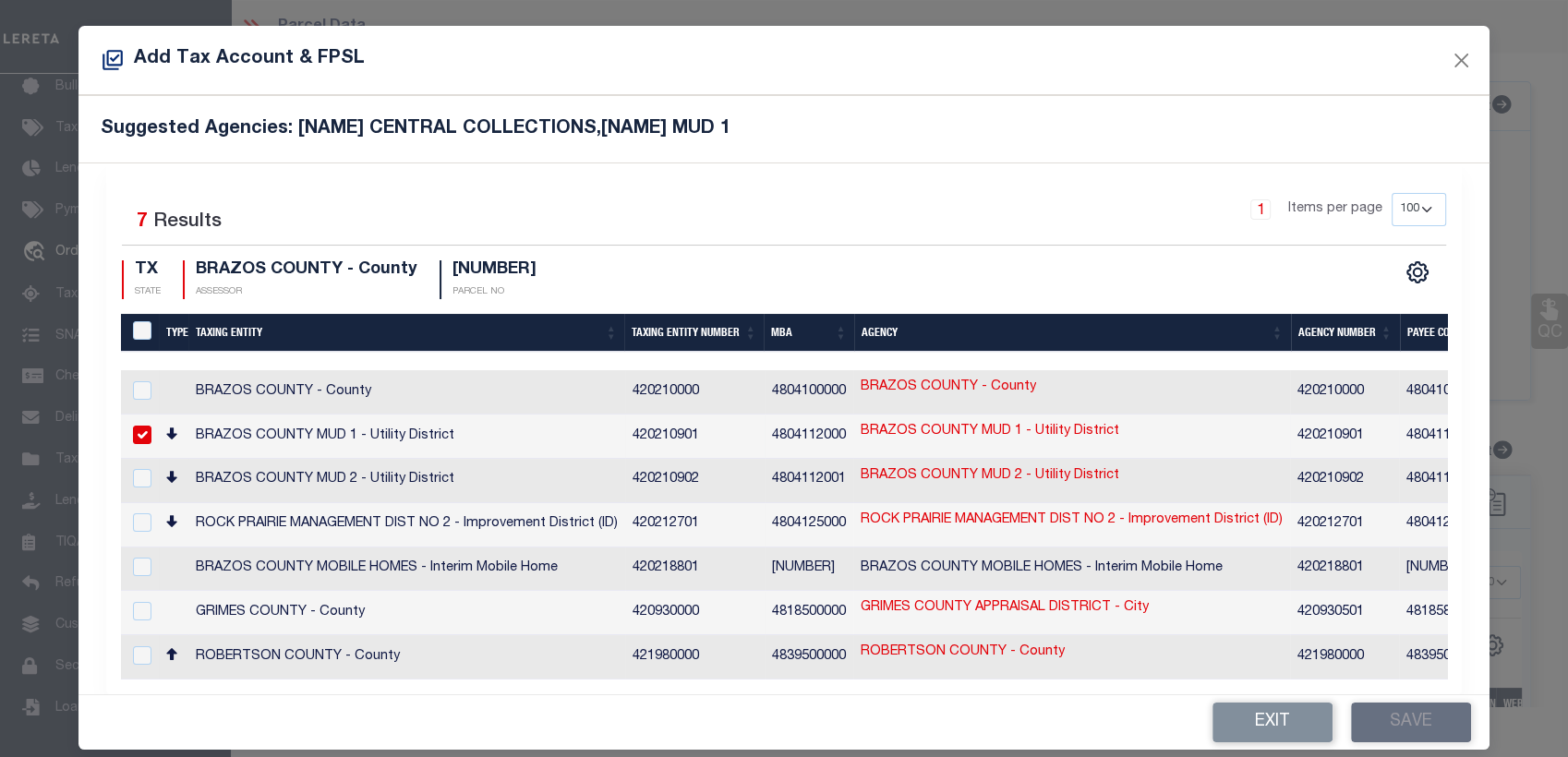 checkbox on "true" 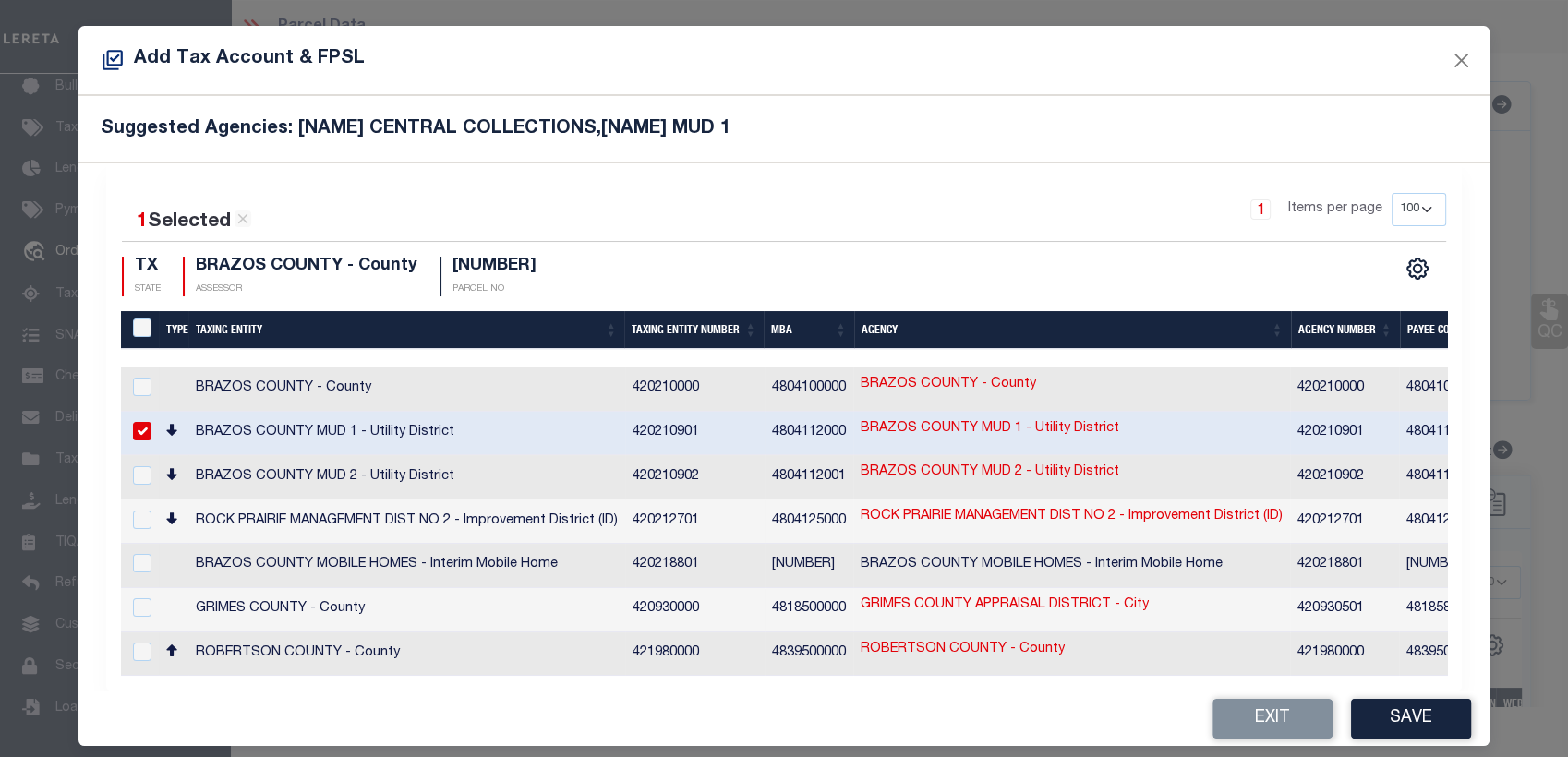 scroll, scrollTop: 0, scrollLeft: 78, axis: horizontal 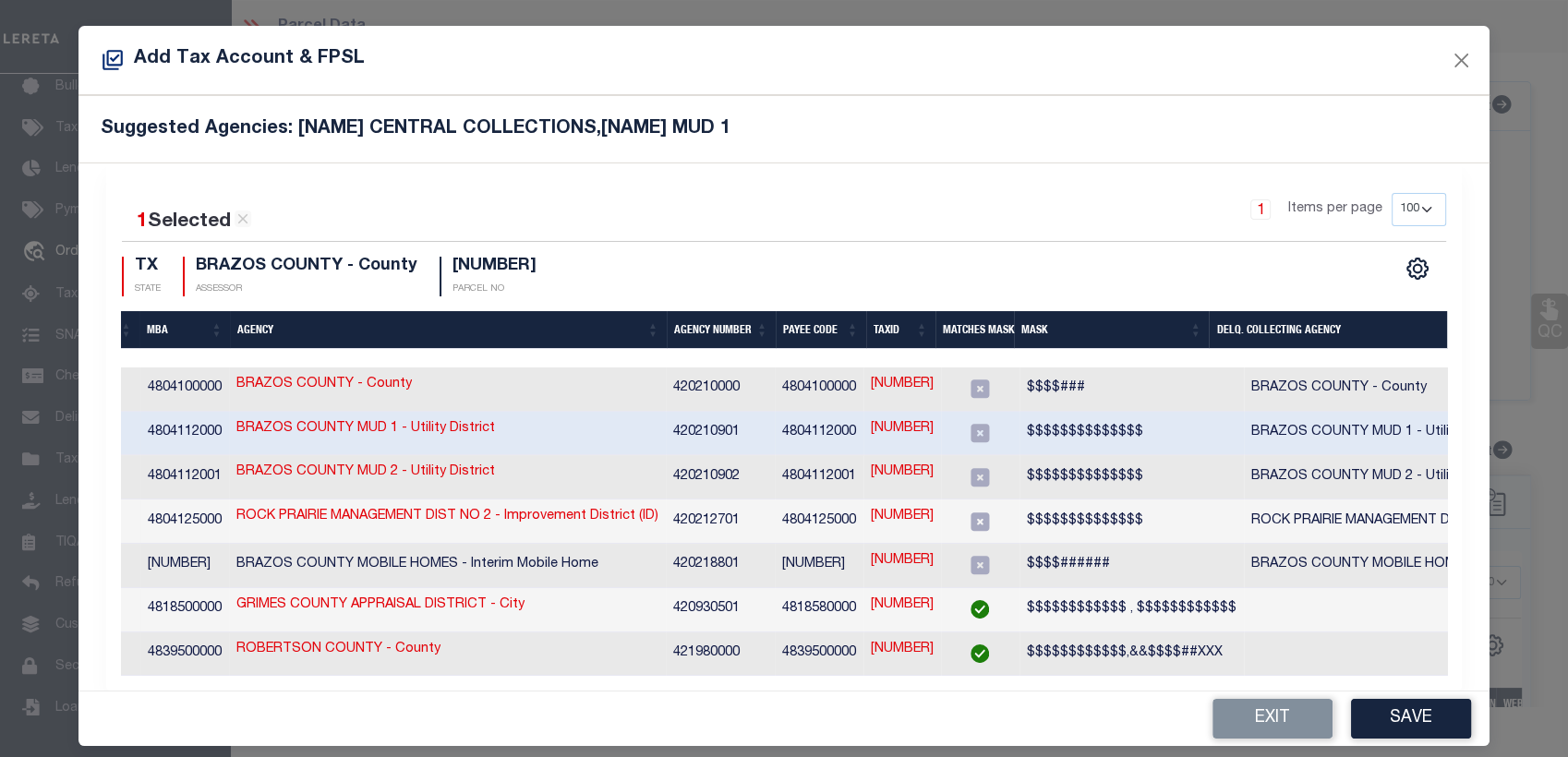 click on "[NUMBER]" at bounding box center [902, 429] 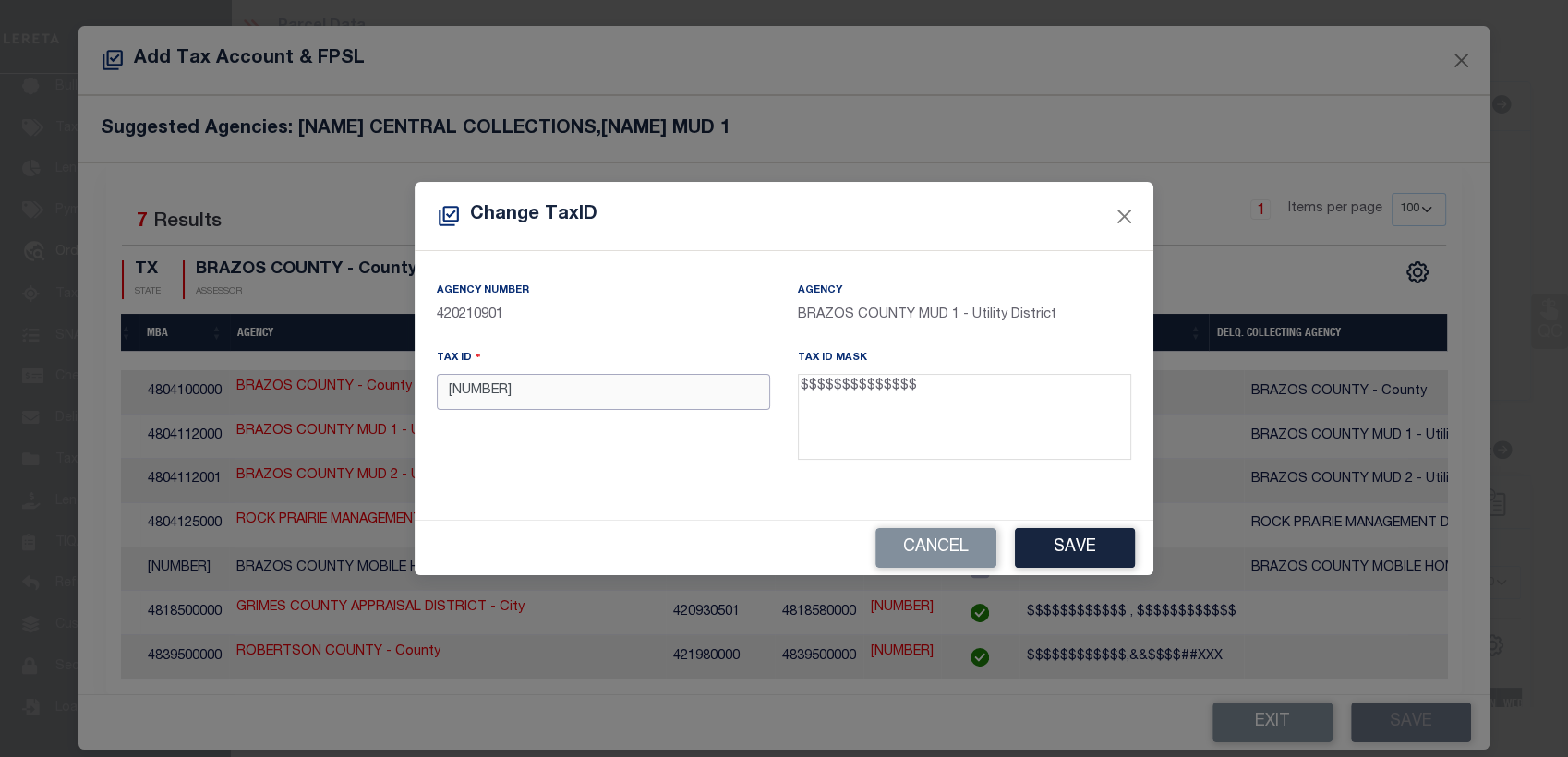 click on "[NUMBER]" at bounding box center [603, 391] 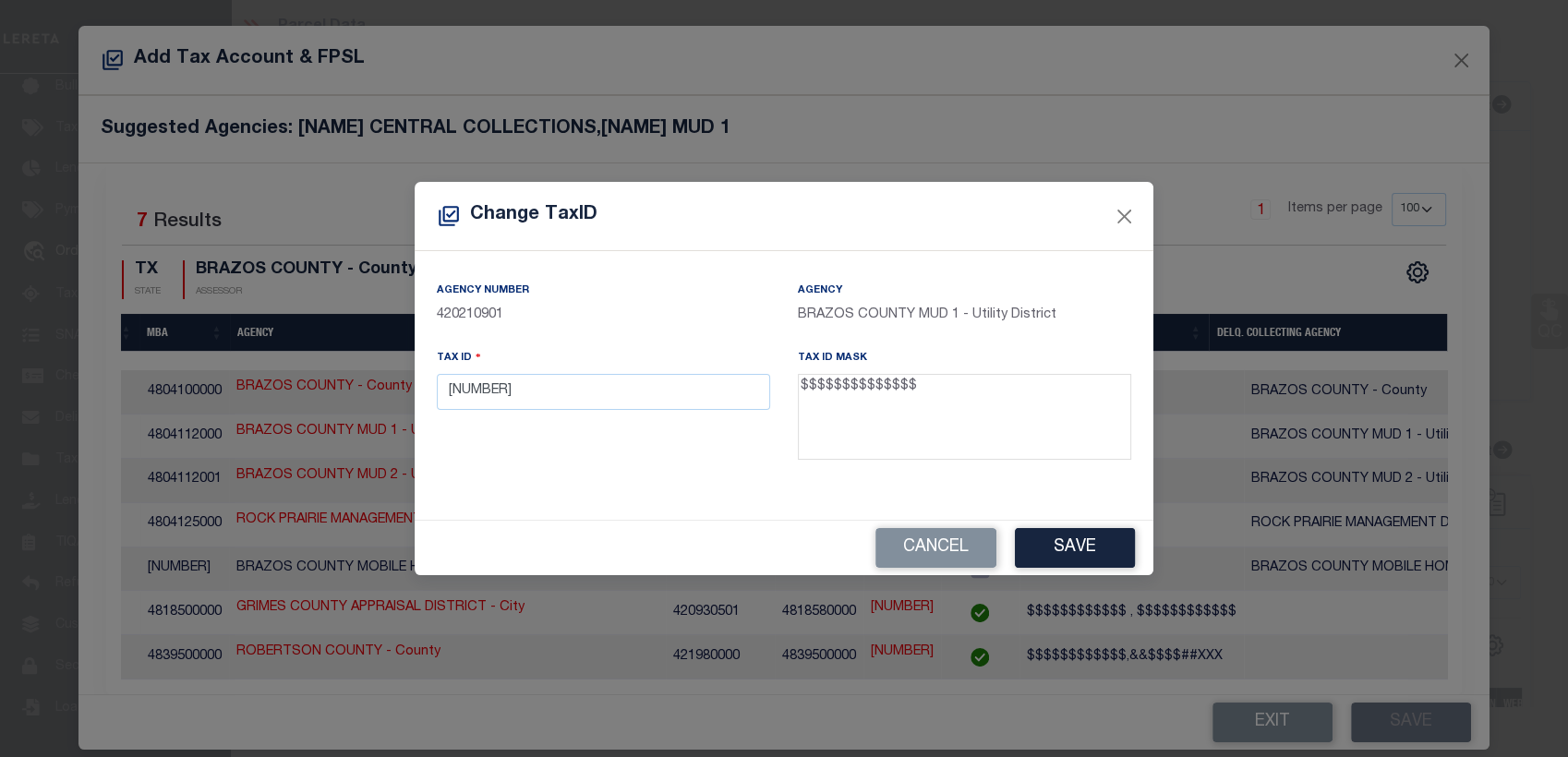 drag, startPoint x: 804, startPoint y: 390, endPoint x: 815, endPoint y: 390, distance: 11 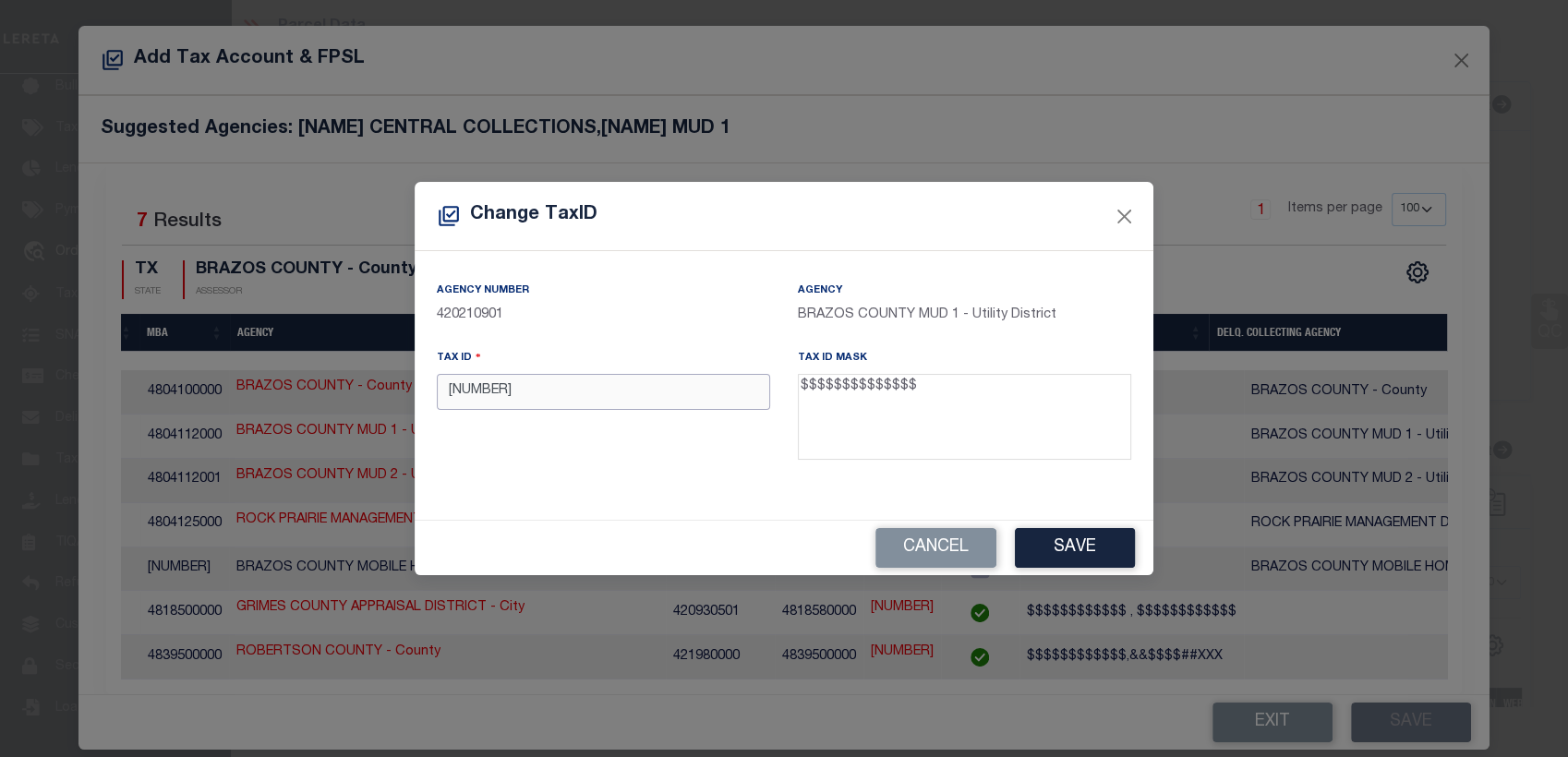 click on "[NUMBER]" at bounding box center [603, 391] 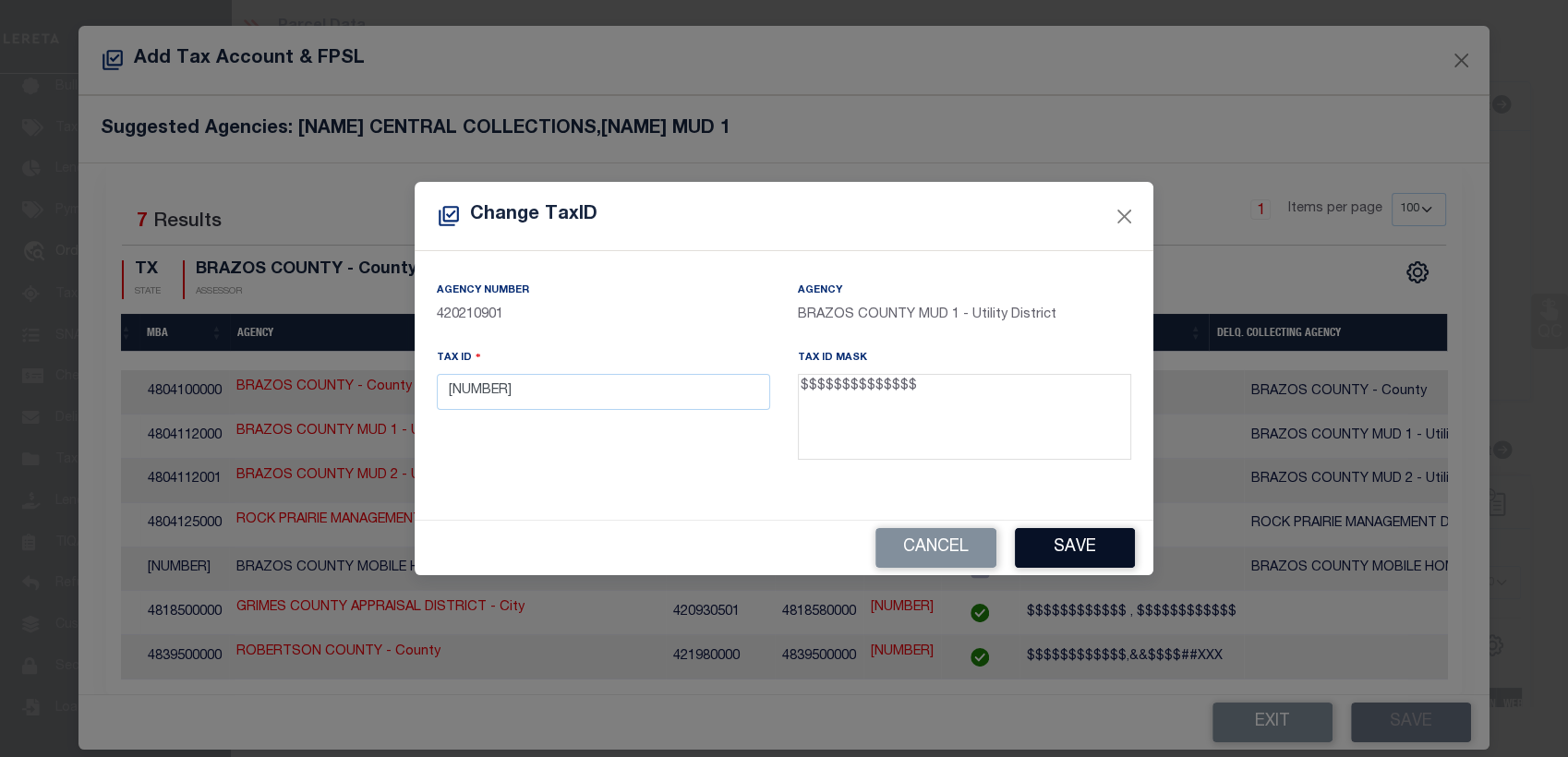 click on "Save" at bounding box center (1075, 547) 